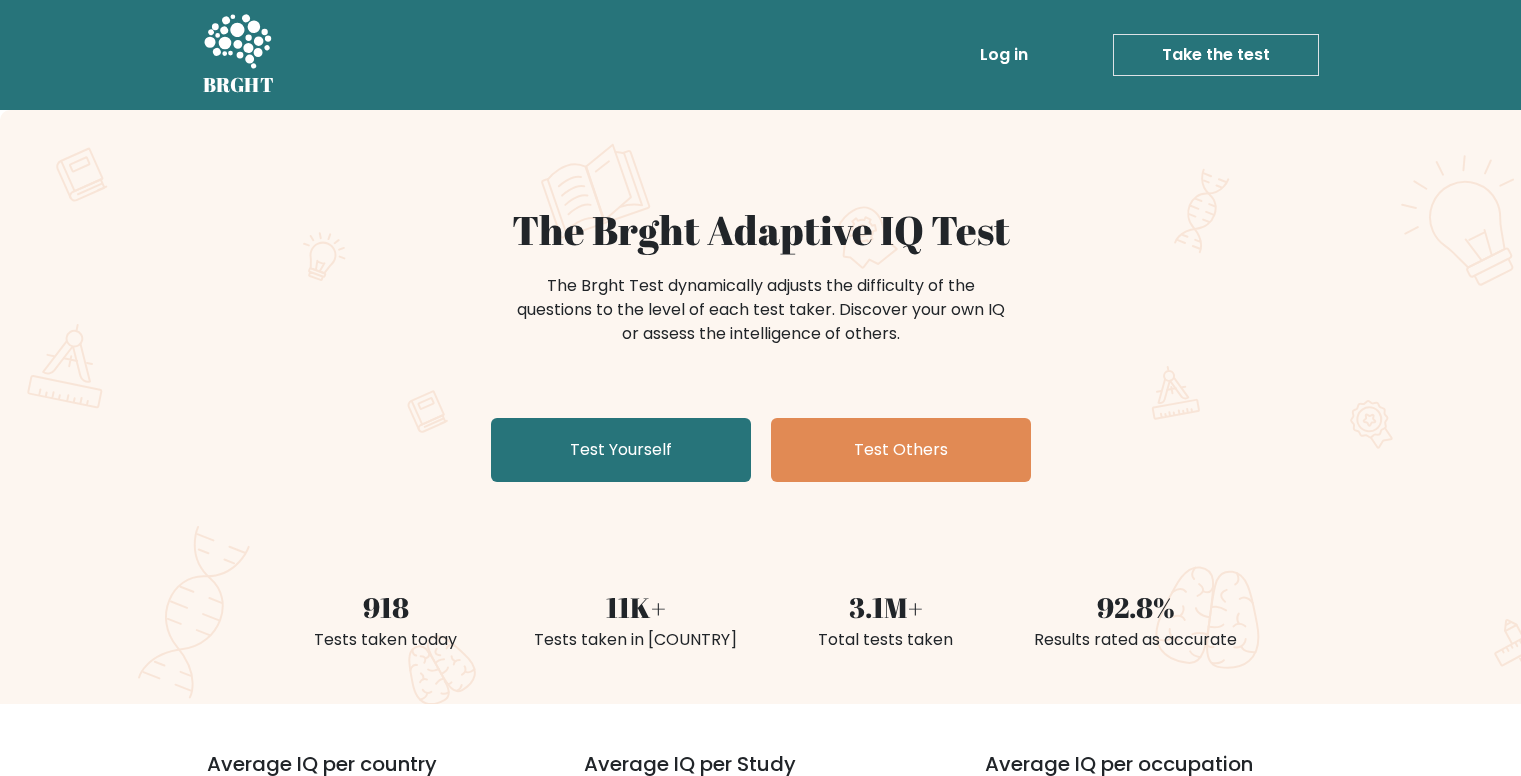 scroll, scrollTop: 0, scrollLeft: 0, axis: both 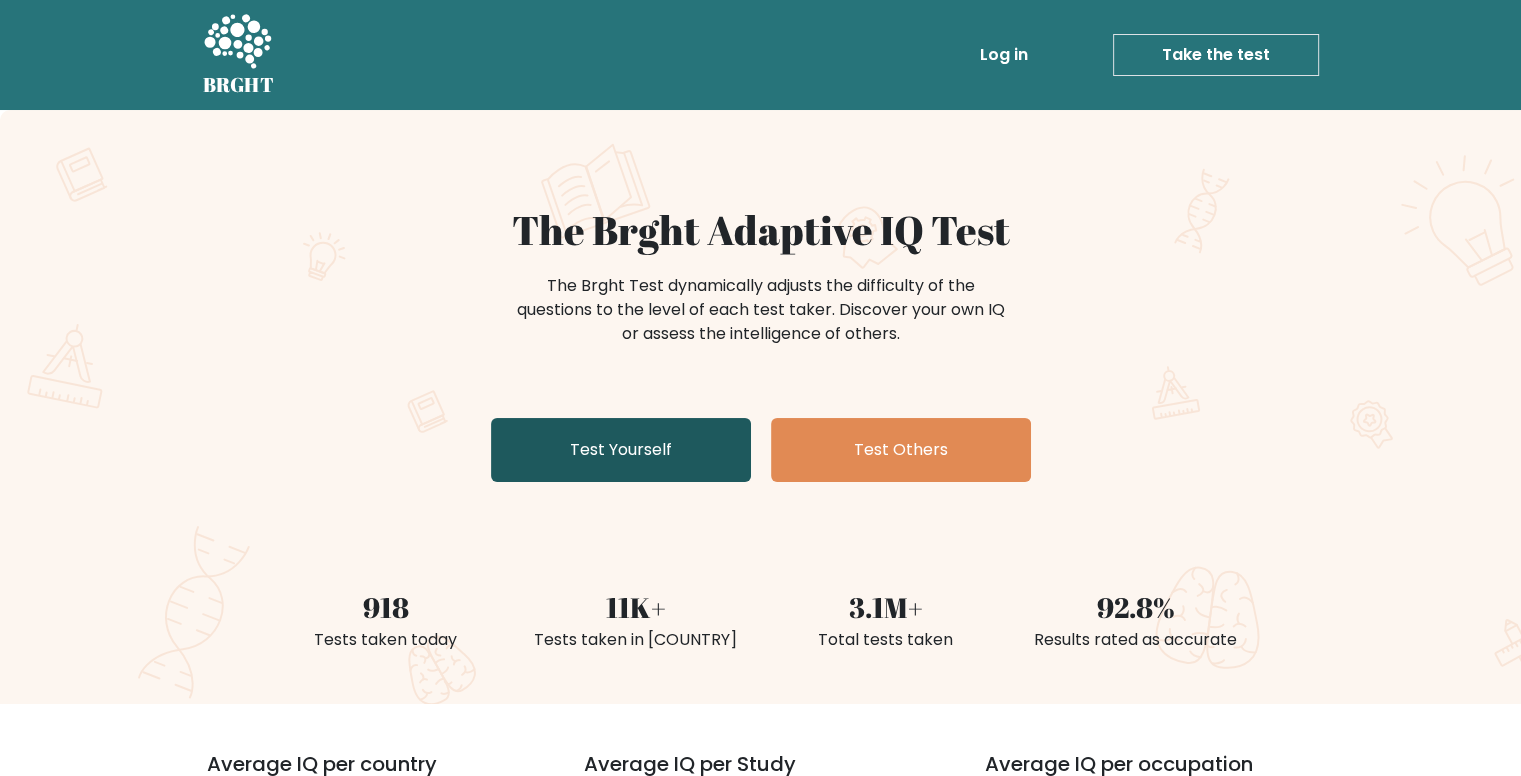 click on "Test Yourself" at bounding box center (621, 450) 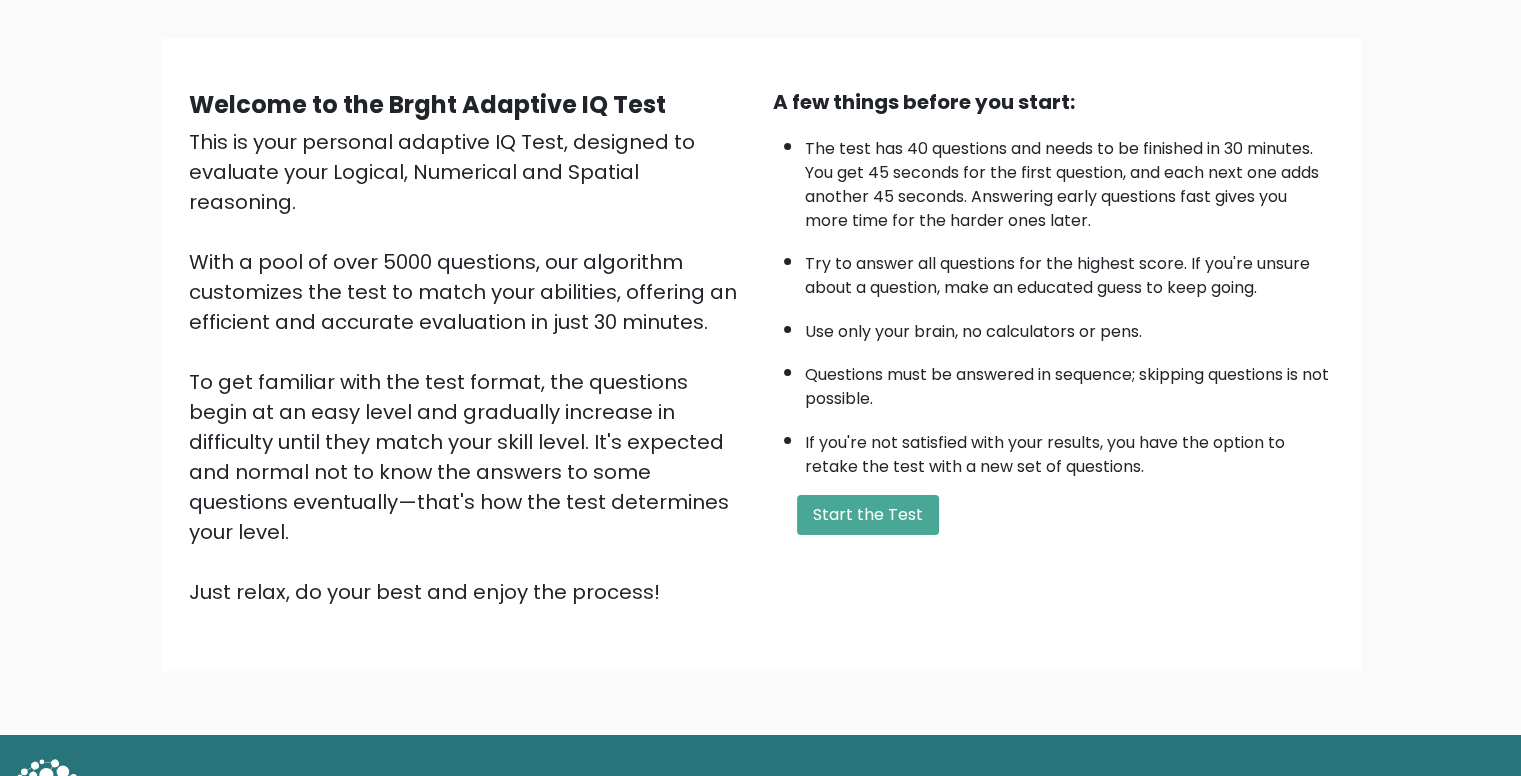 scroll, scrollTop: 128, scrollLeft: 0, axis: vertical 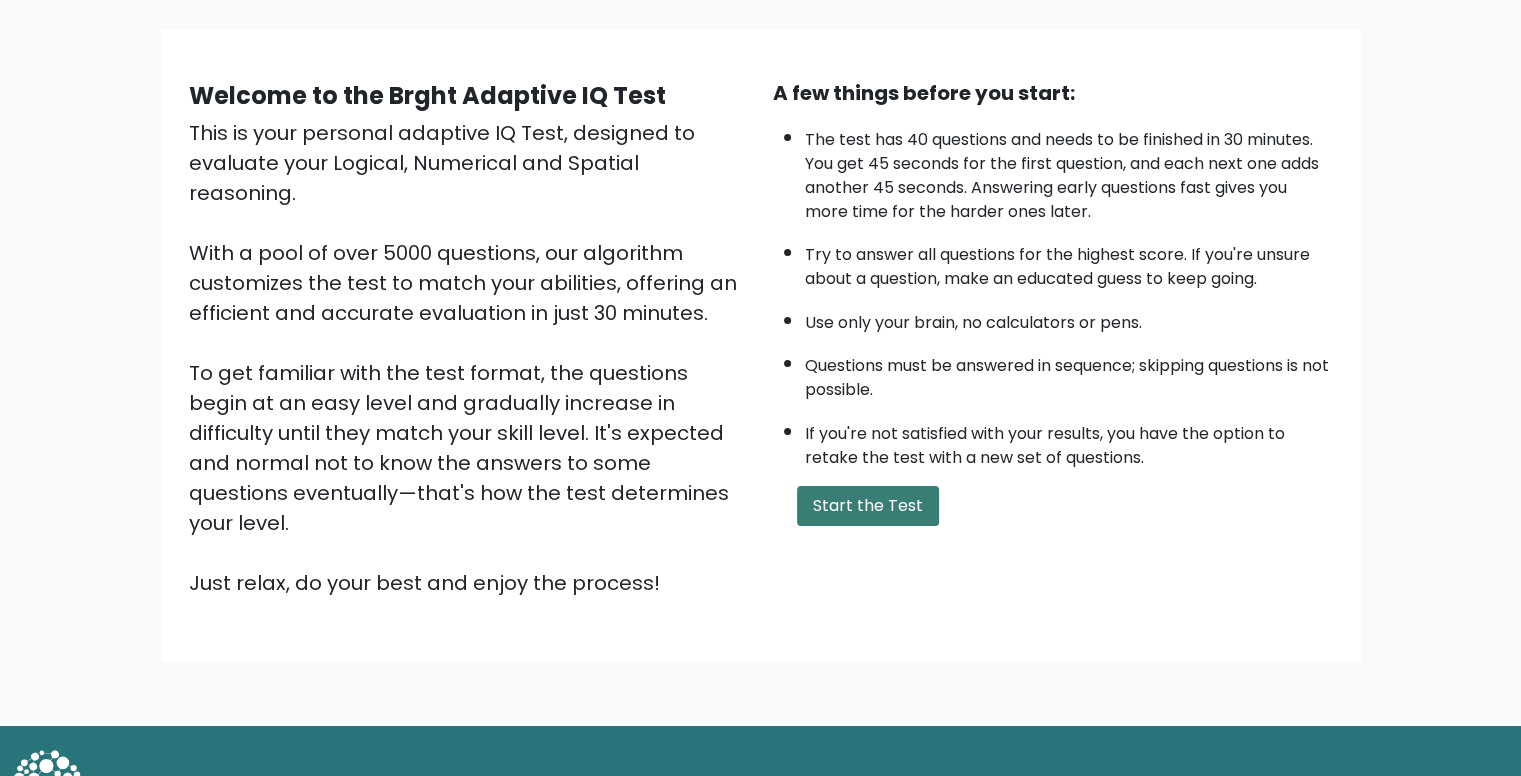 click on "Start the Test" at bounding box center (868, 506) 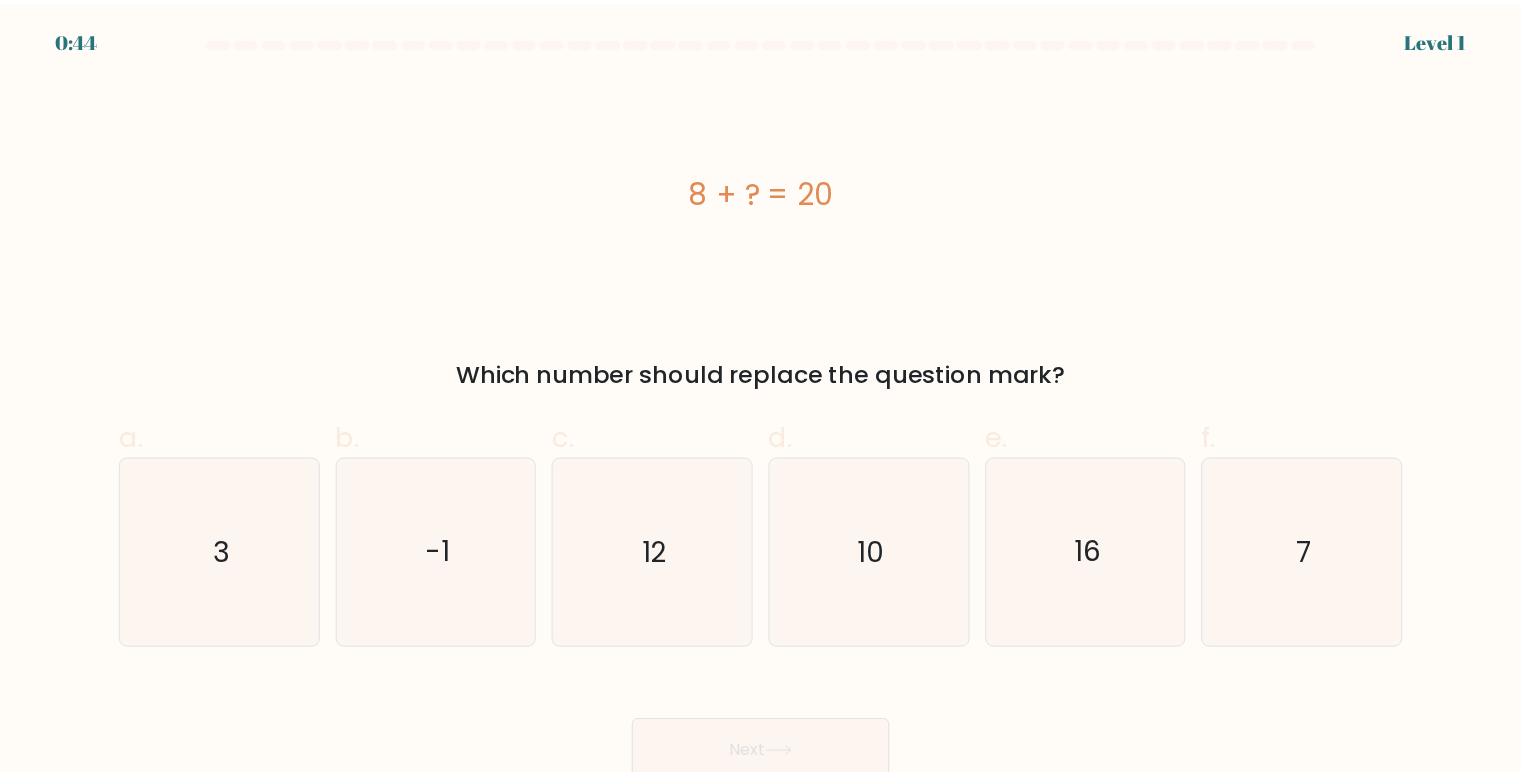 scroll, scrollTop: 0, scrollLeft: 0, axis: both 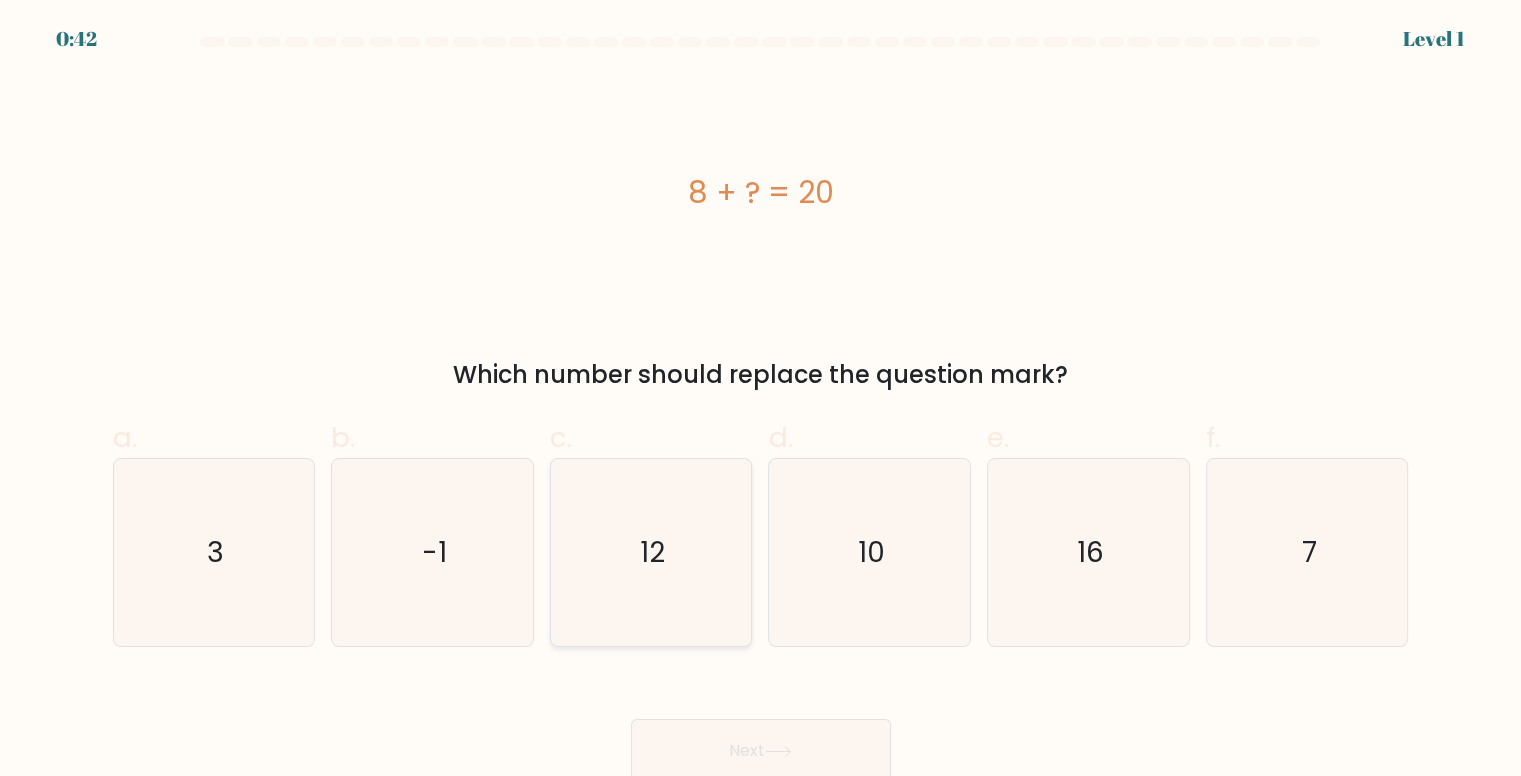 click on "12" 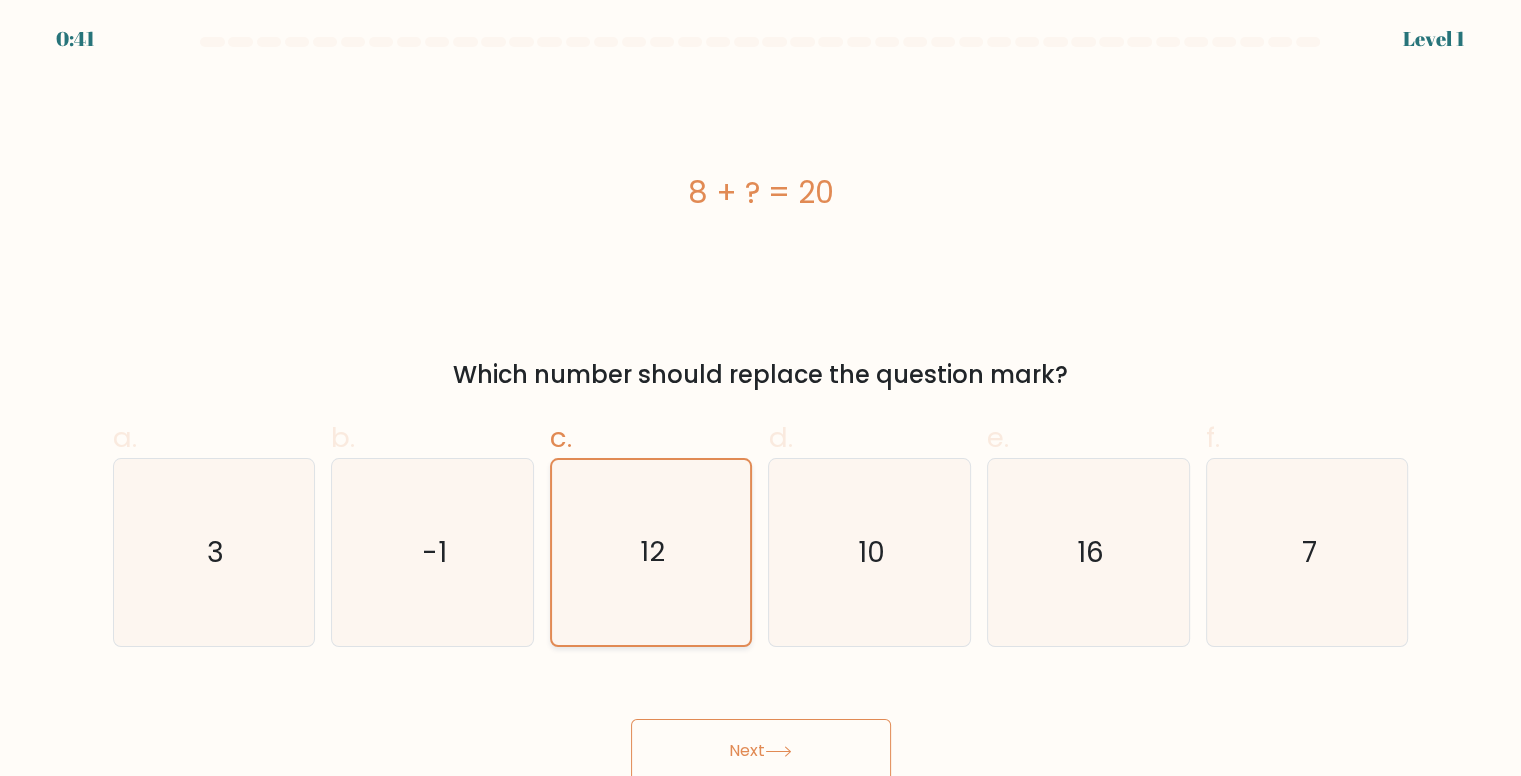 scroll, scrollTop: 8, scrollLeft: 0, axis: vertical 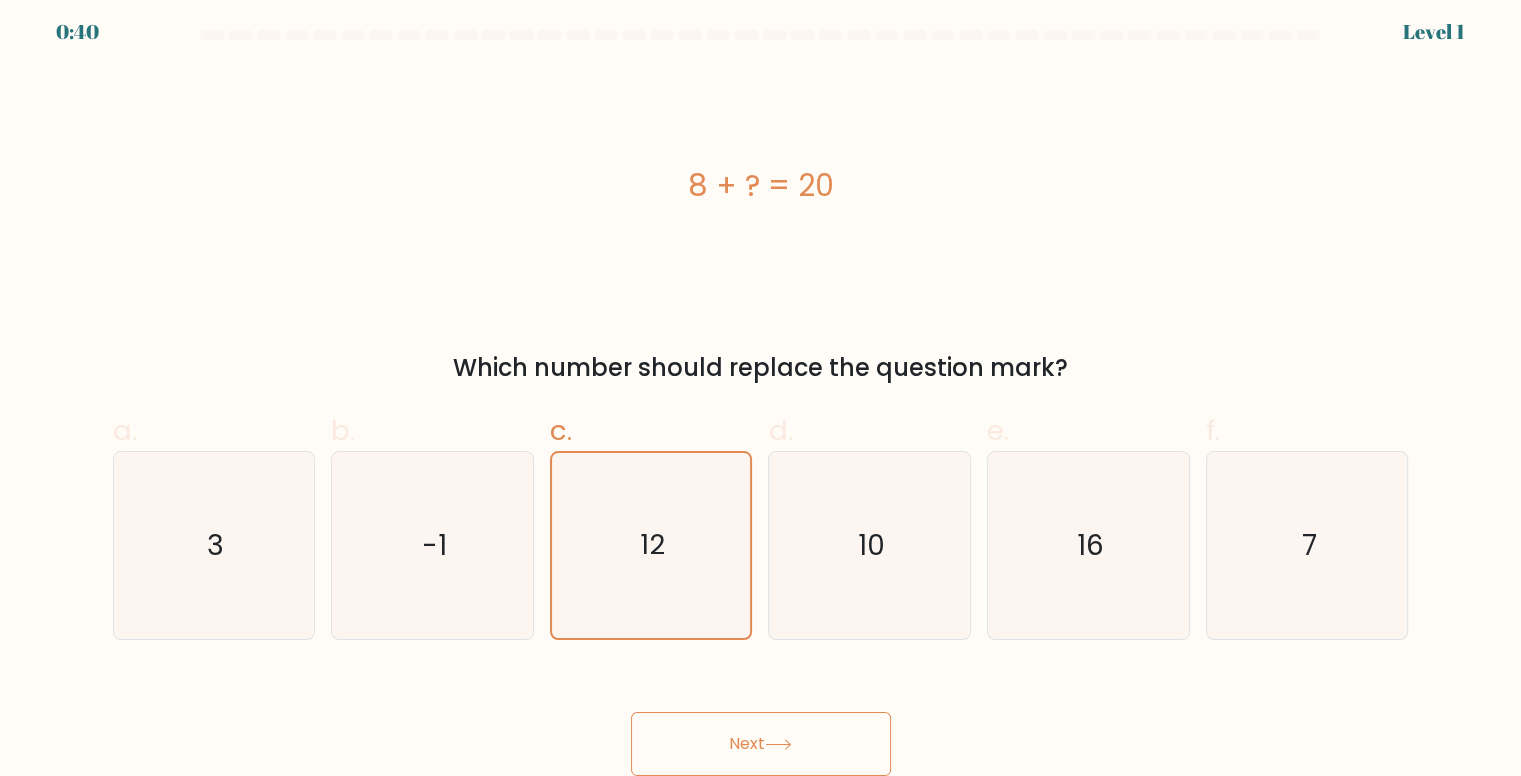 click on "Next" at bounding box center [761, 744] 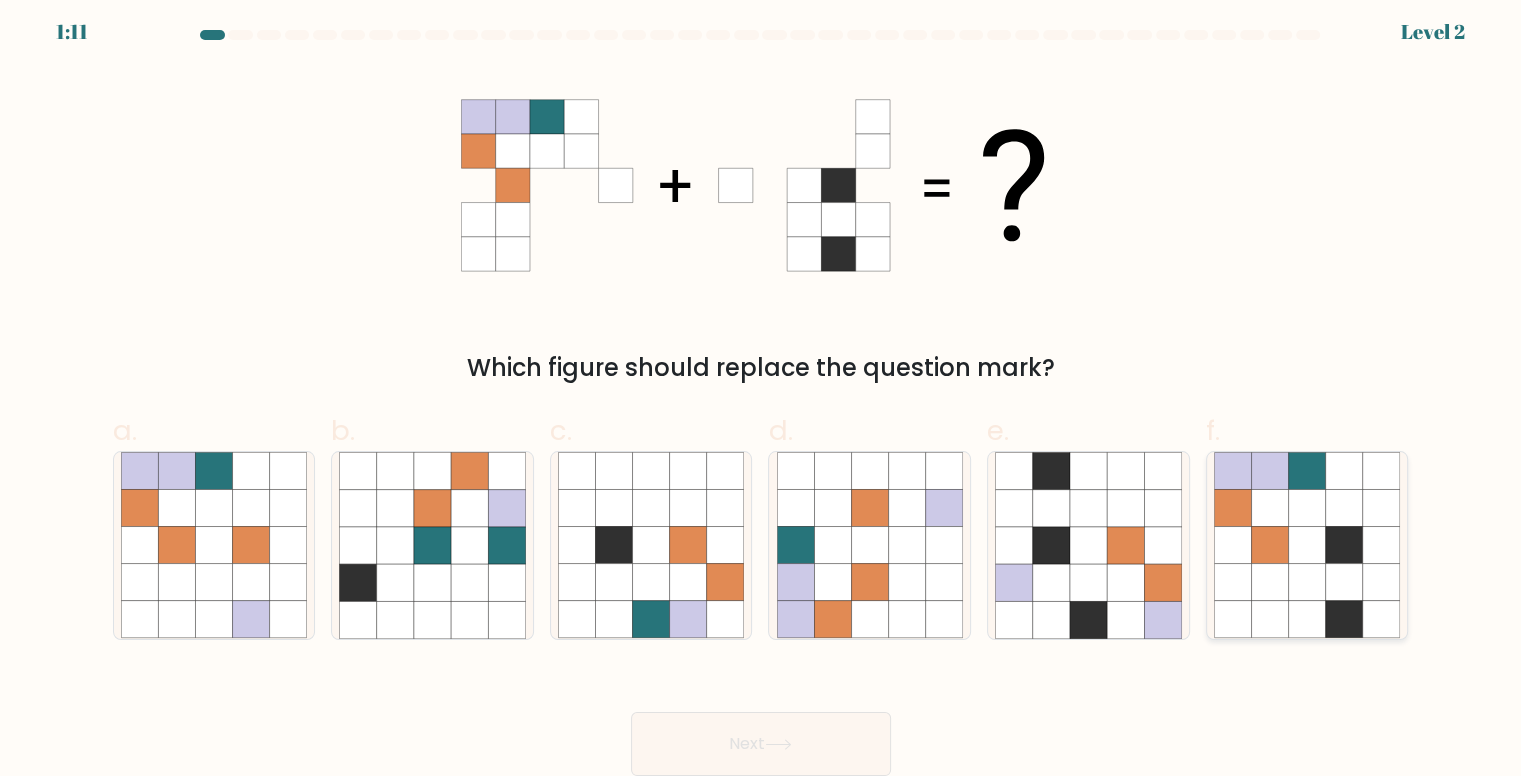click 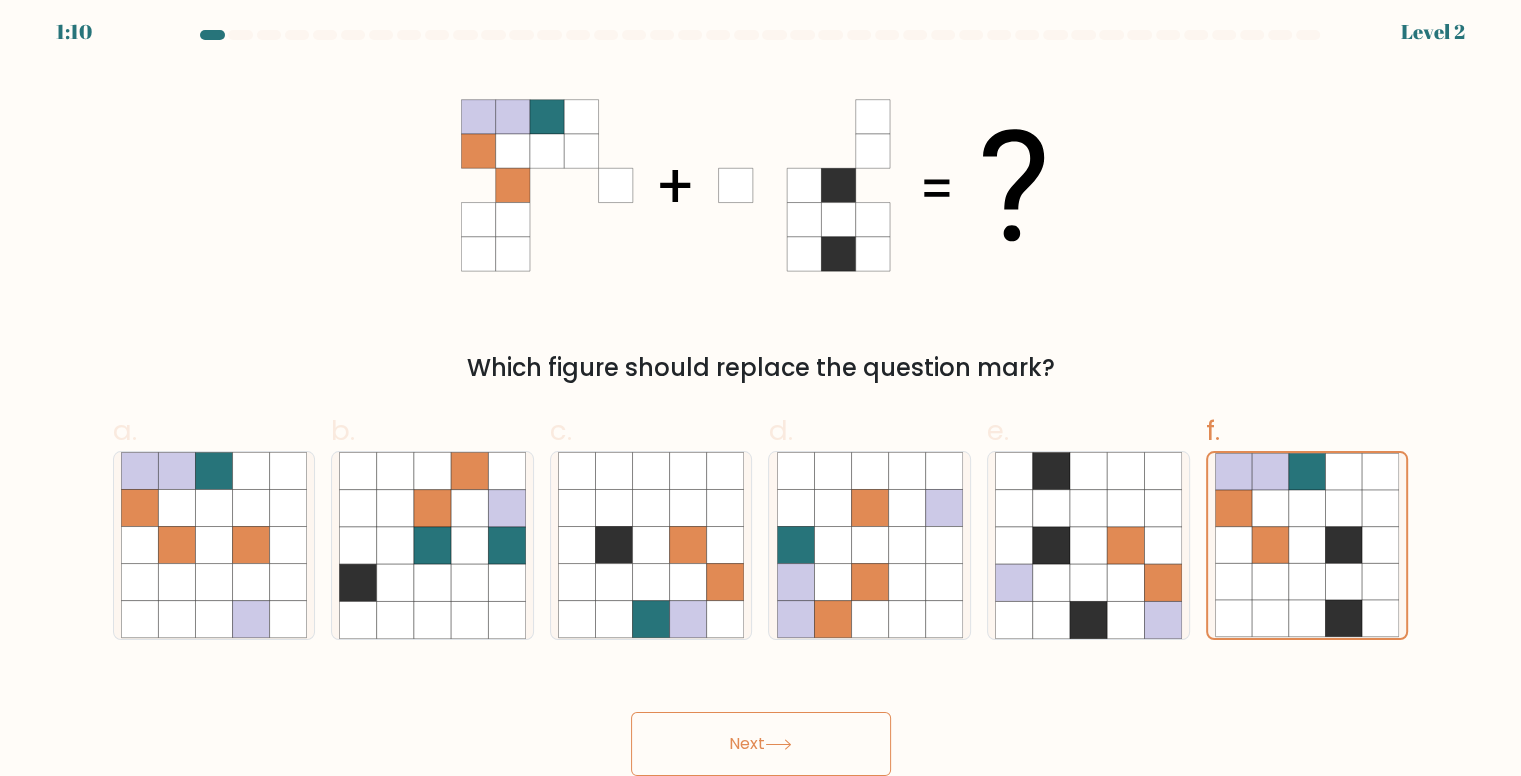 click on "Next" at bounding box center [761, 744] 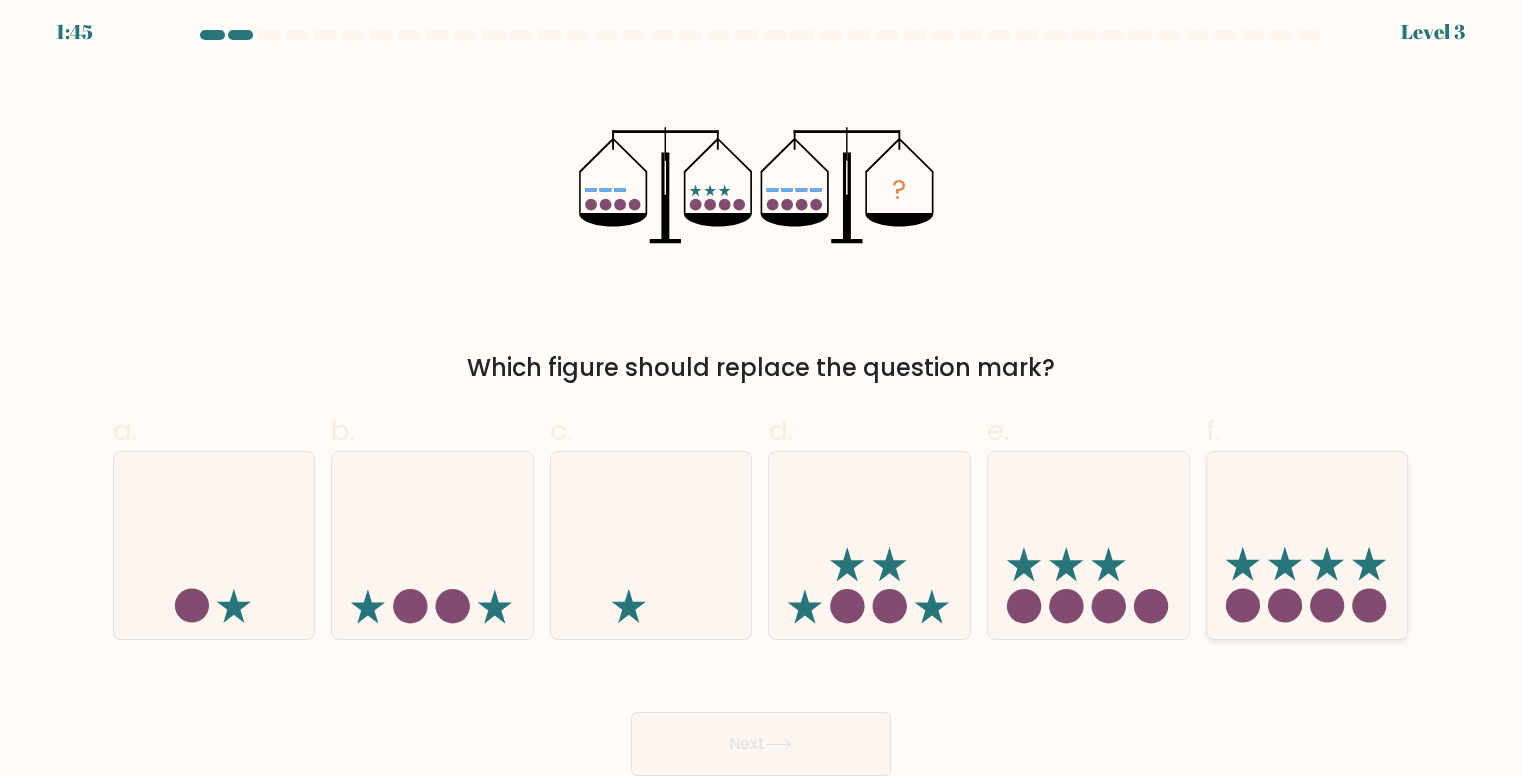 click 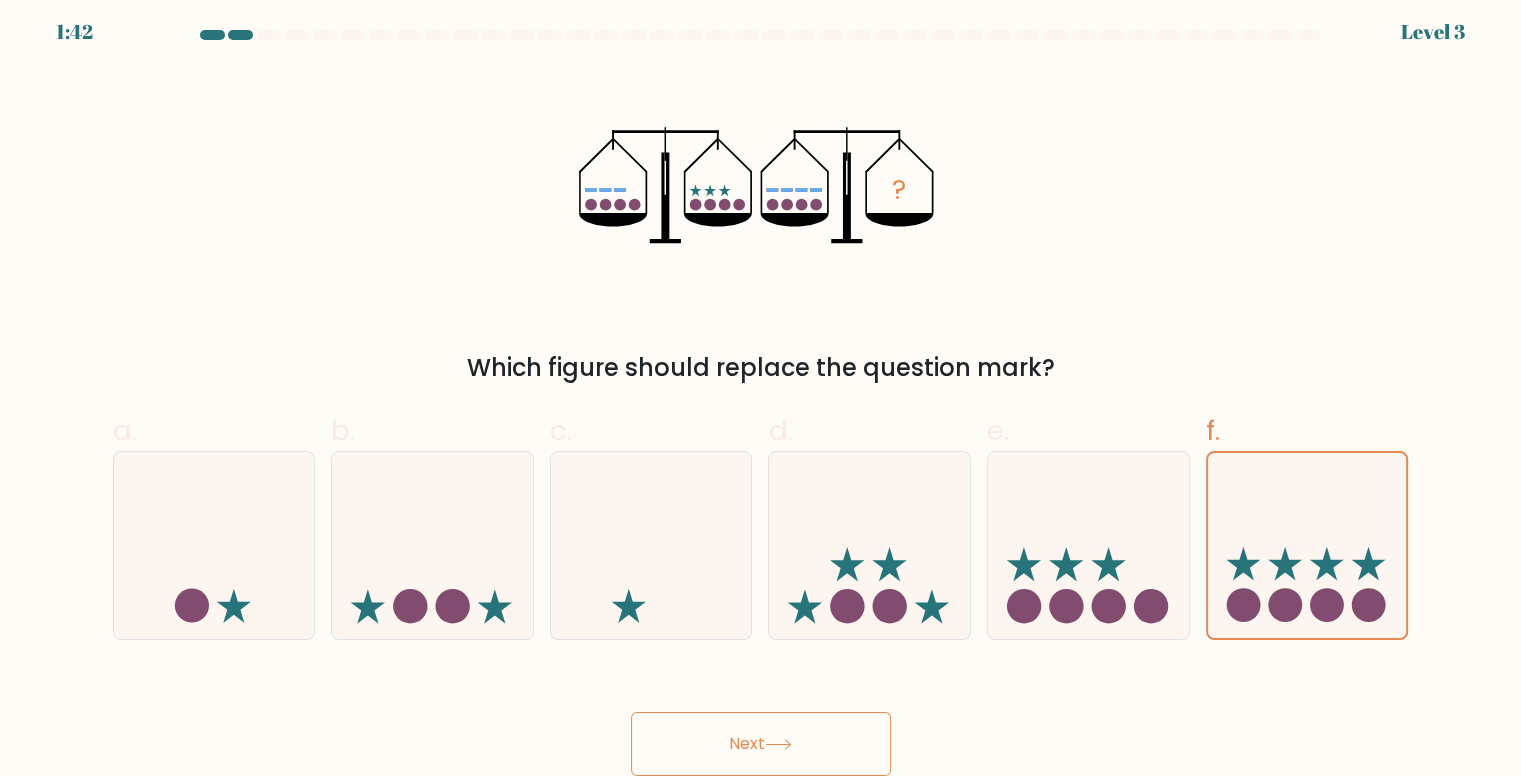 click on "Next" at bounding box center [761, 744] 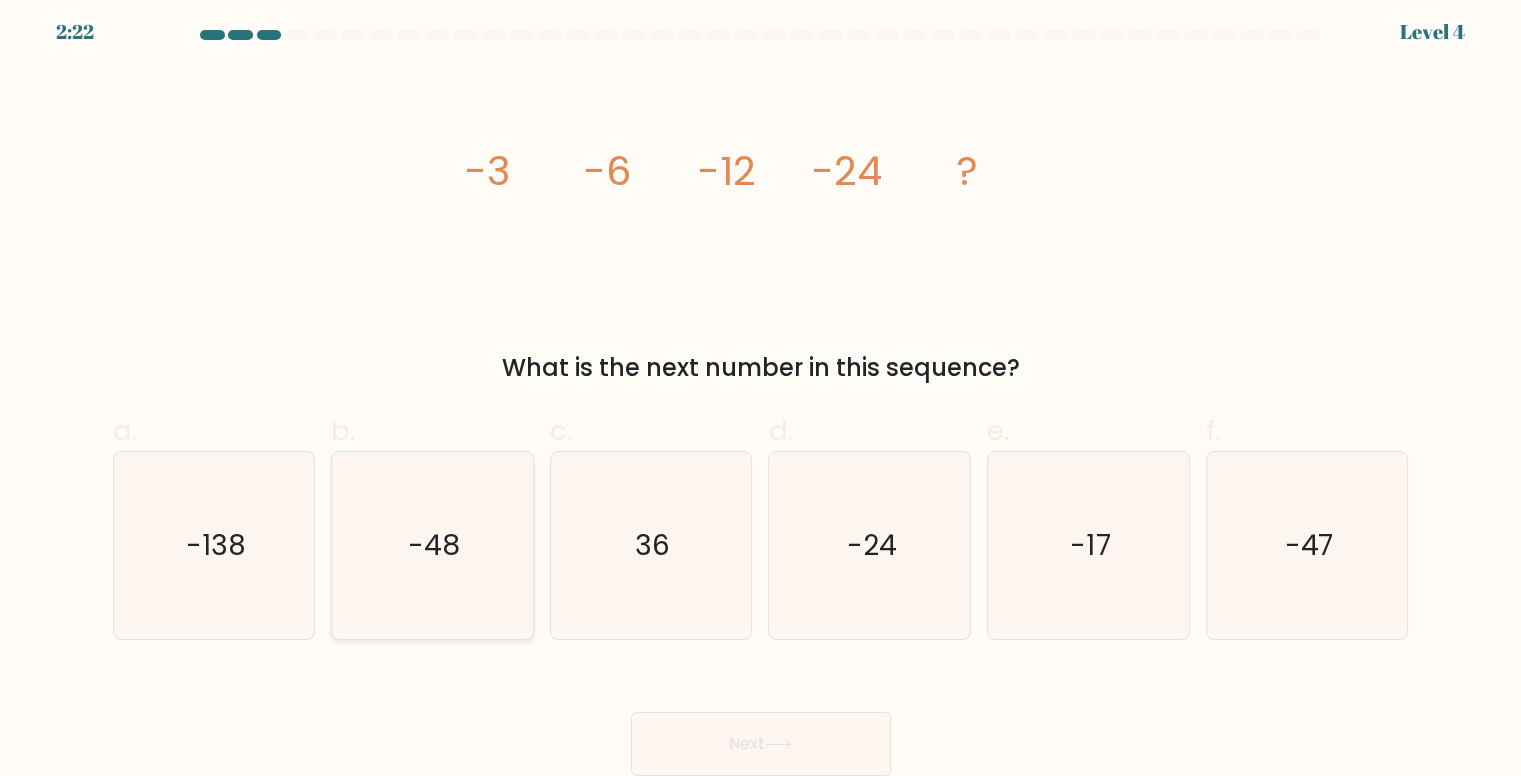 click on "-48" 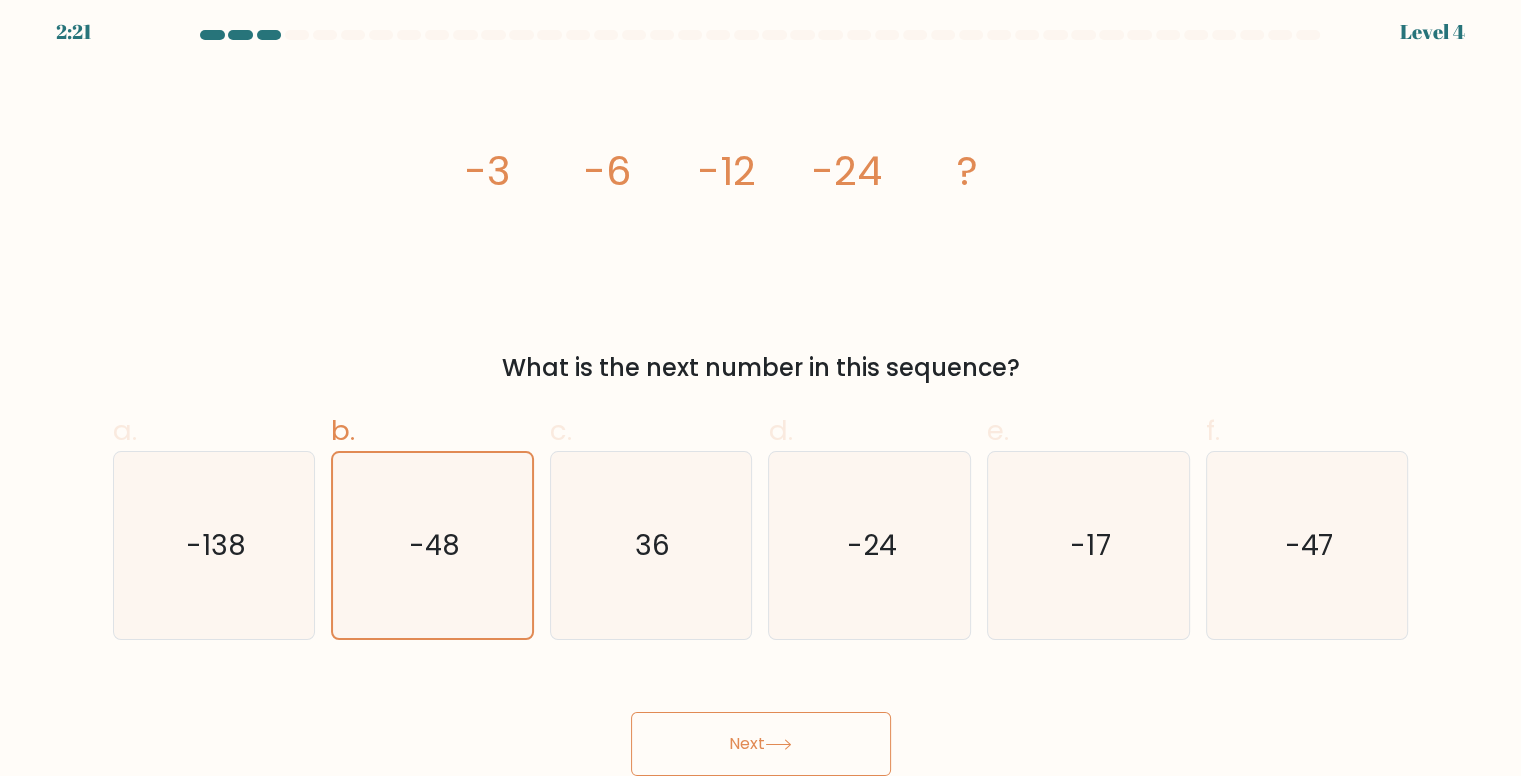 click on "Next" at bounding box center (761, 744) 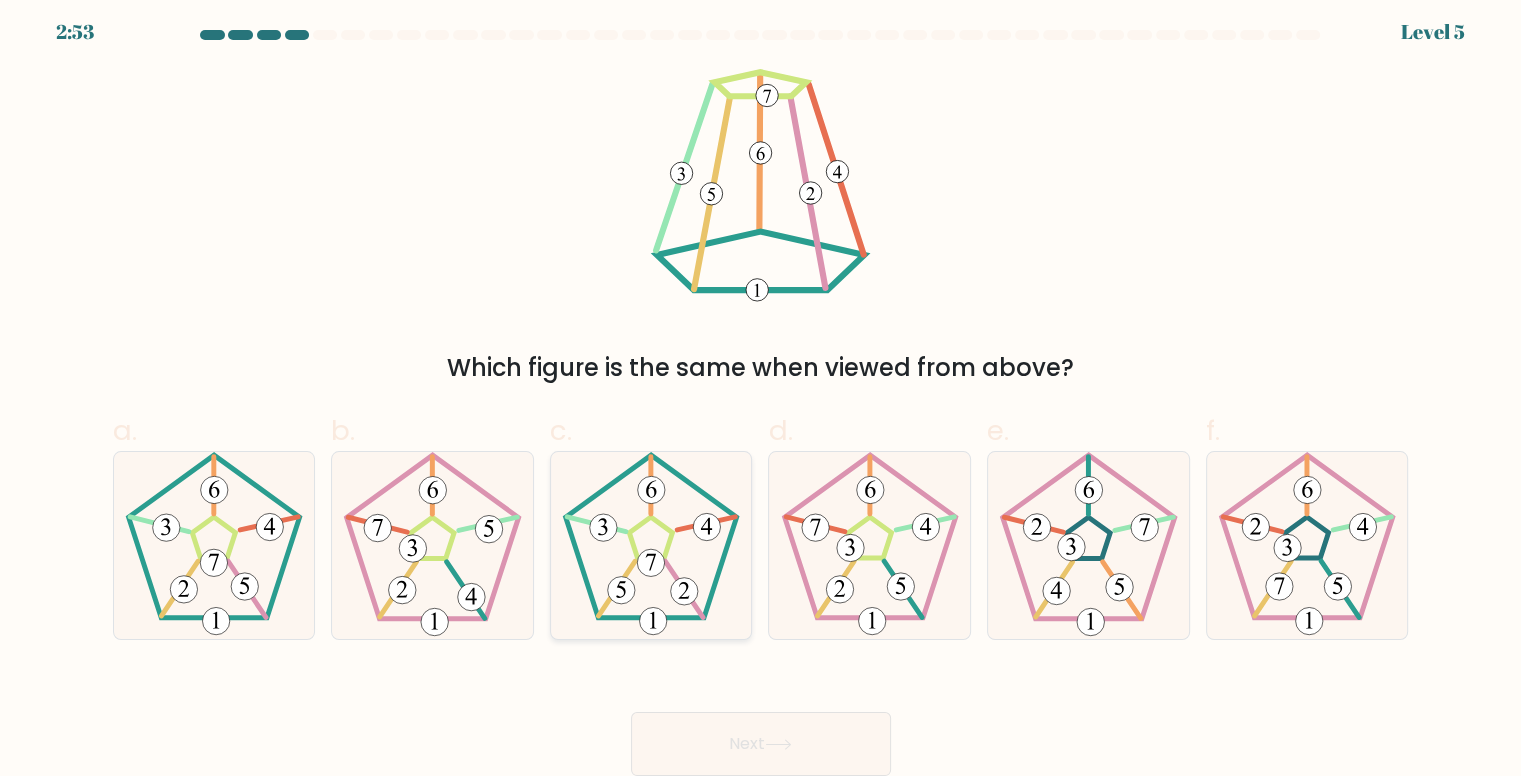 click 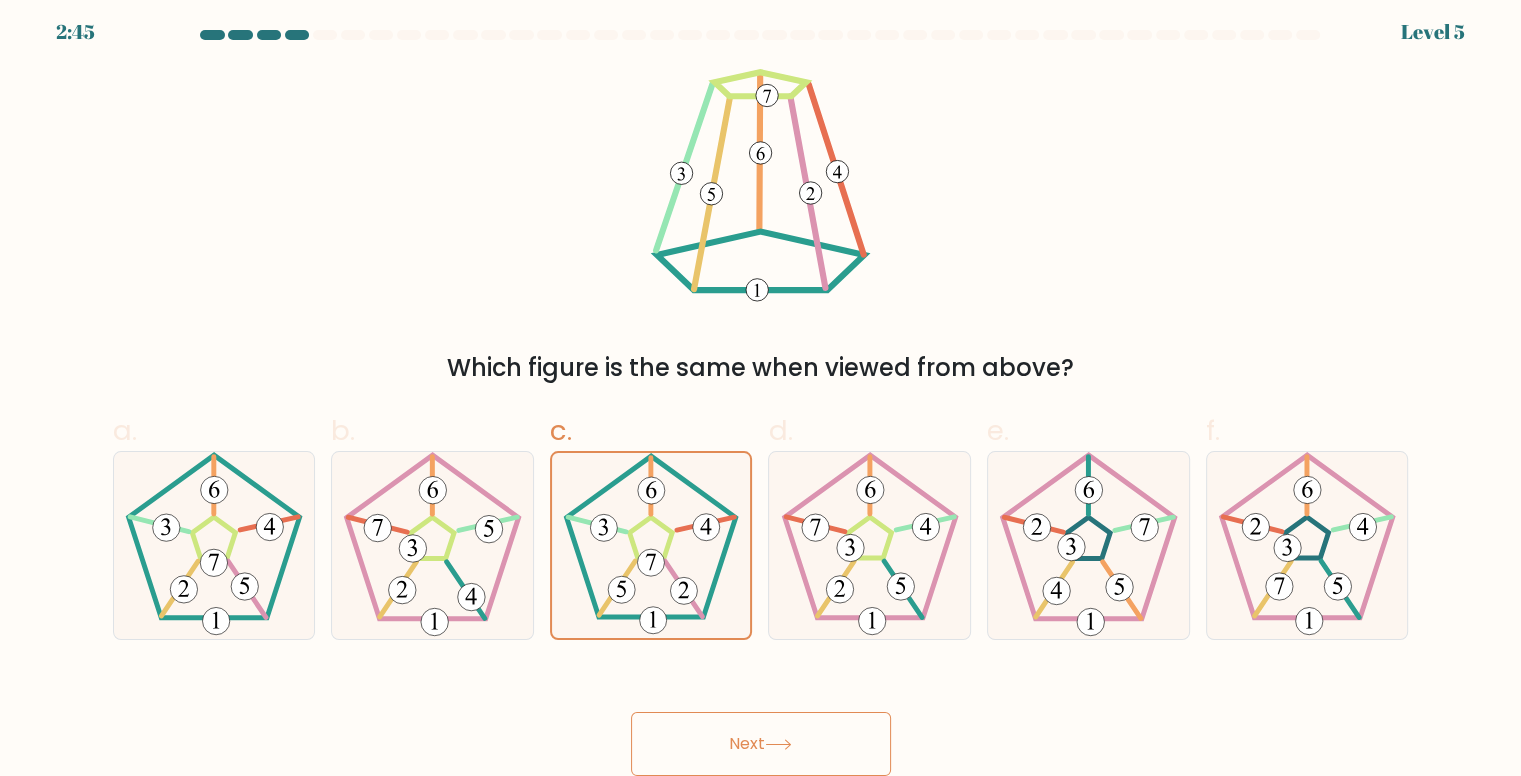 click on "Next" at bounding box center [761, 744] 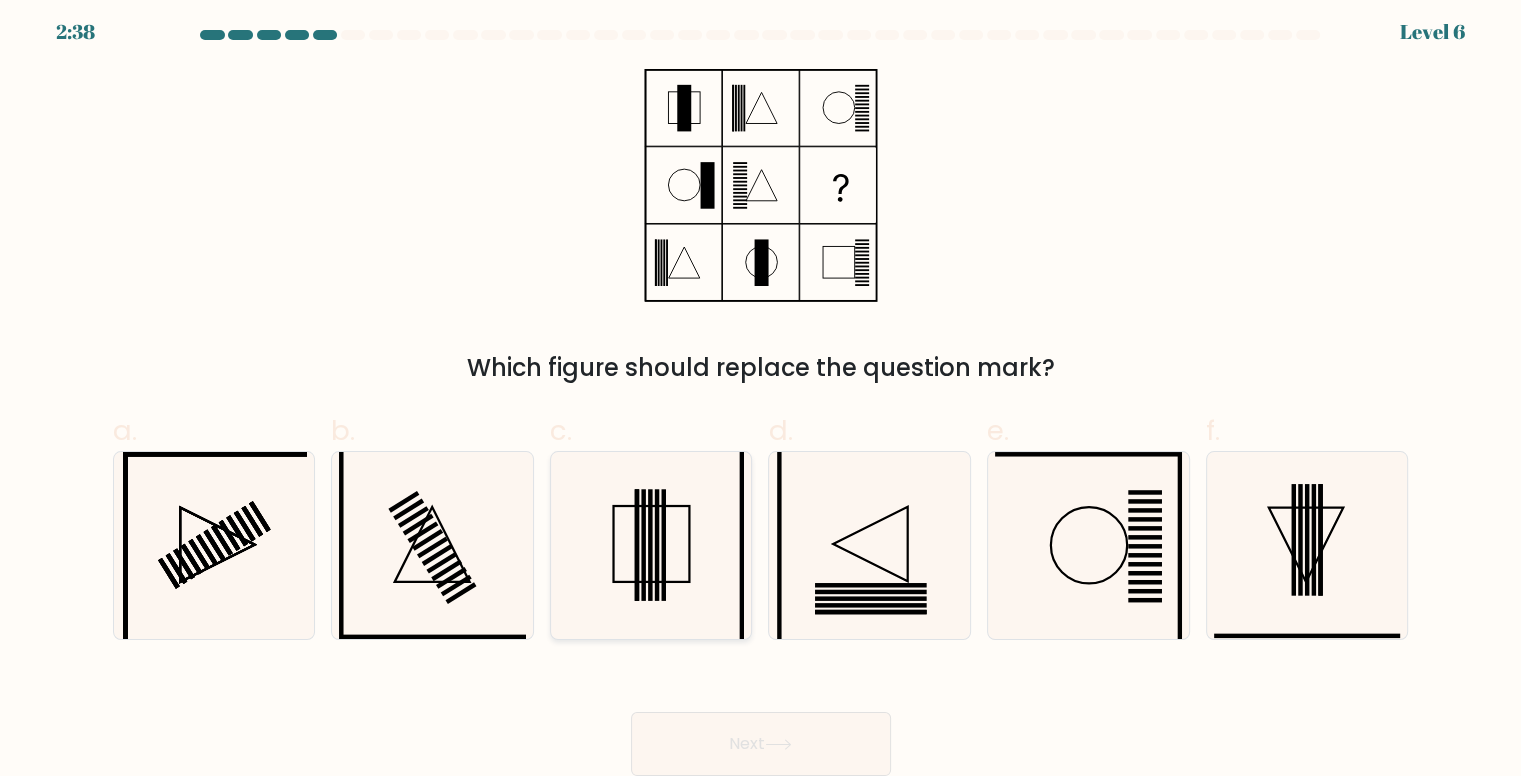 click 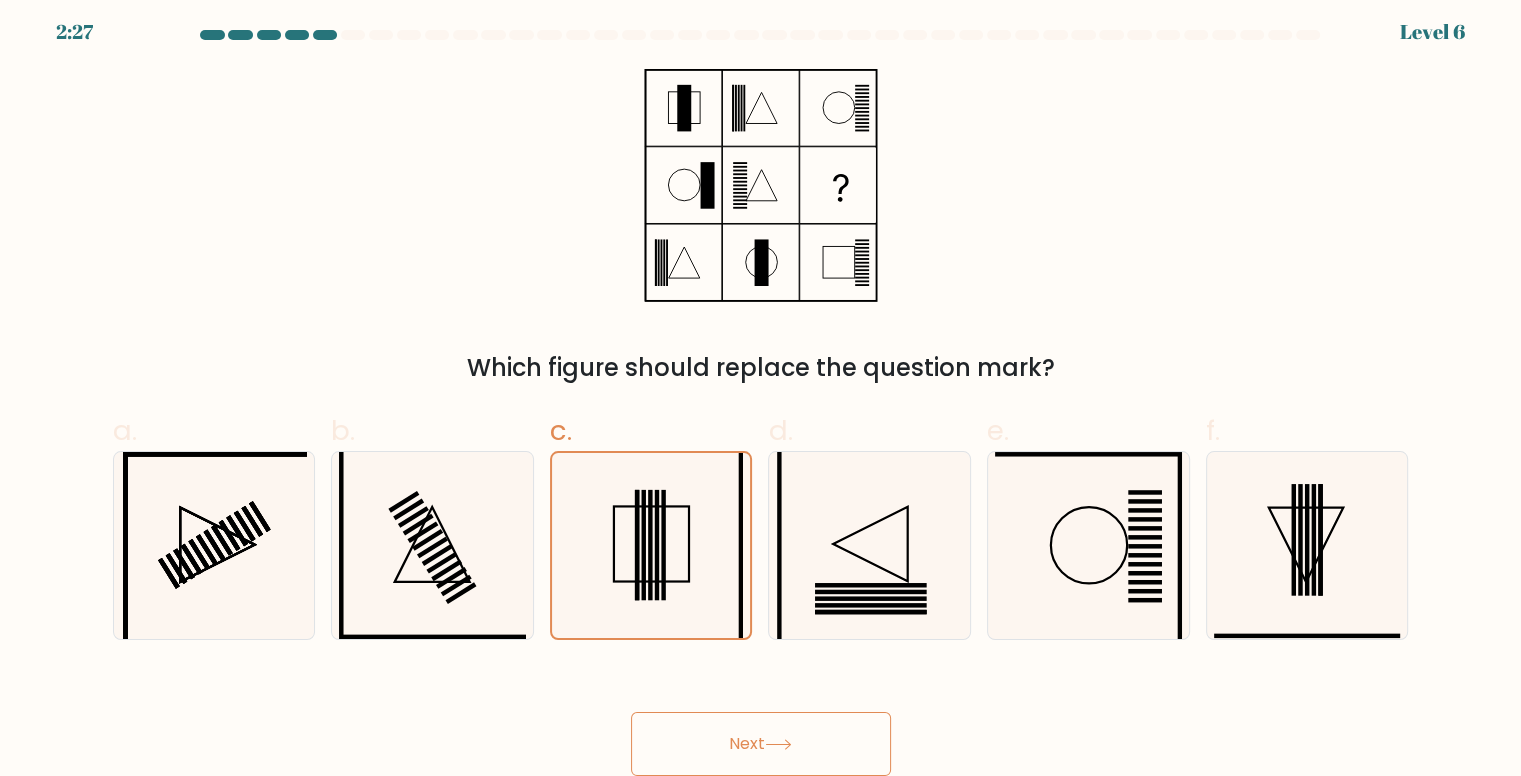 click on "Next" at bounding box center (761, 744) 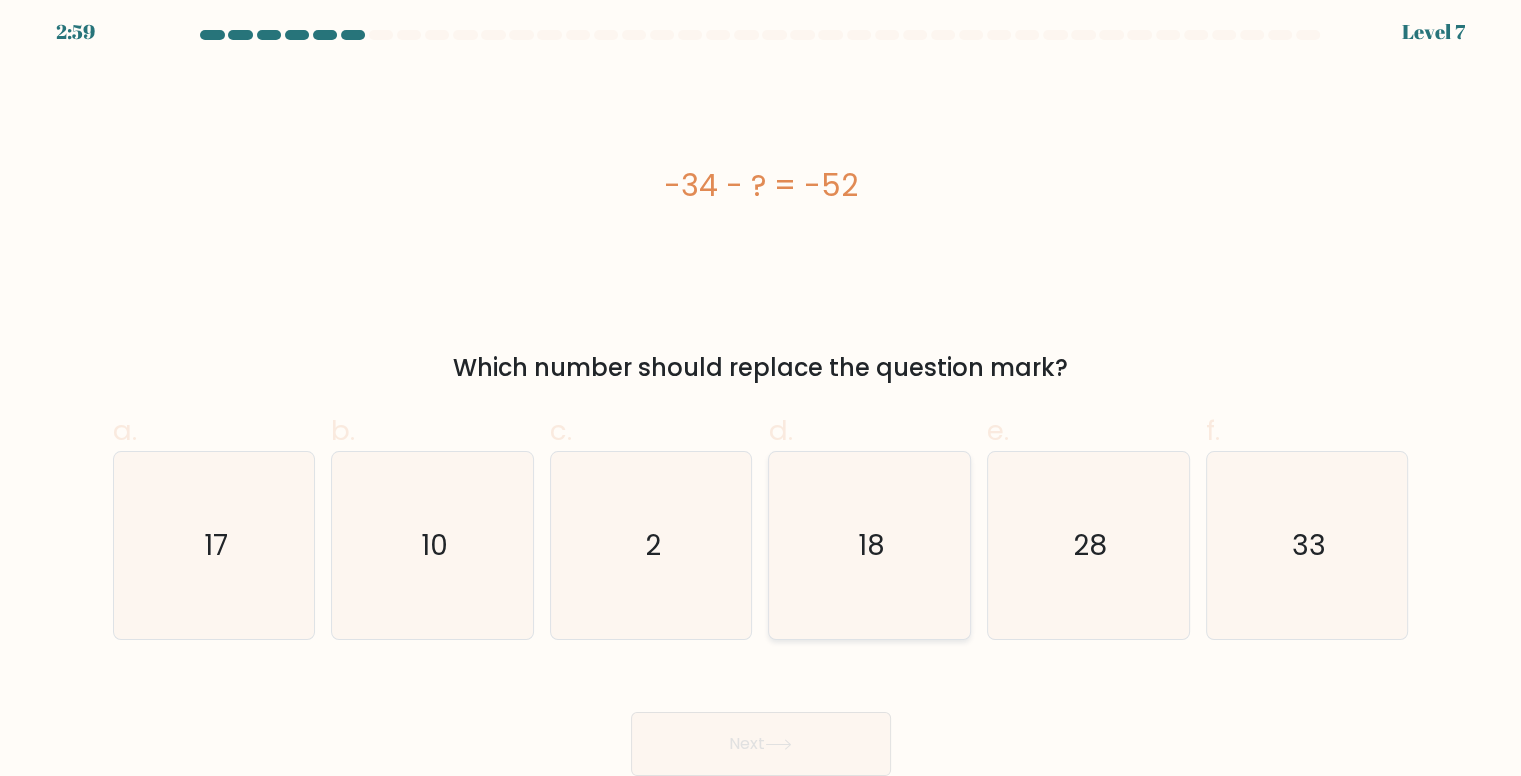 click on "18" 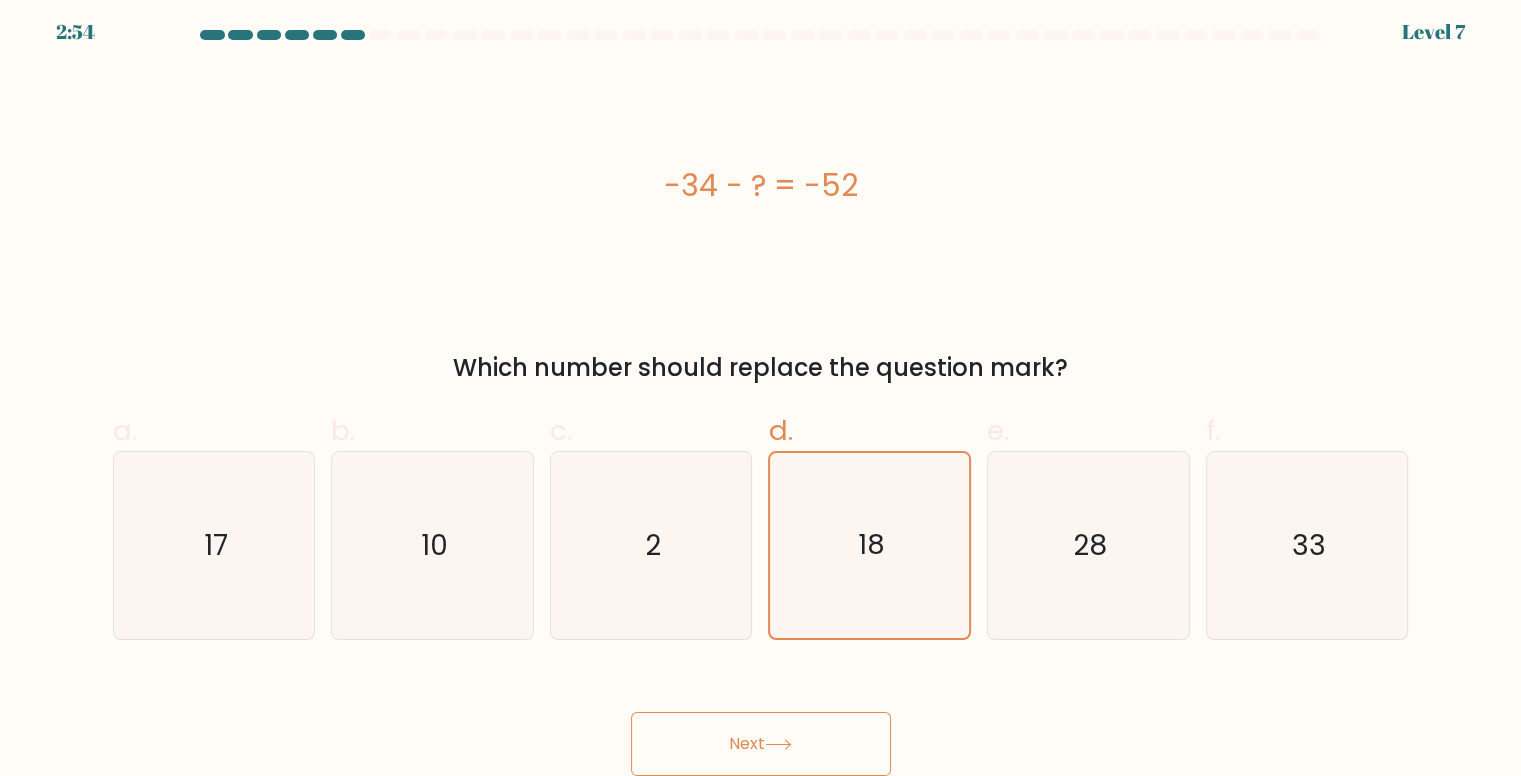 click on "Next" at bounding box center (761, 744) 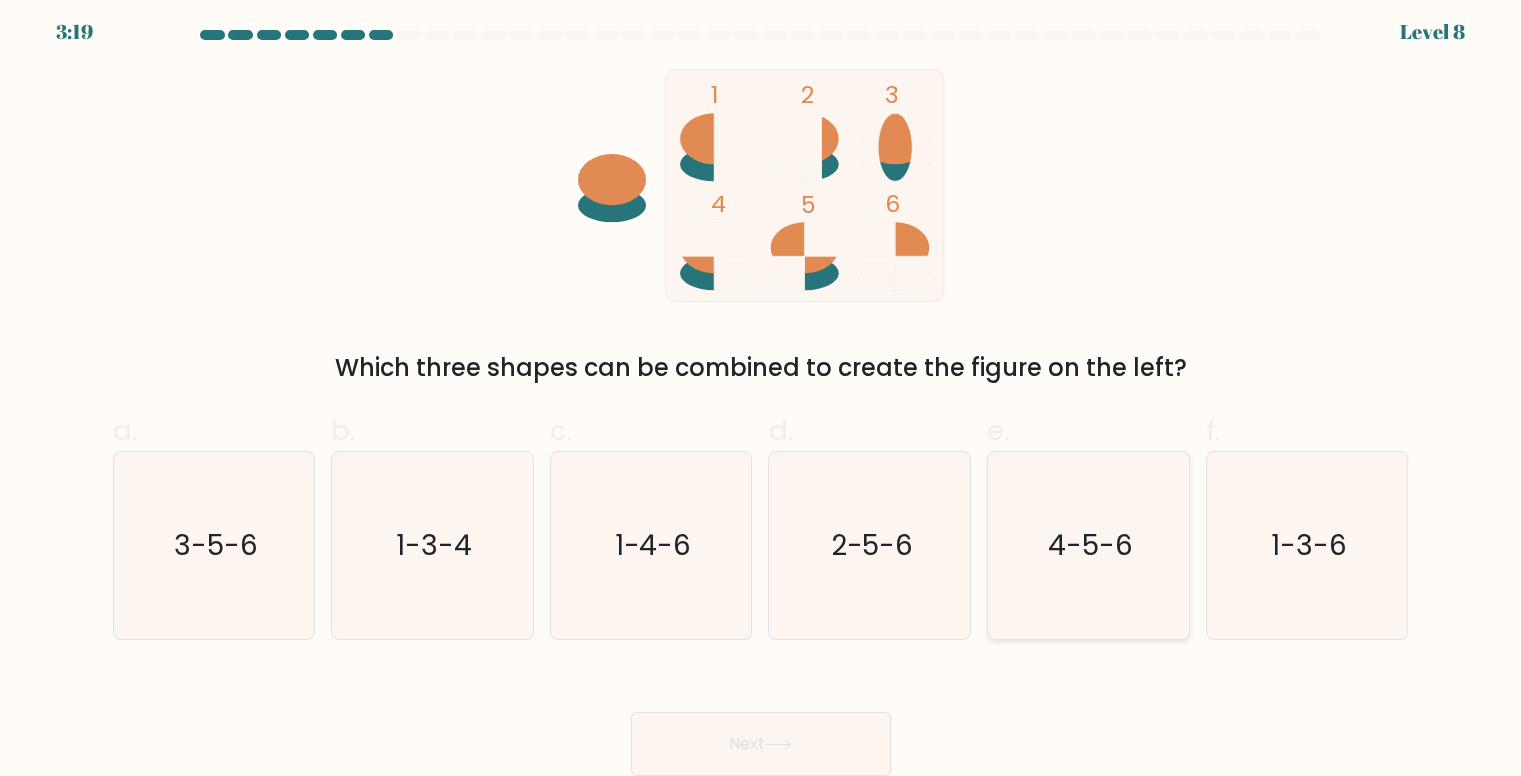 click on "4-5-6" 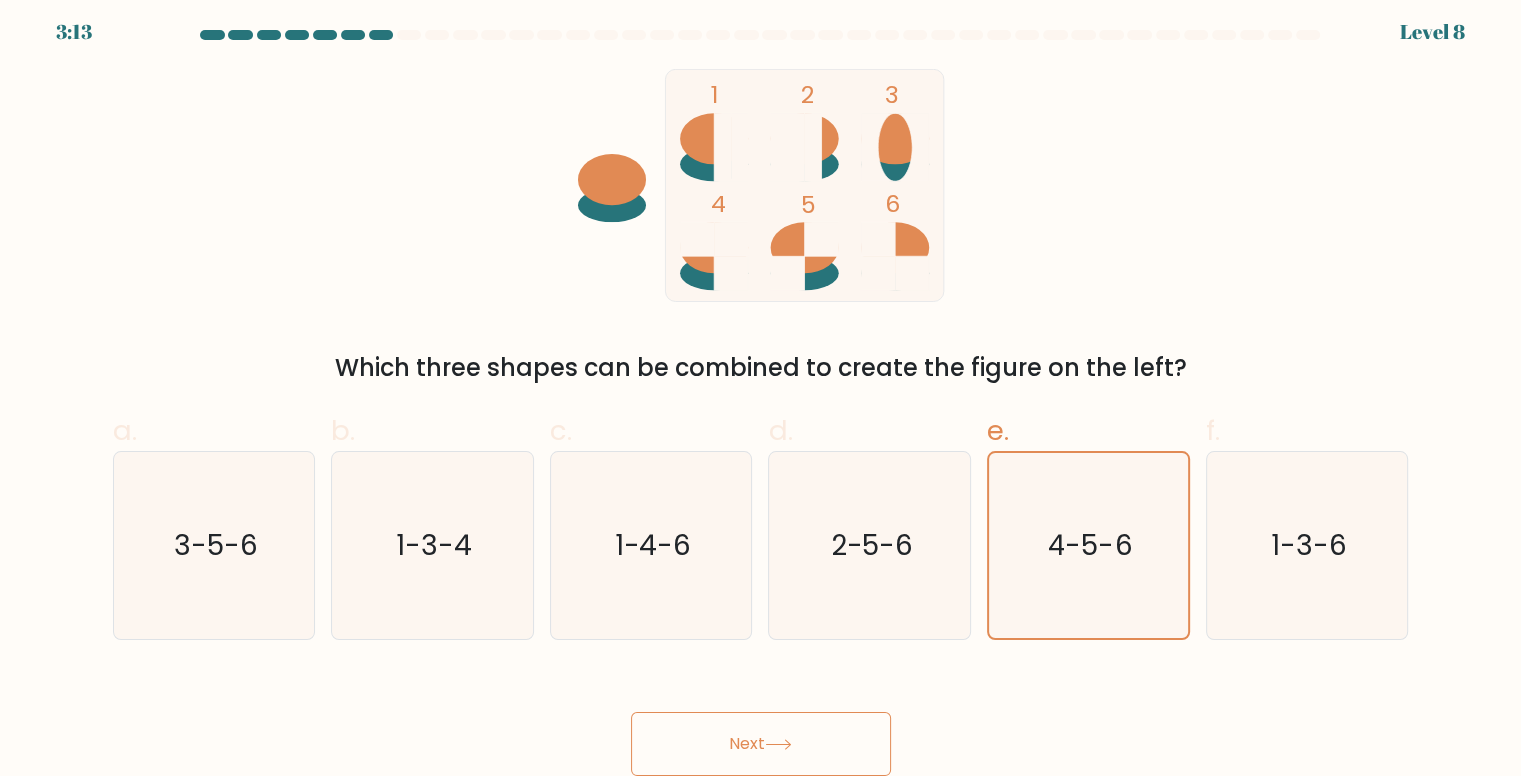 click on "Next" at bounding box center (761, 744) 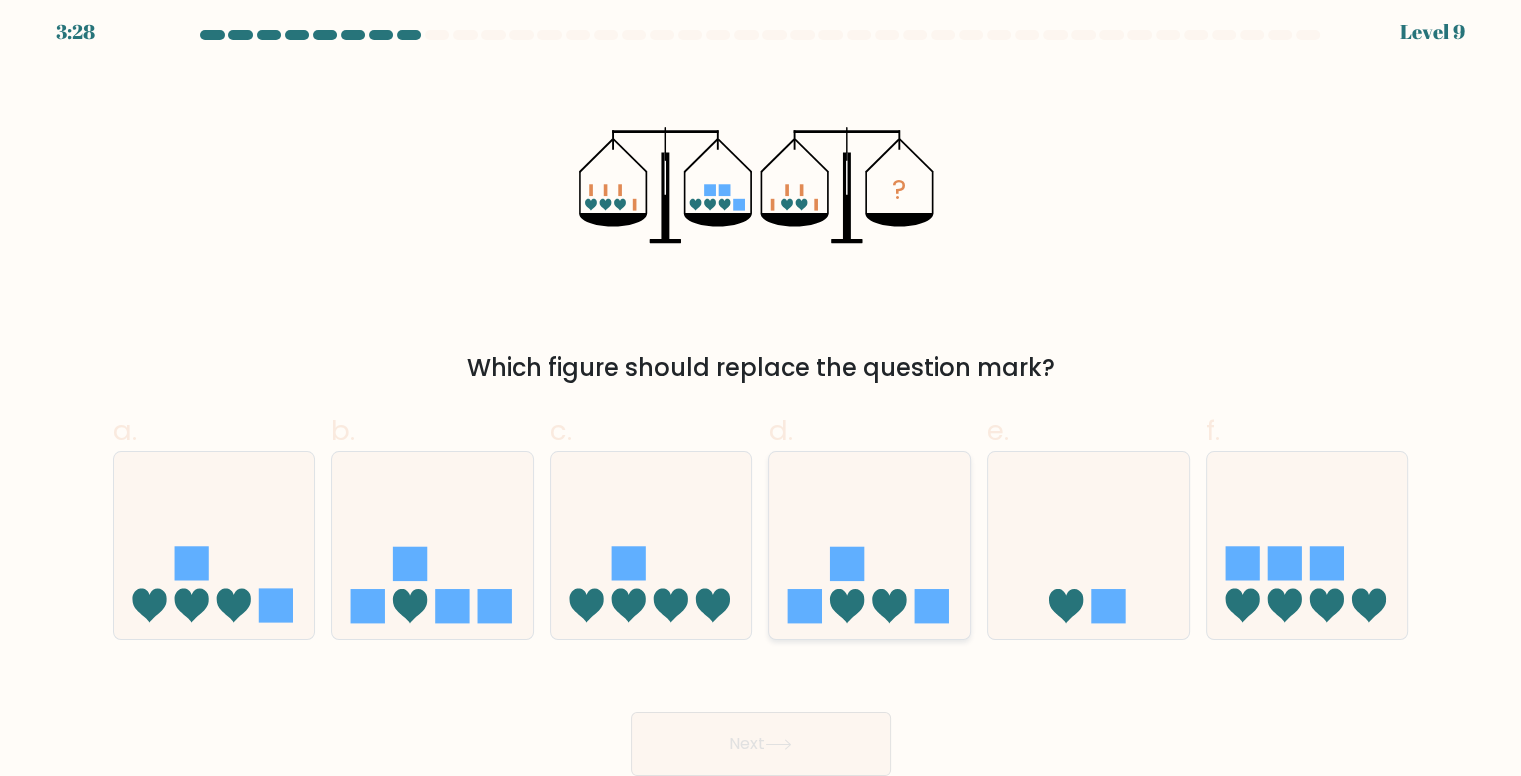 click 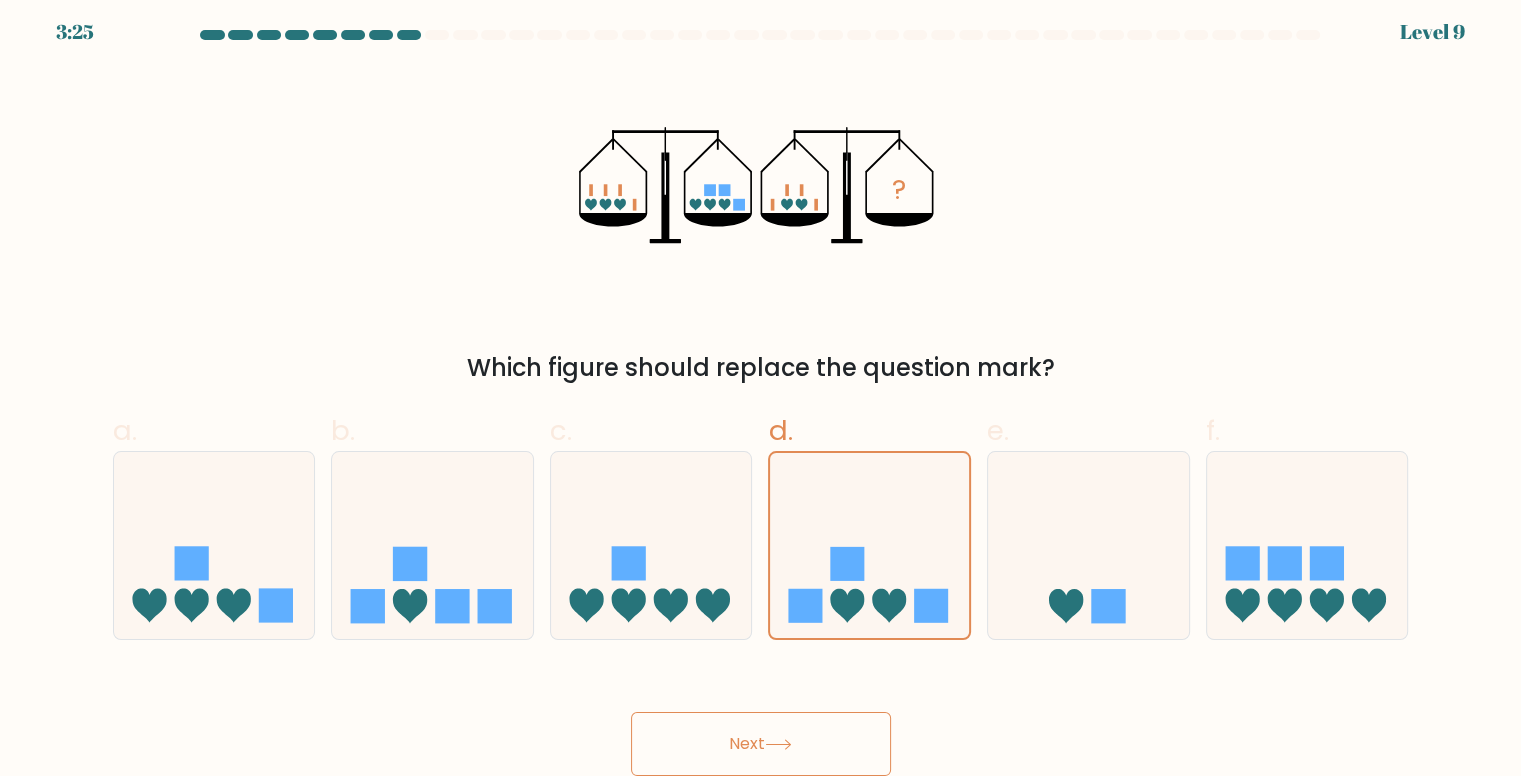 click on "Next" at bounding box center (761, 744) 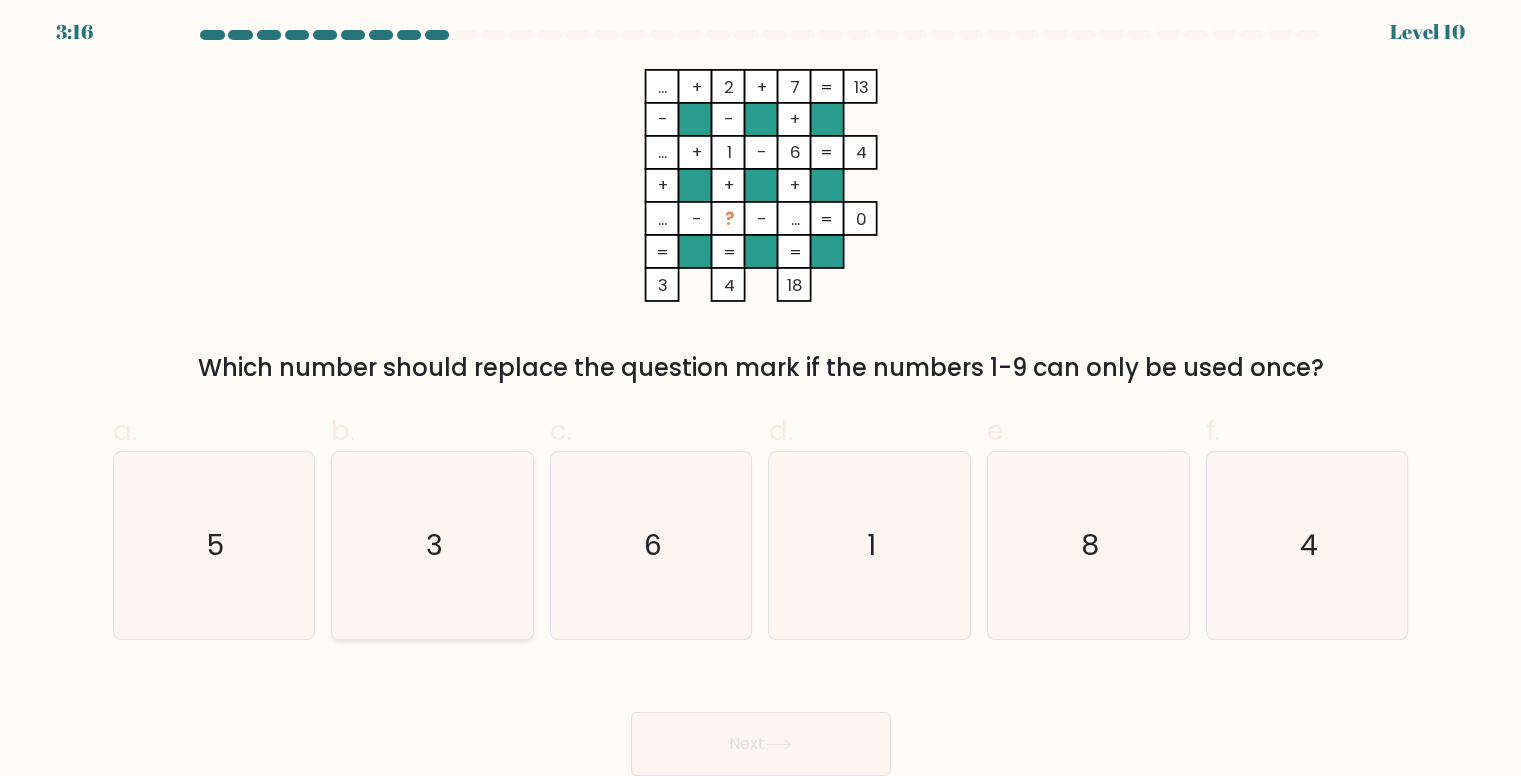 click on "3" 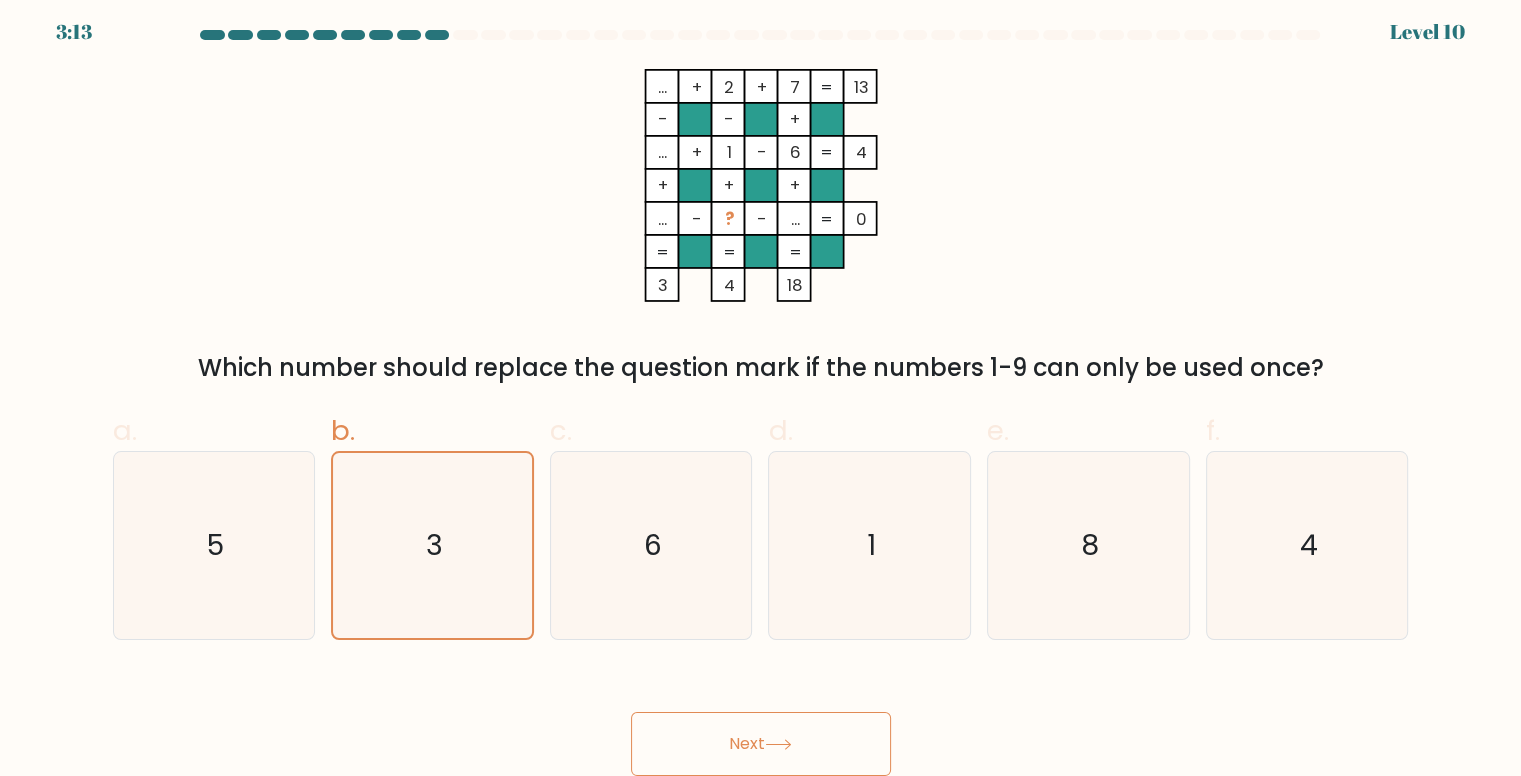 click on "Next" at bounding box center (761, 744) 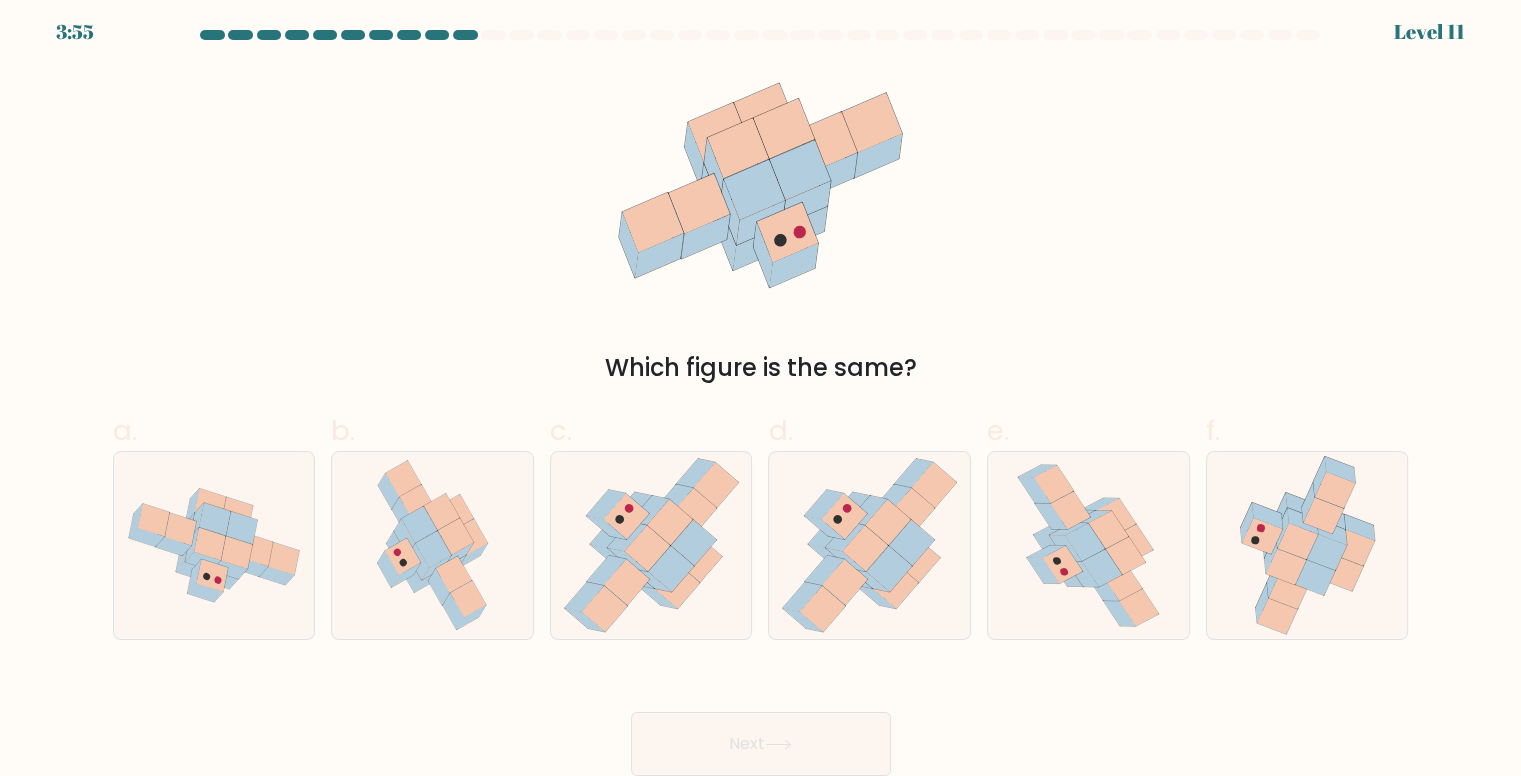 drag, startPoint x: 711, startPoint y: 246, endPoint x: 794, endPoint y: 242, distance: 83.09633 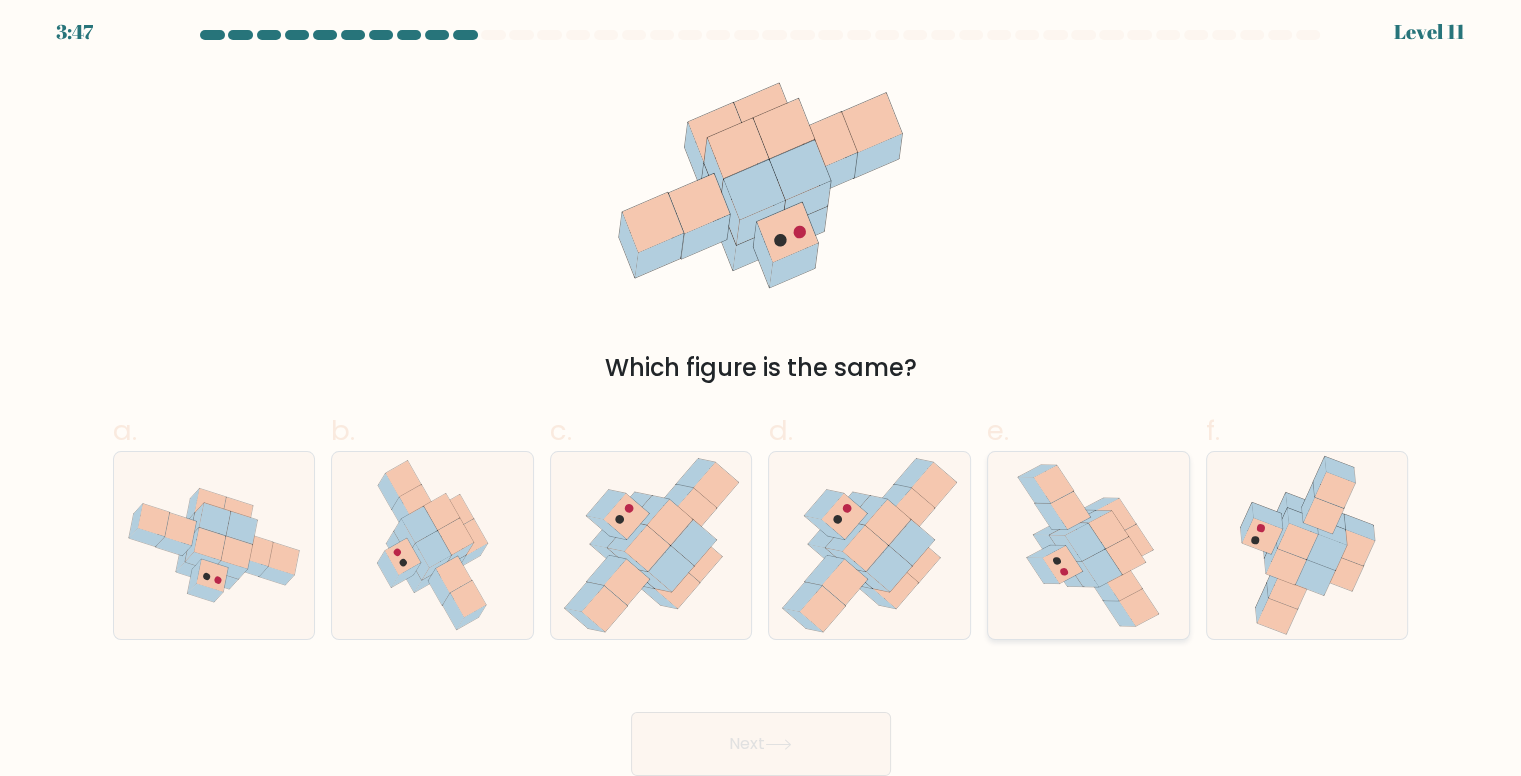 click 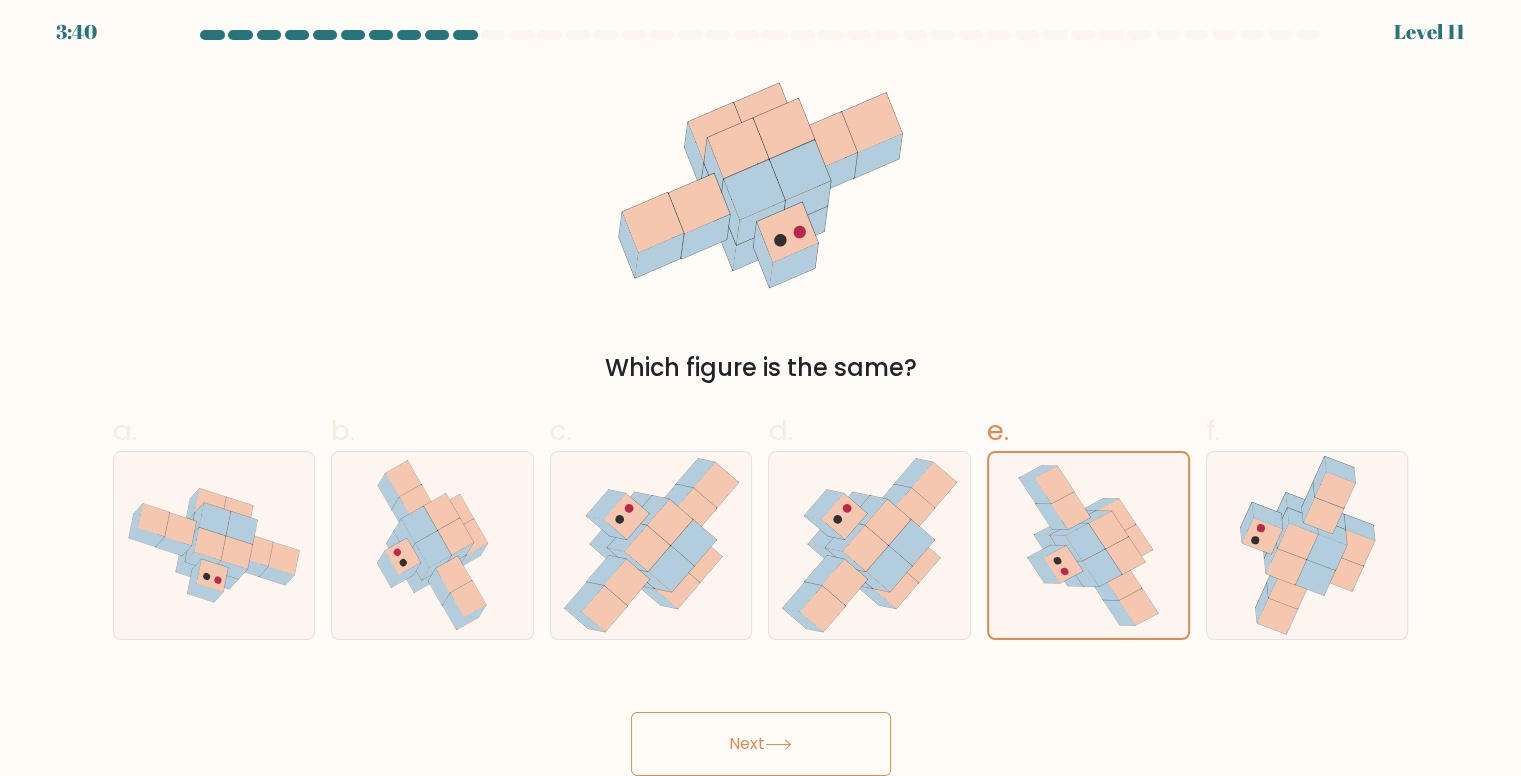 click 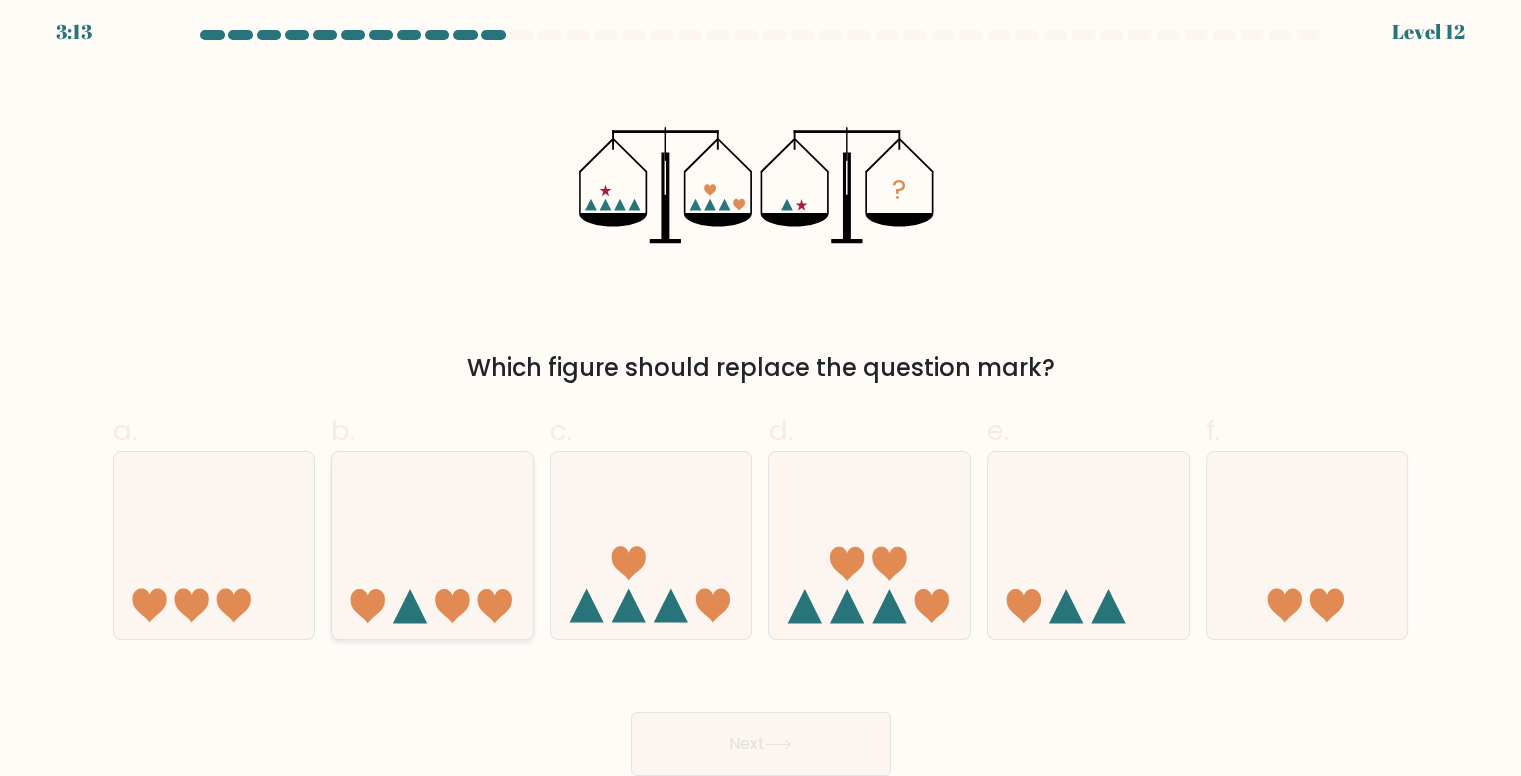 click 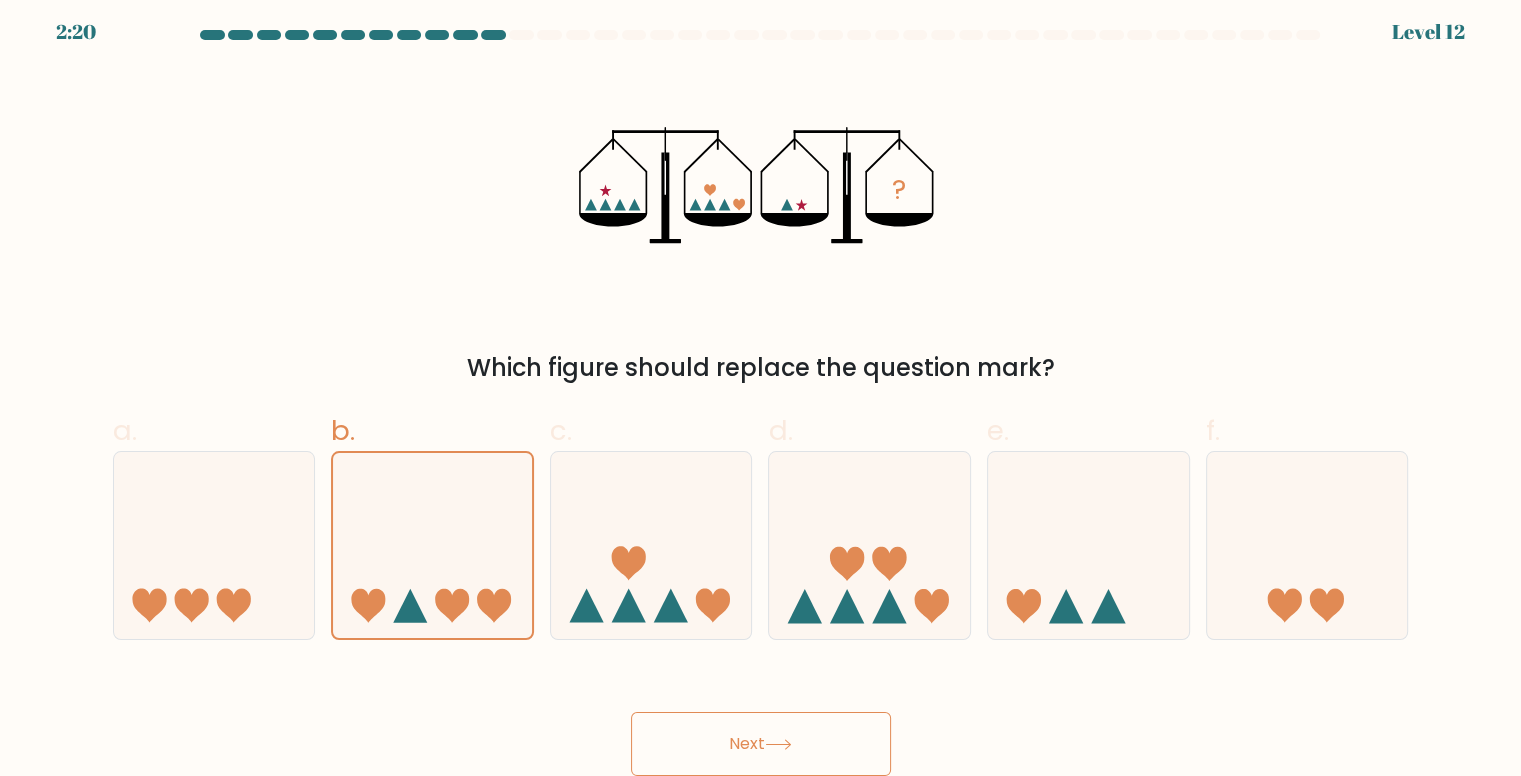 click 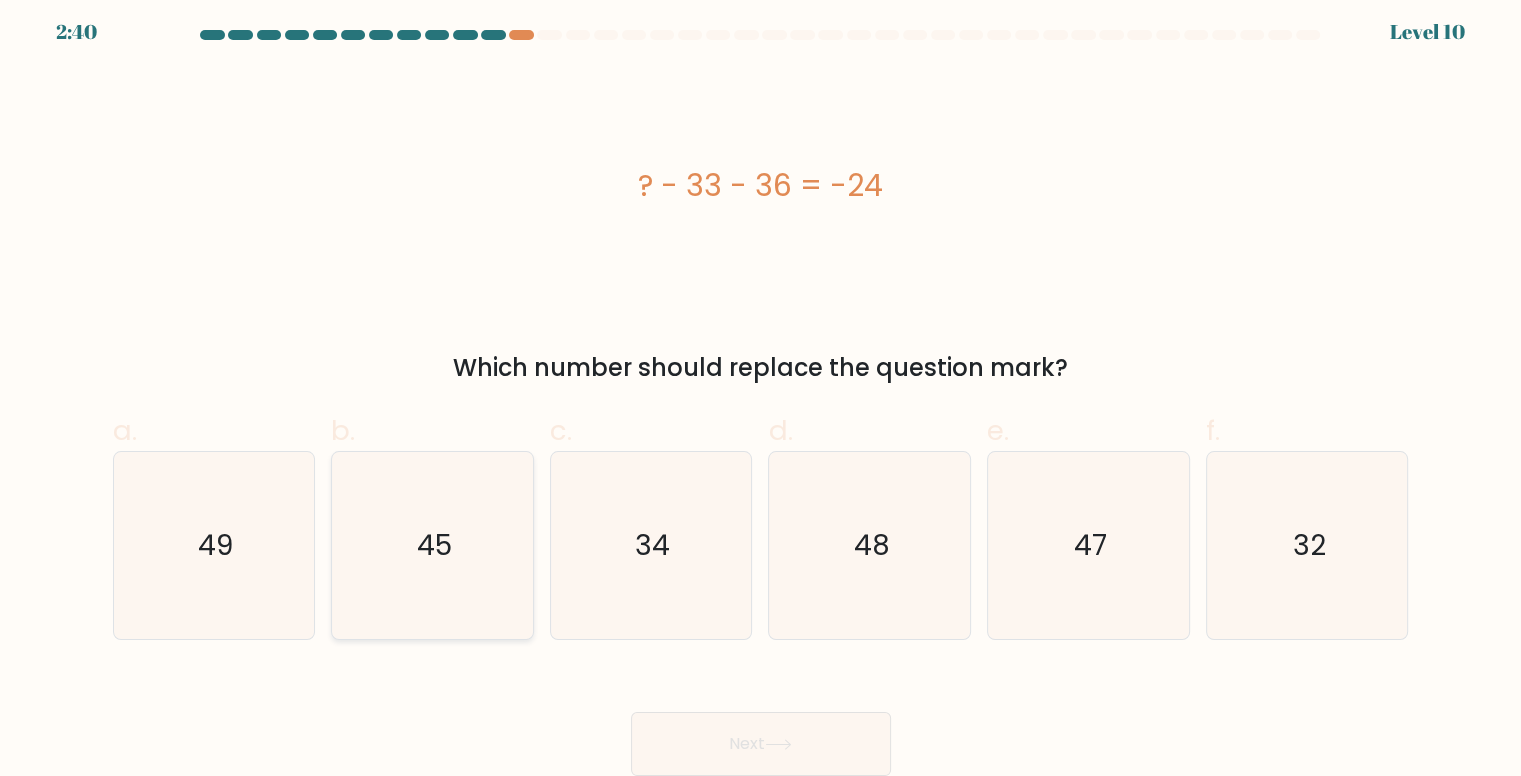 click on "45" 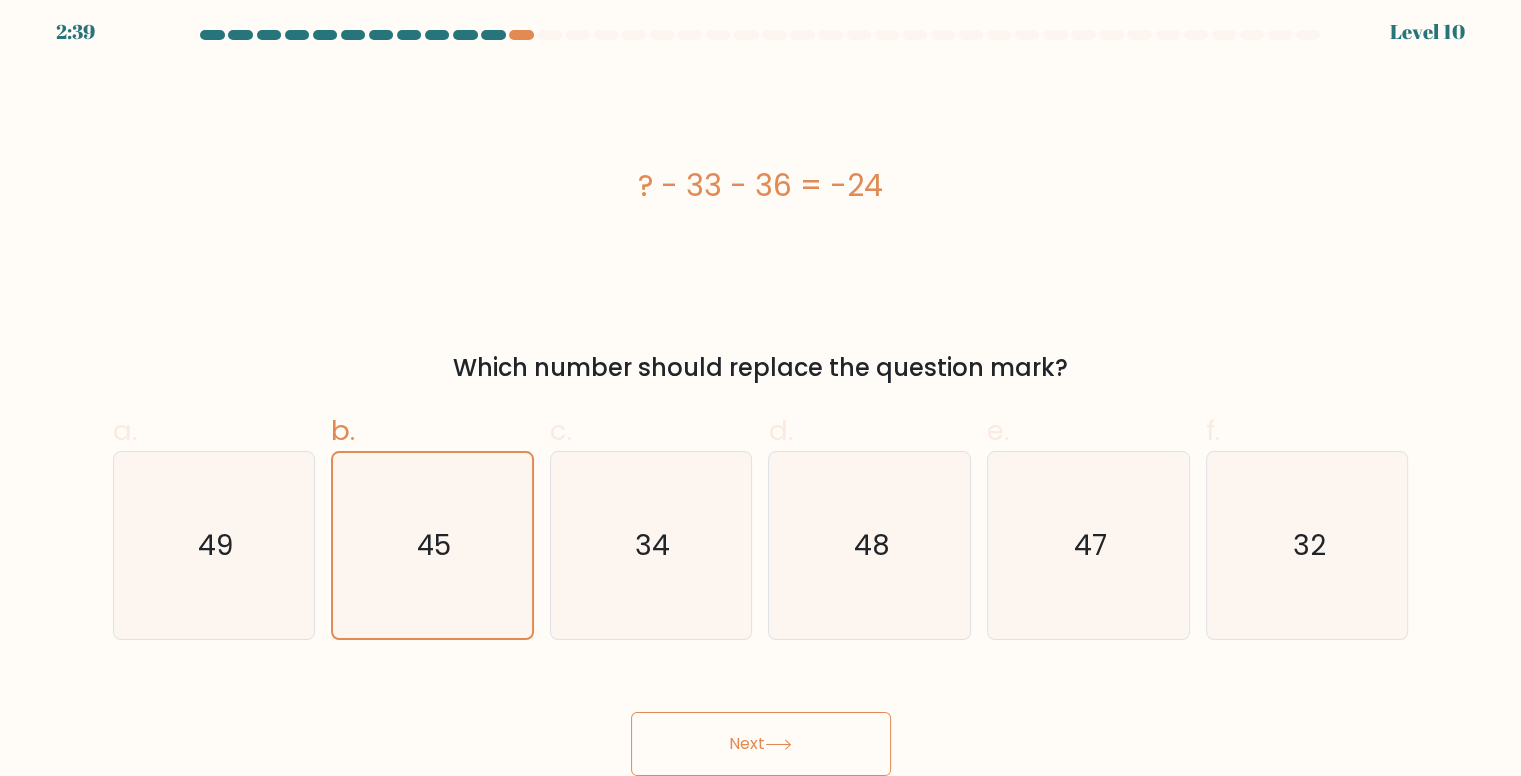 click on "Next" at bounding box center [761, 744] 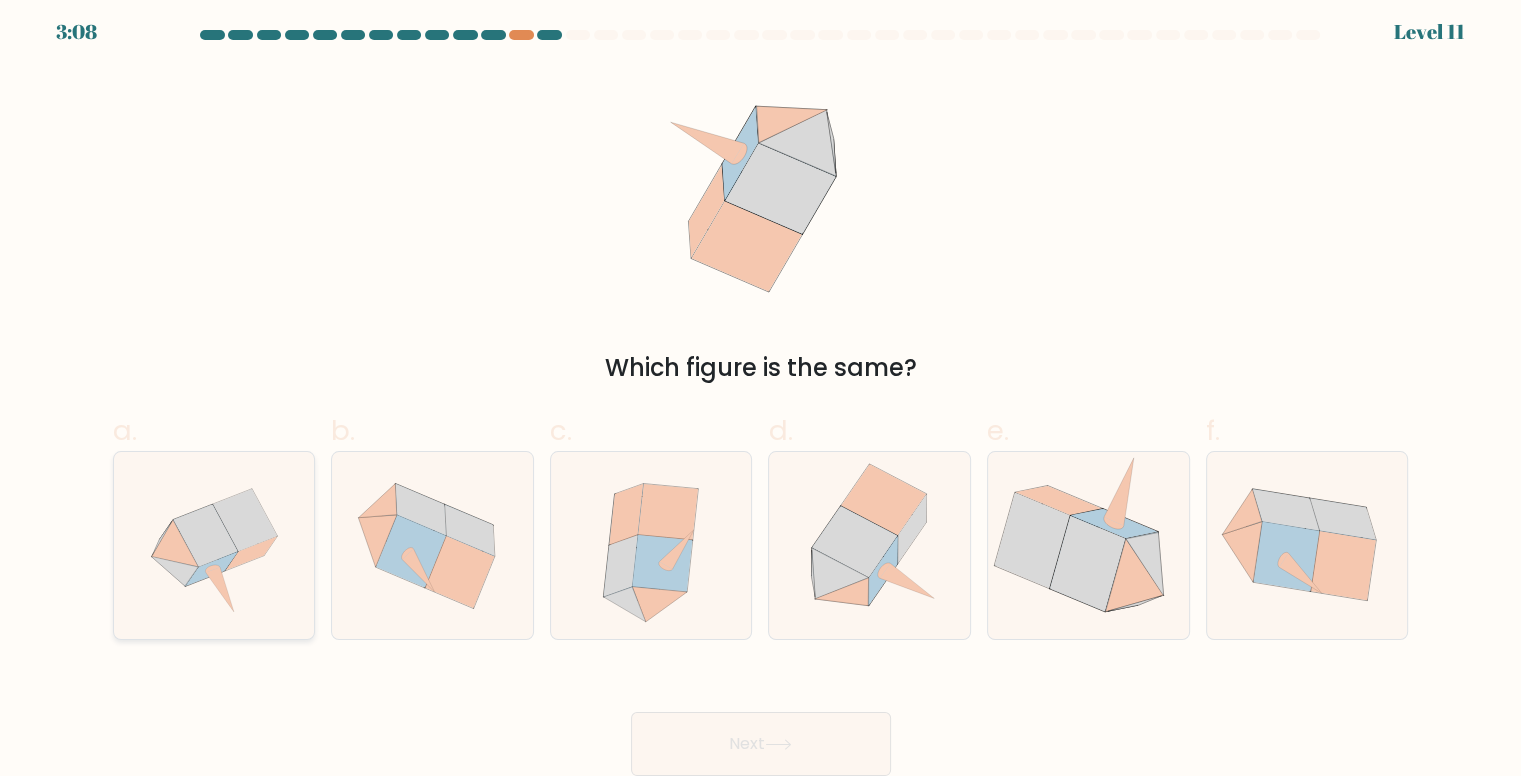 click 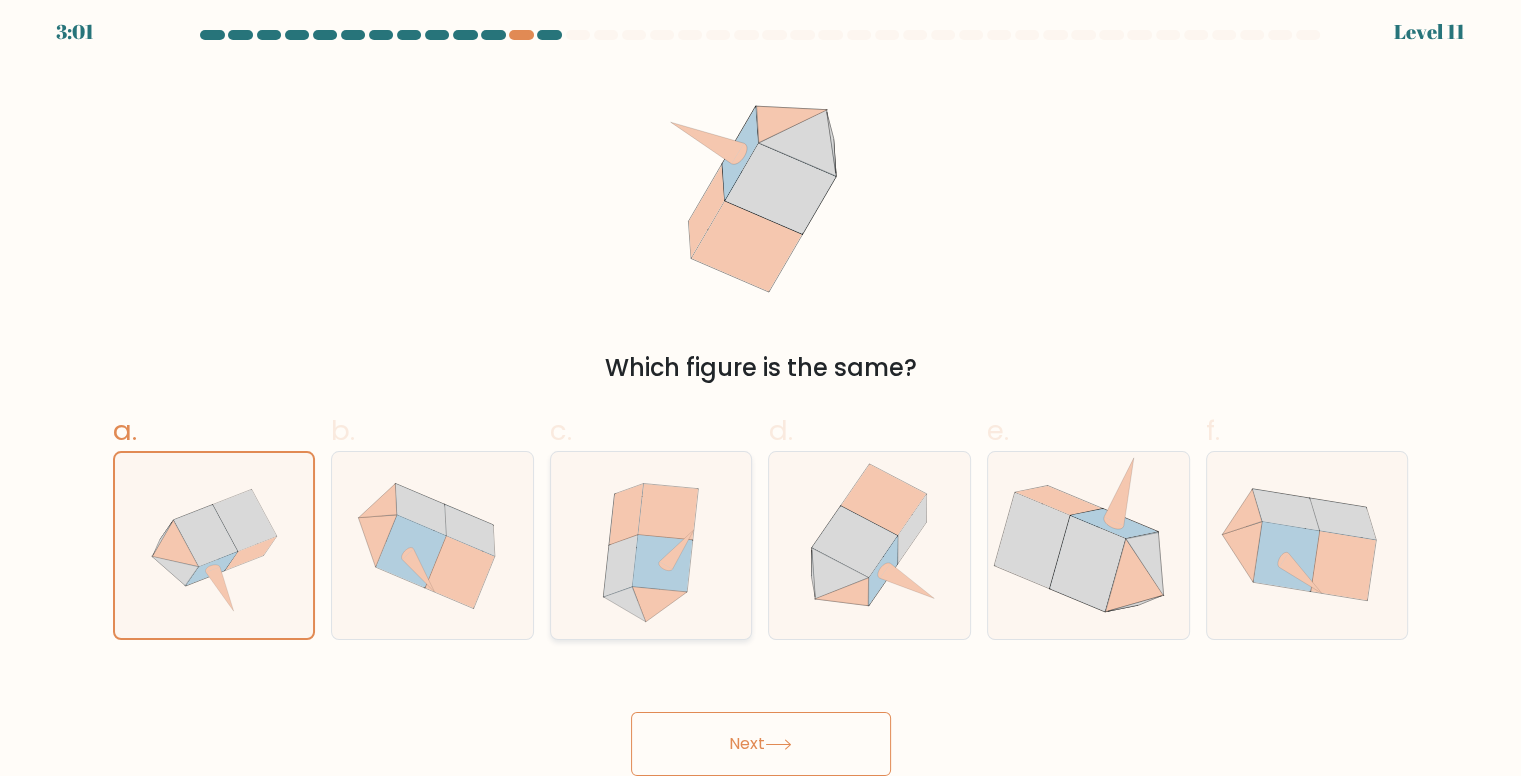 click 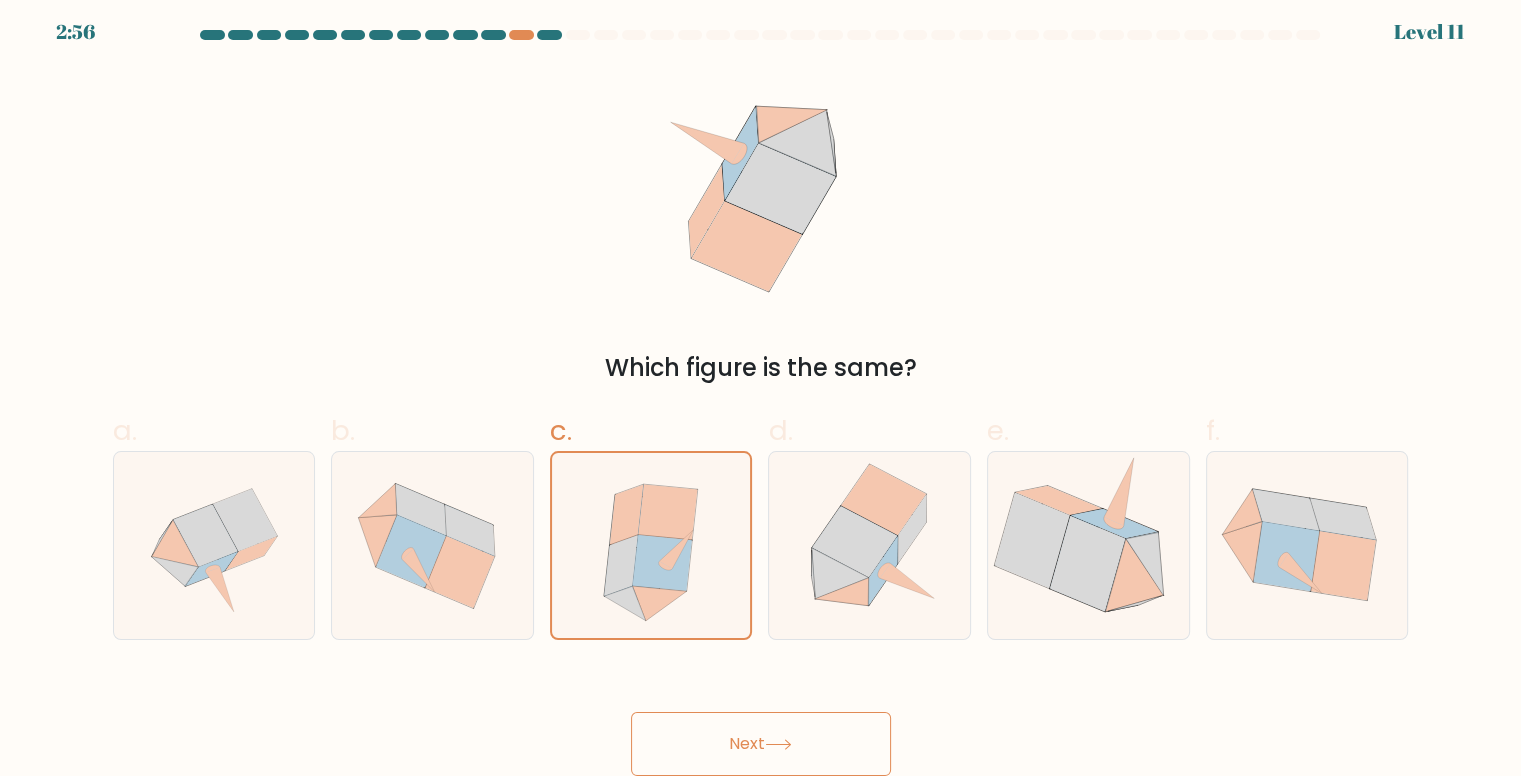 click on "Next" at bounding box center [761, 744] 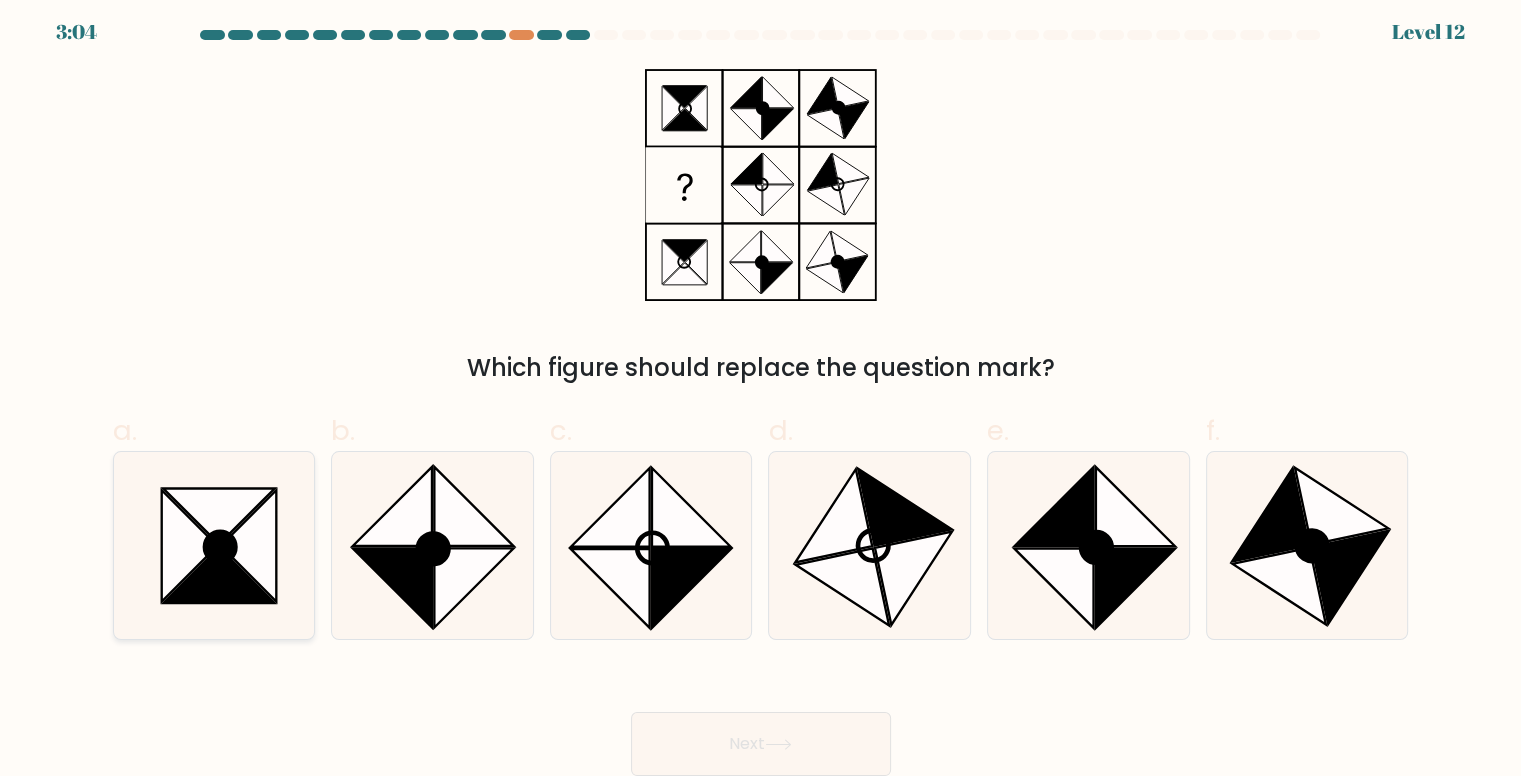 click 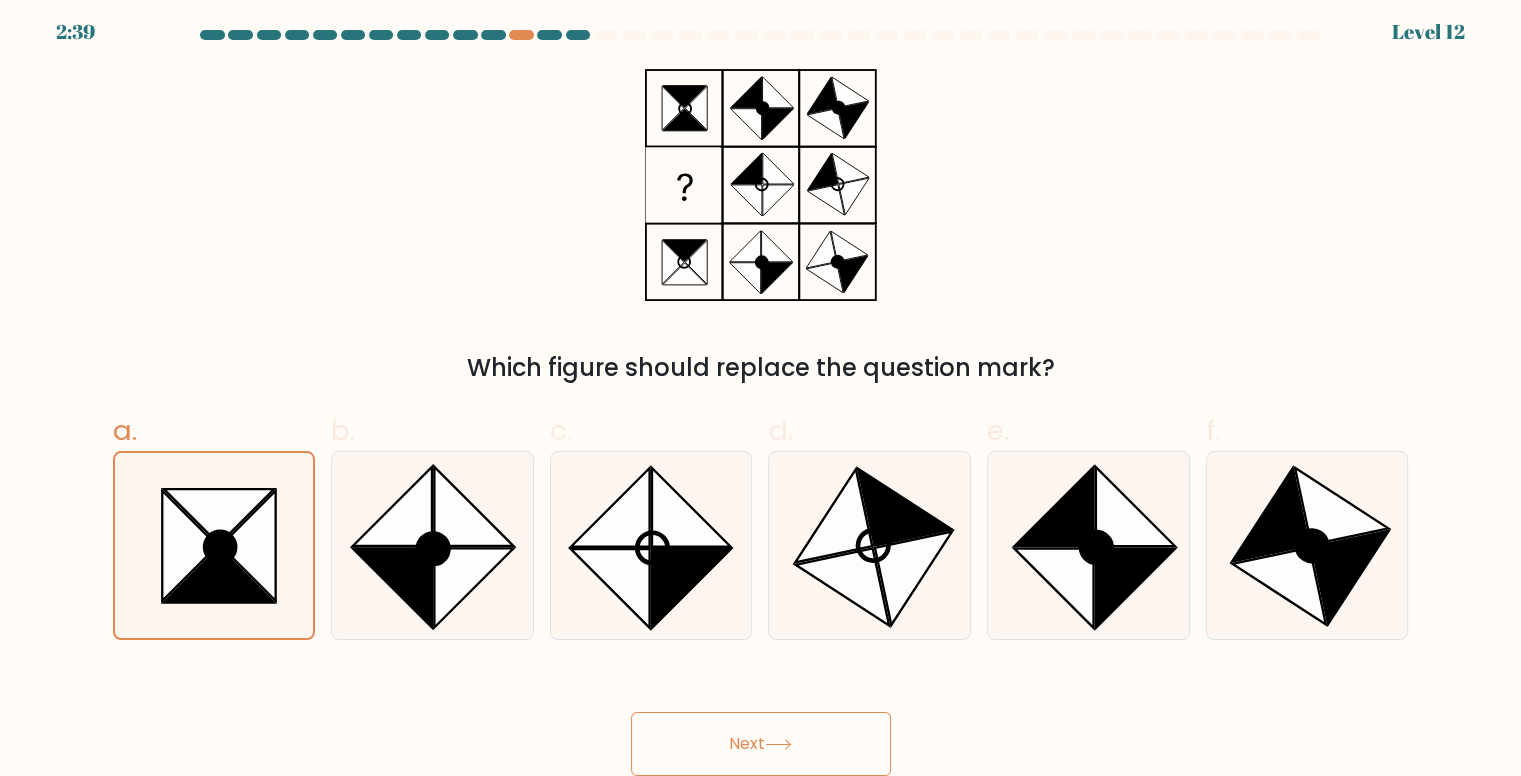 click on "Next" at bounding box center [761, 744] 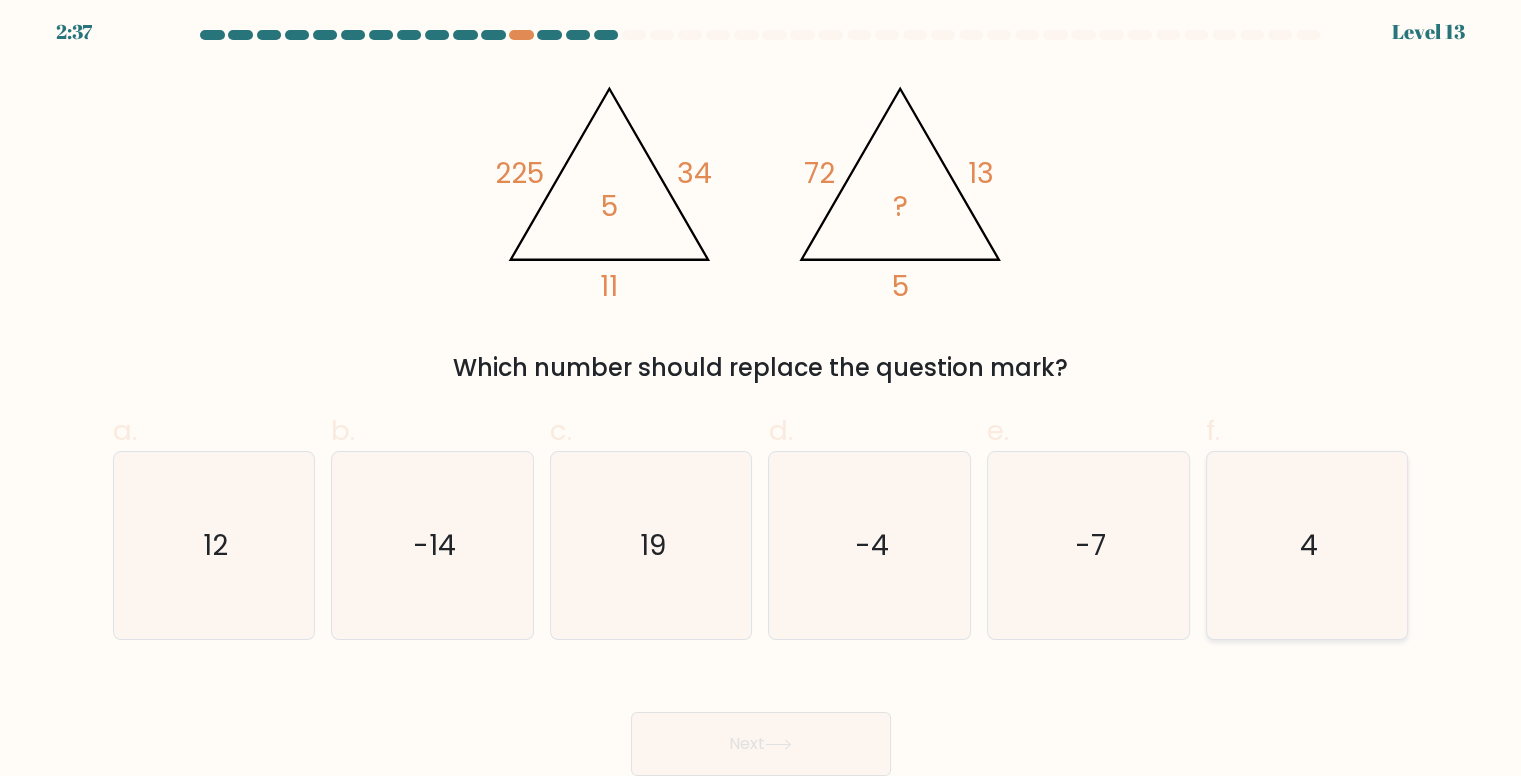 click on "4" 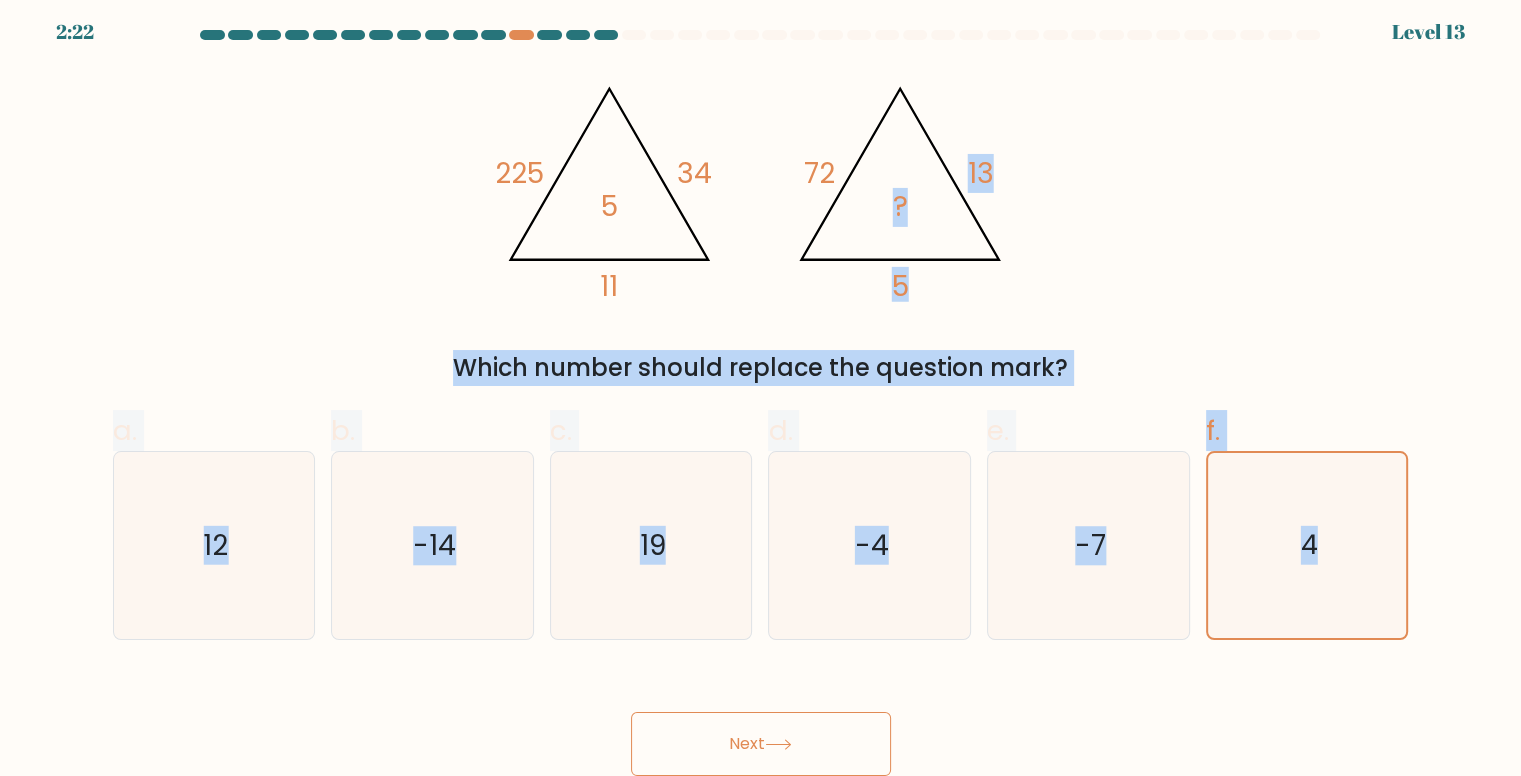 drag, startPoint x: 971, startPoint y: 181, endPoint x: 991, endPoint y: 680, distance: 499.40063 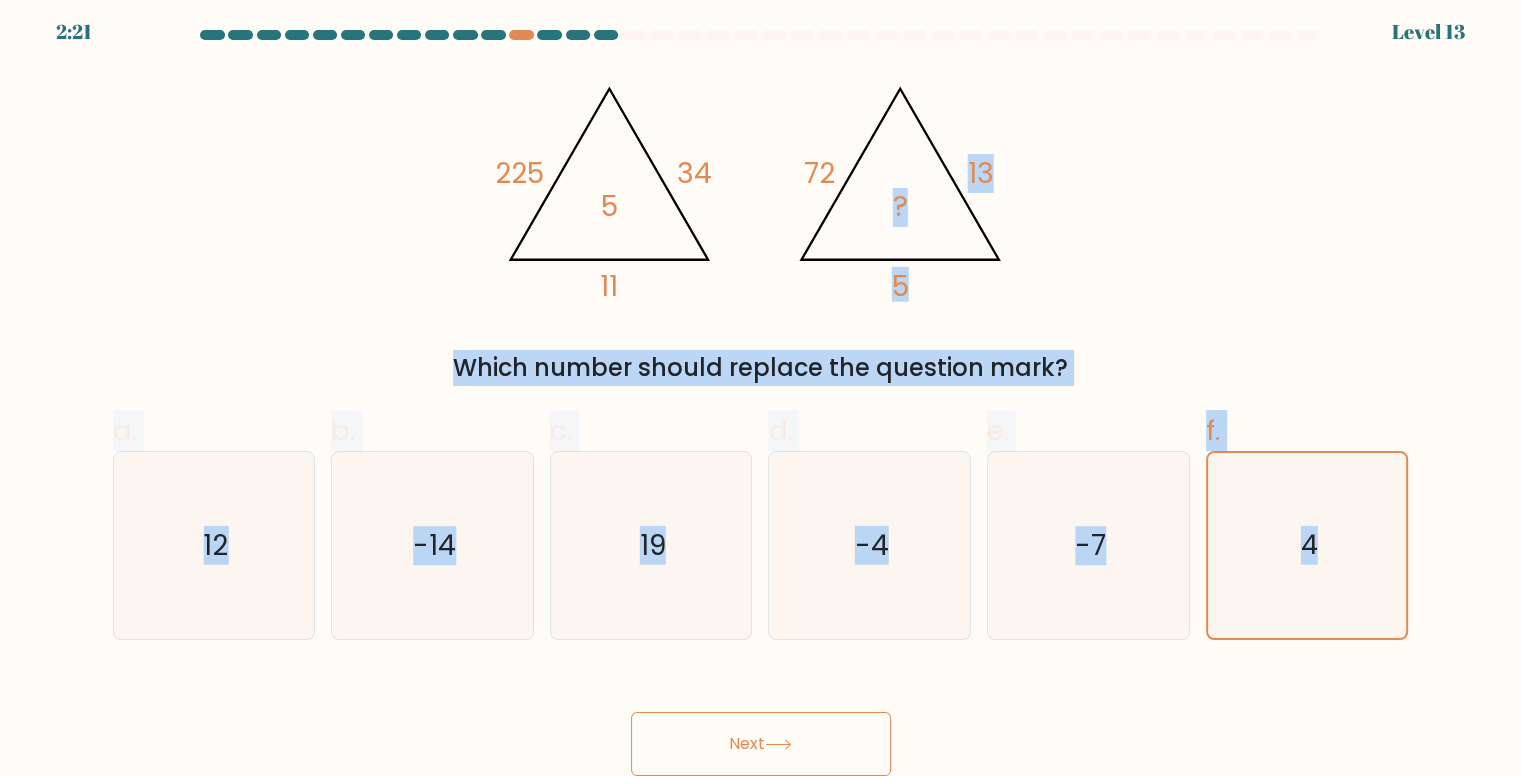 click on "Next" at bounding box center (761, 744) 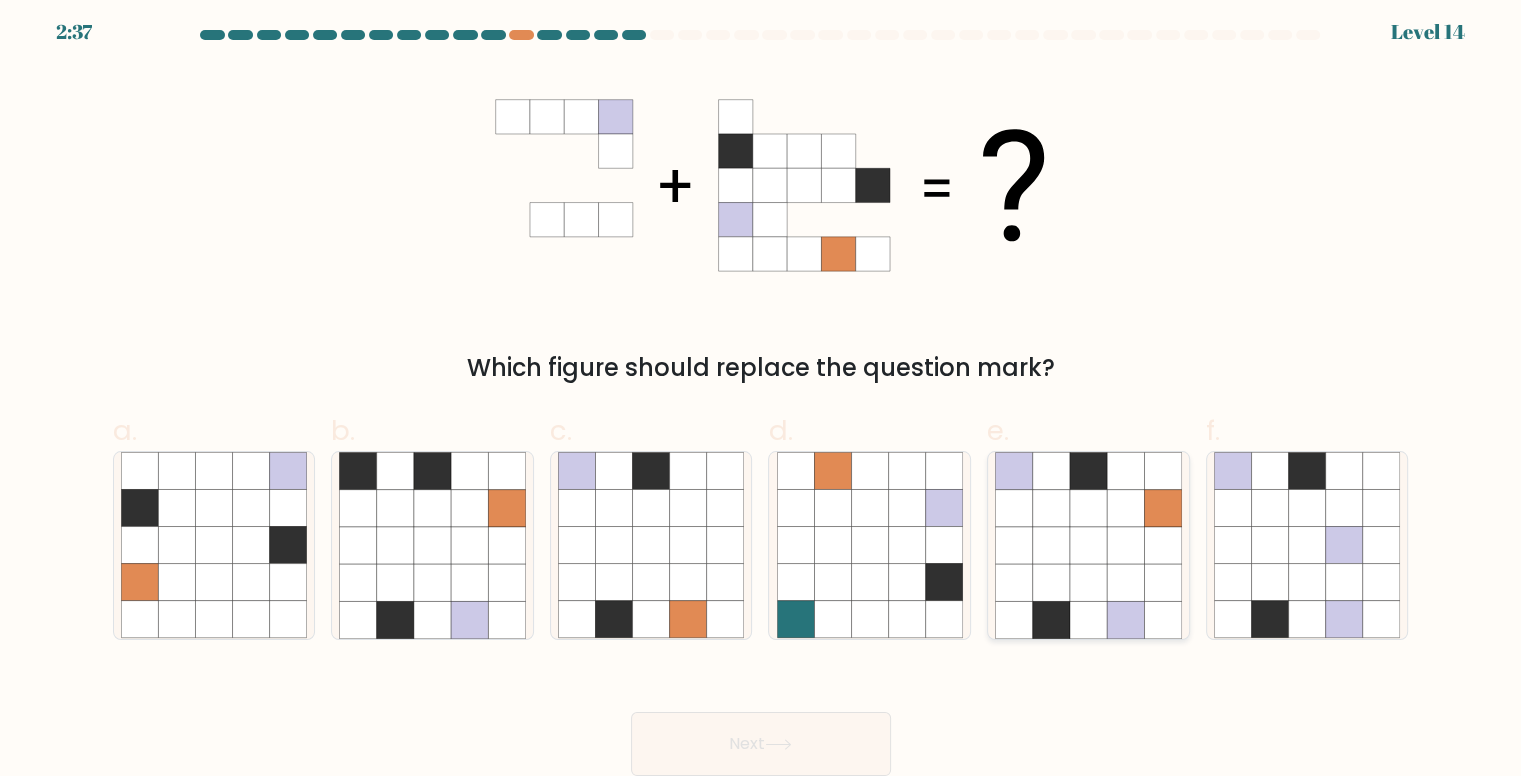 click 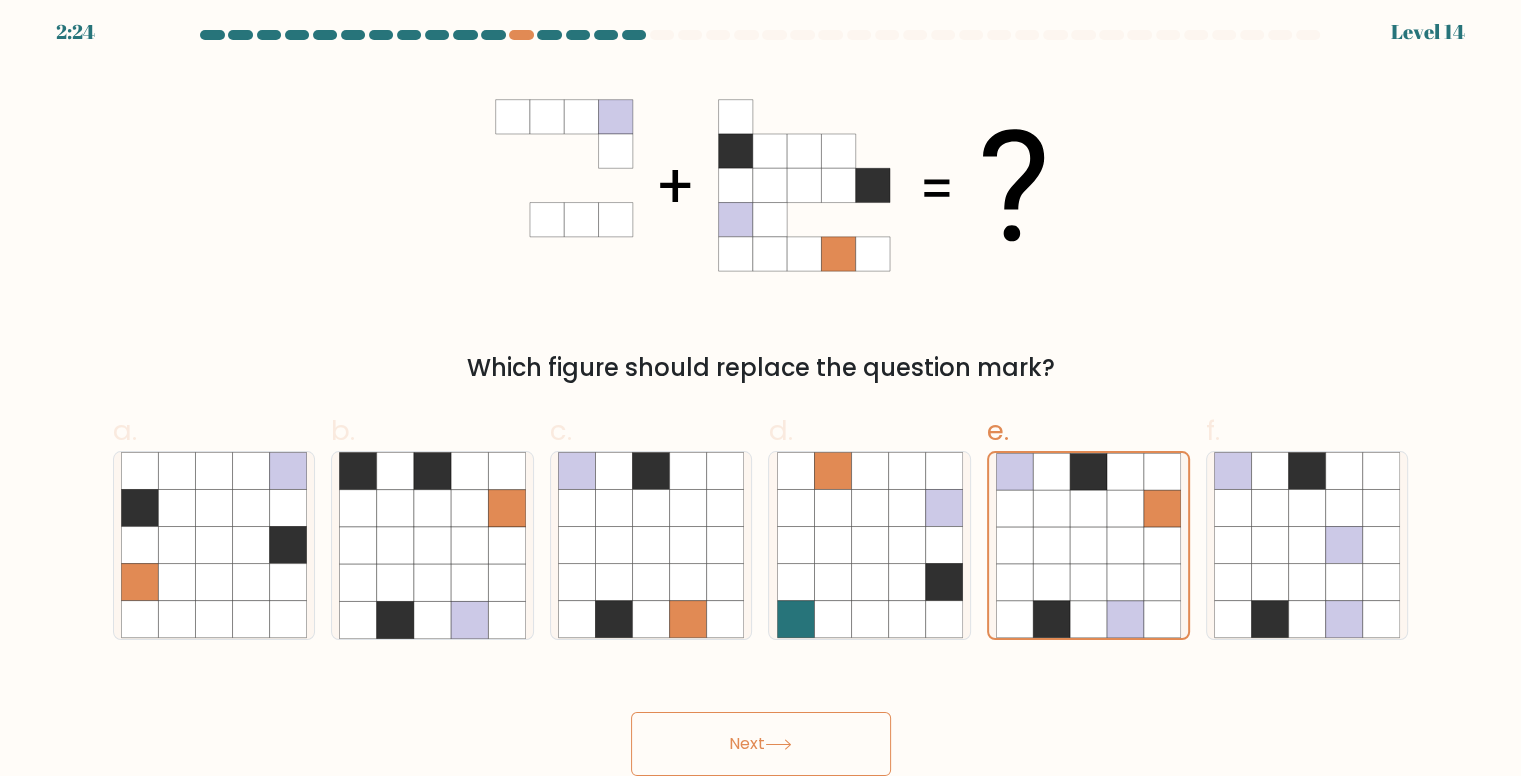 click on "Next" at bounding box center (761, 744) 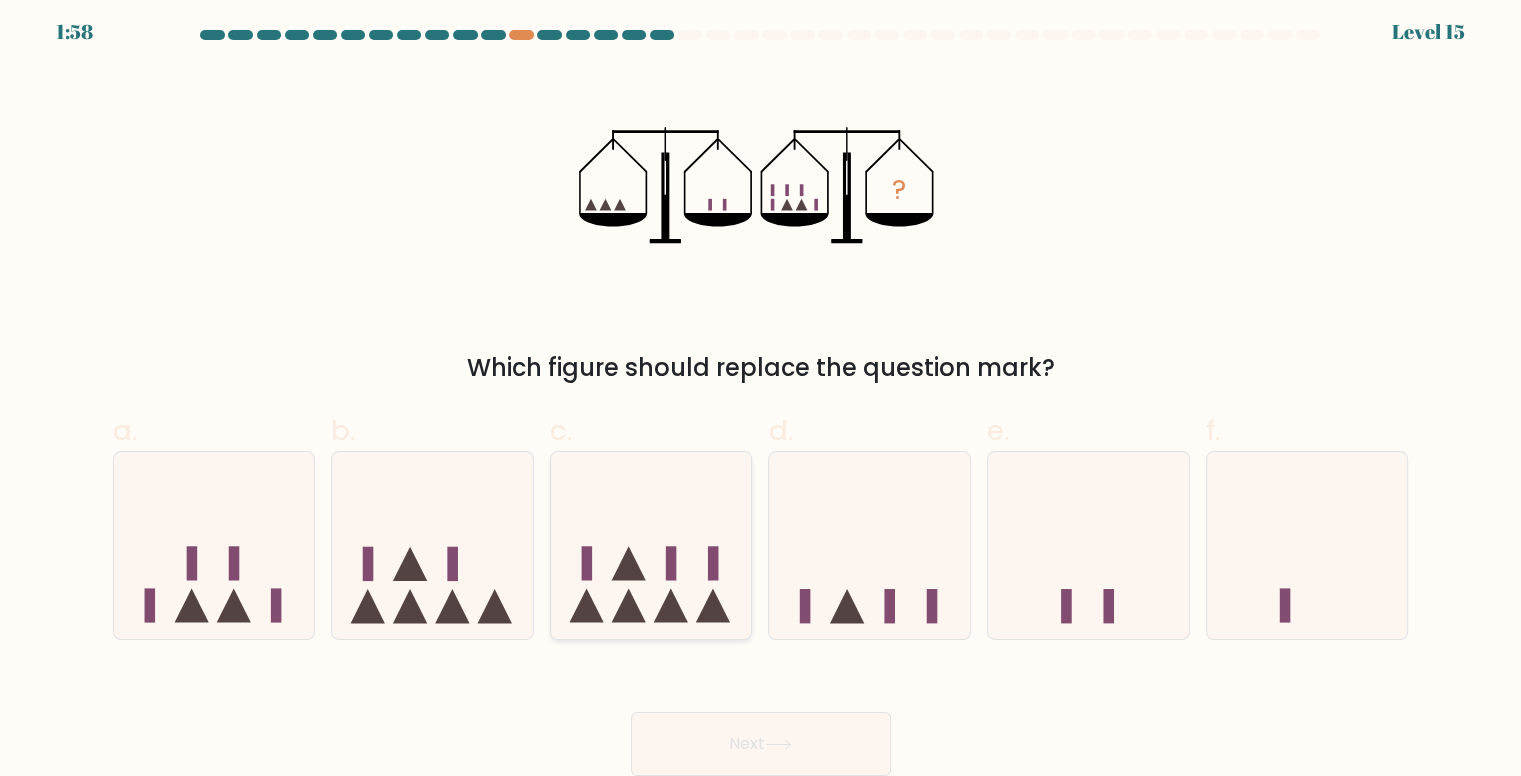 click 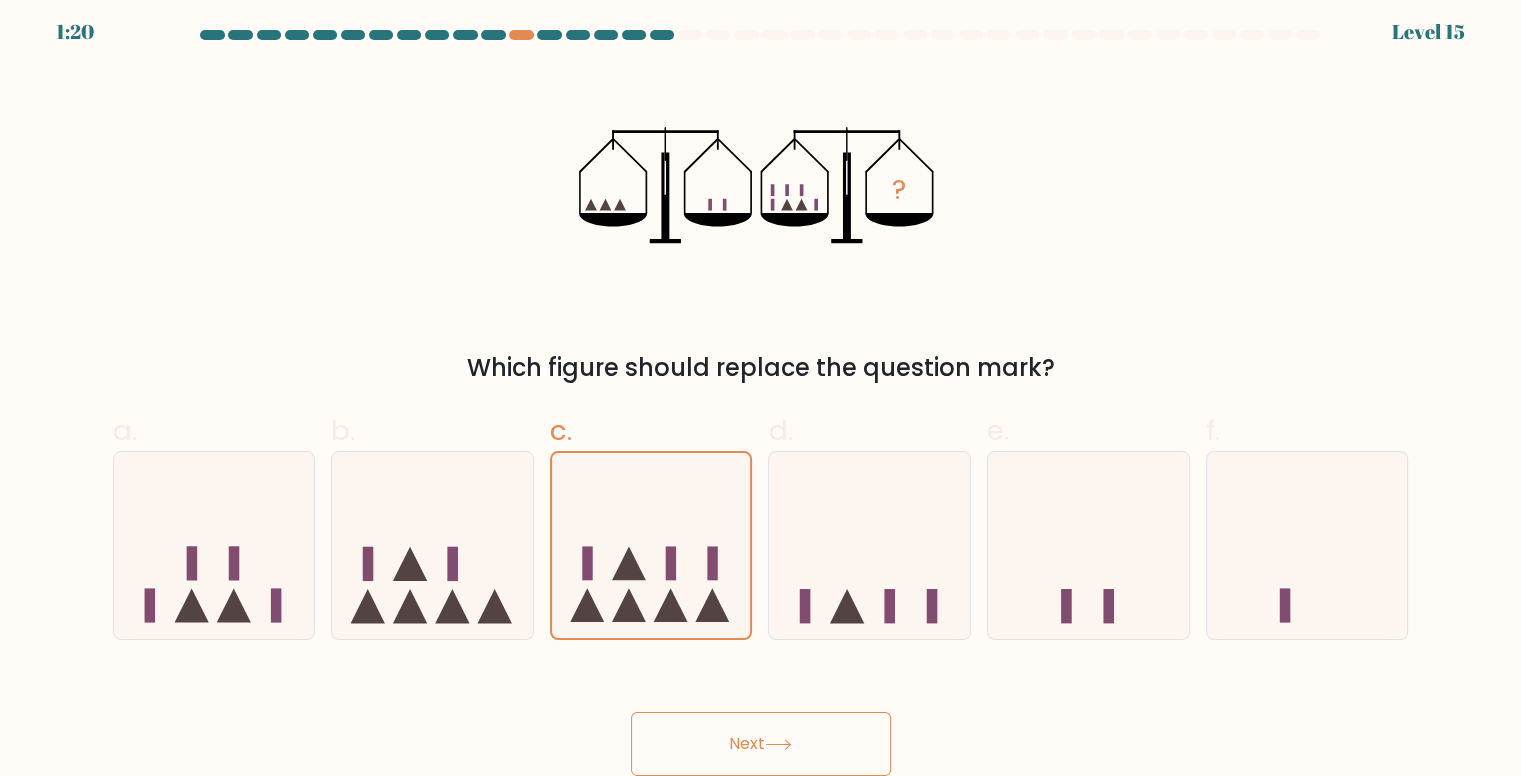 click on "Next" at bounding box center [761, 744] 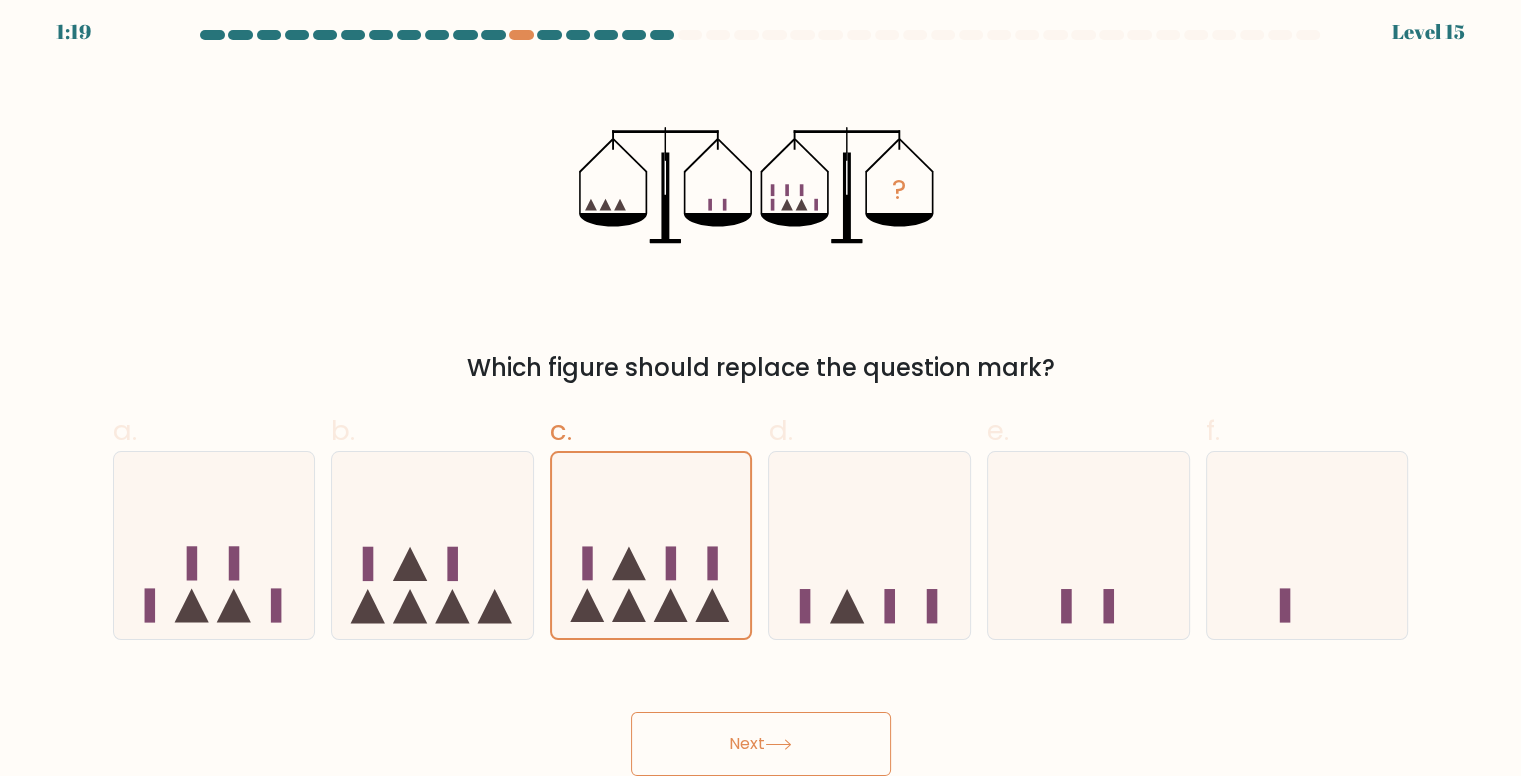 click on "Next" at bounding box center (761, 744) 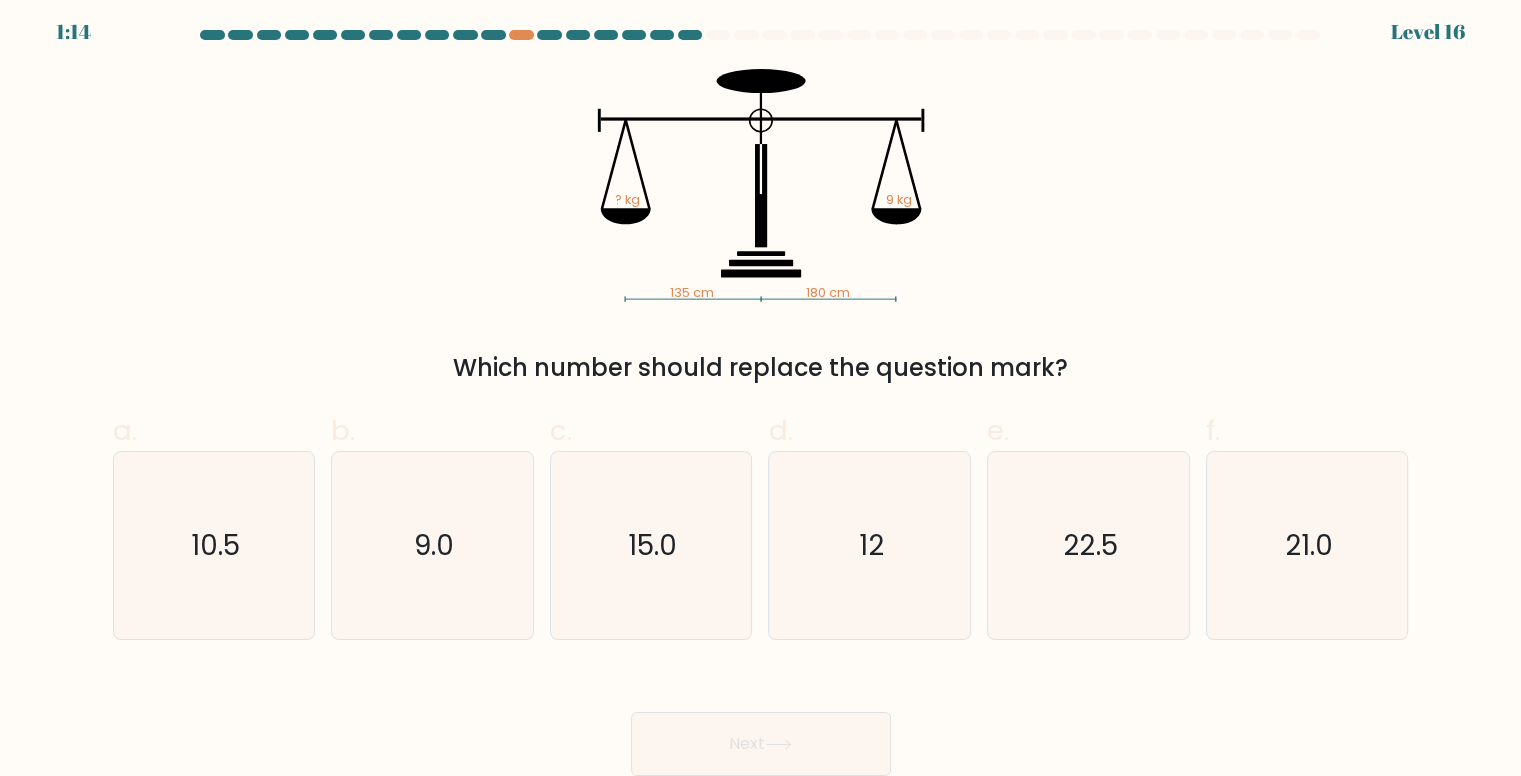 click on "d.
12" at bounding box center [869, 525] 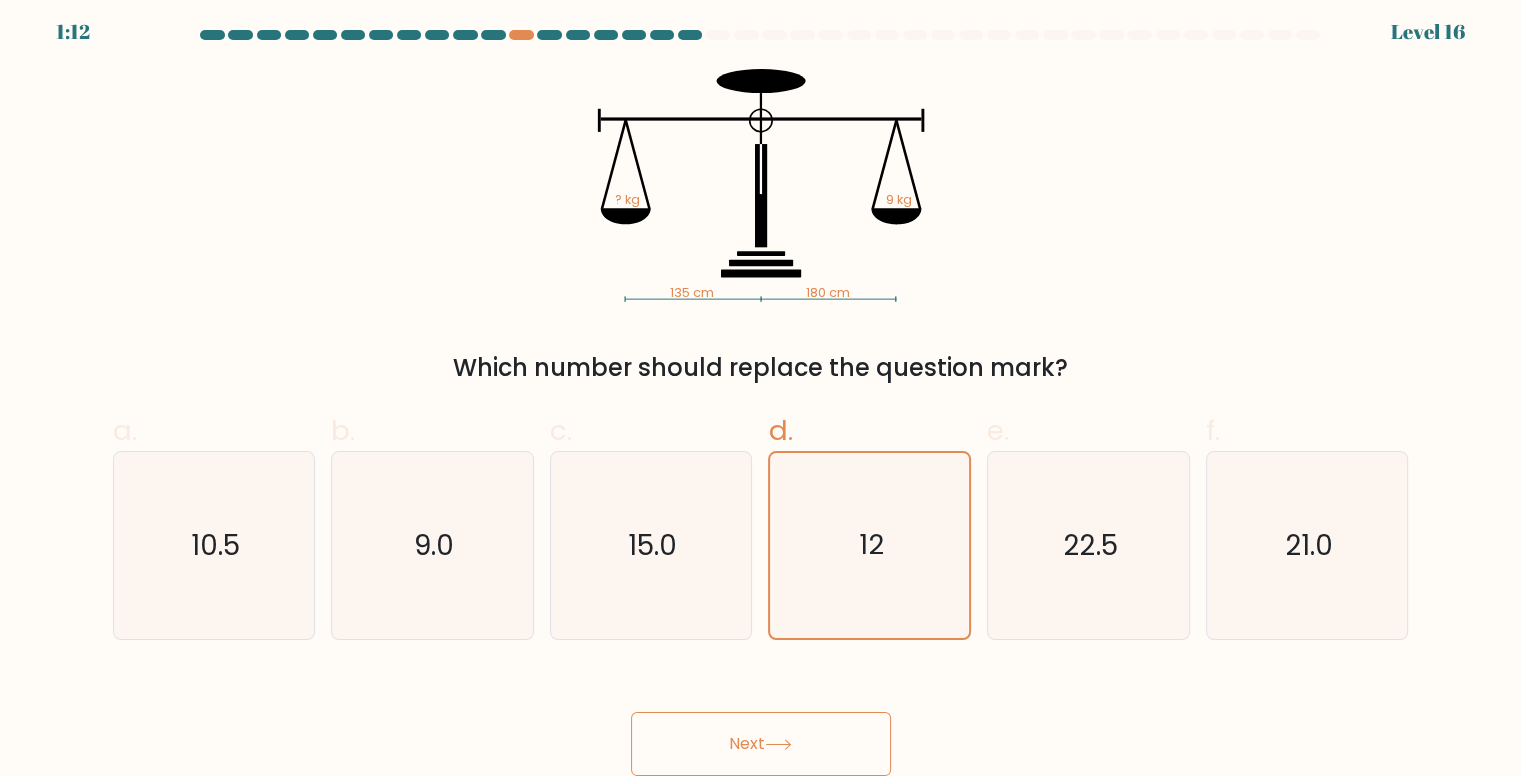 click on "Next" at bounding box center (761, 744) 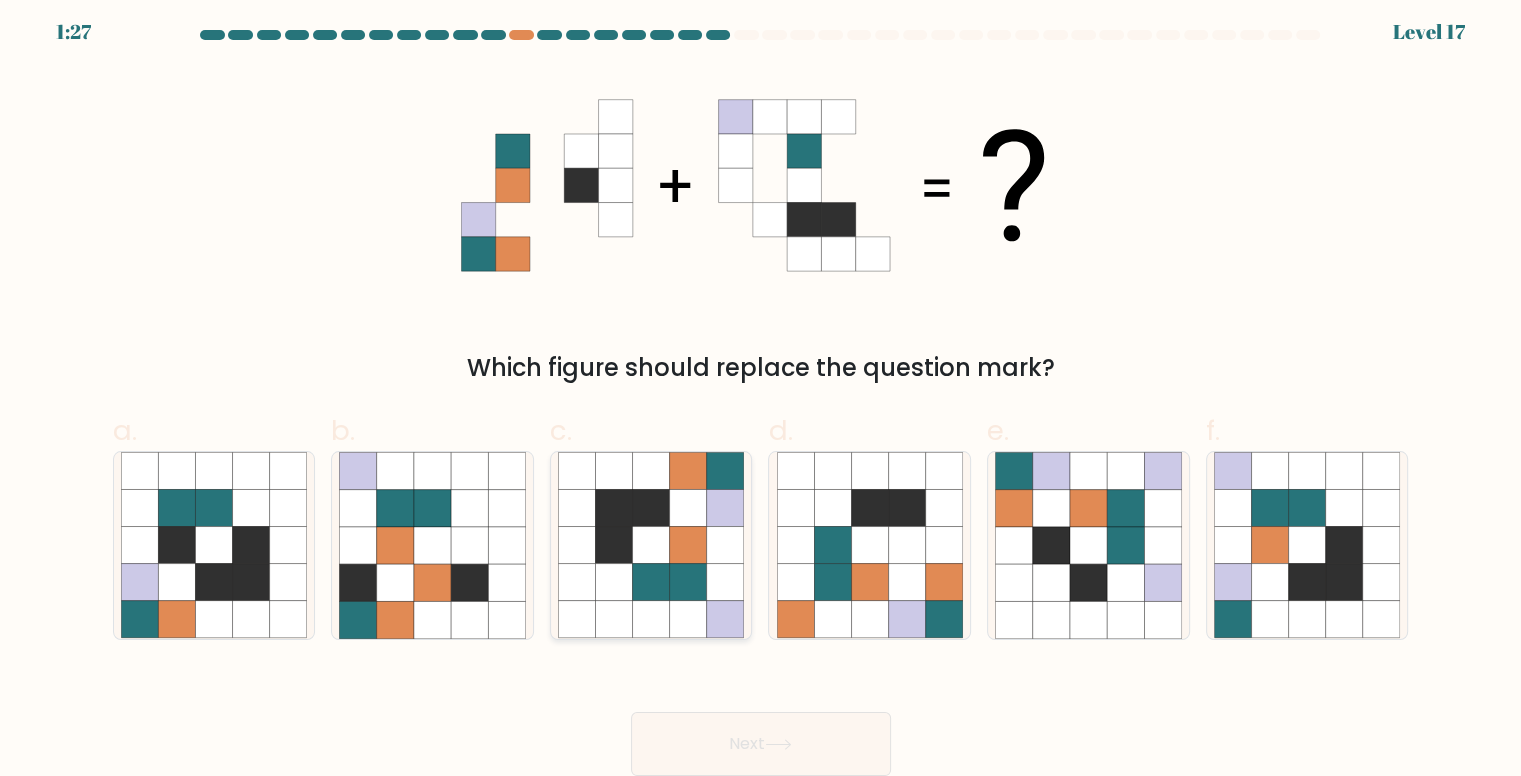 click 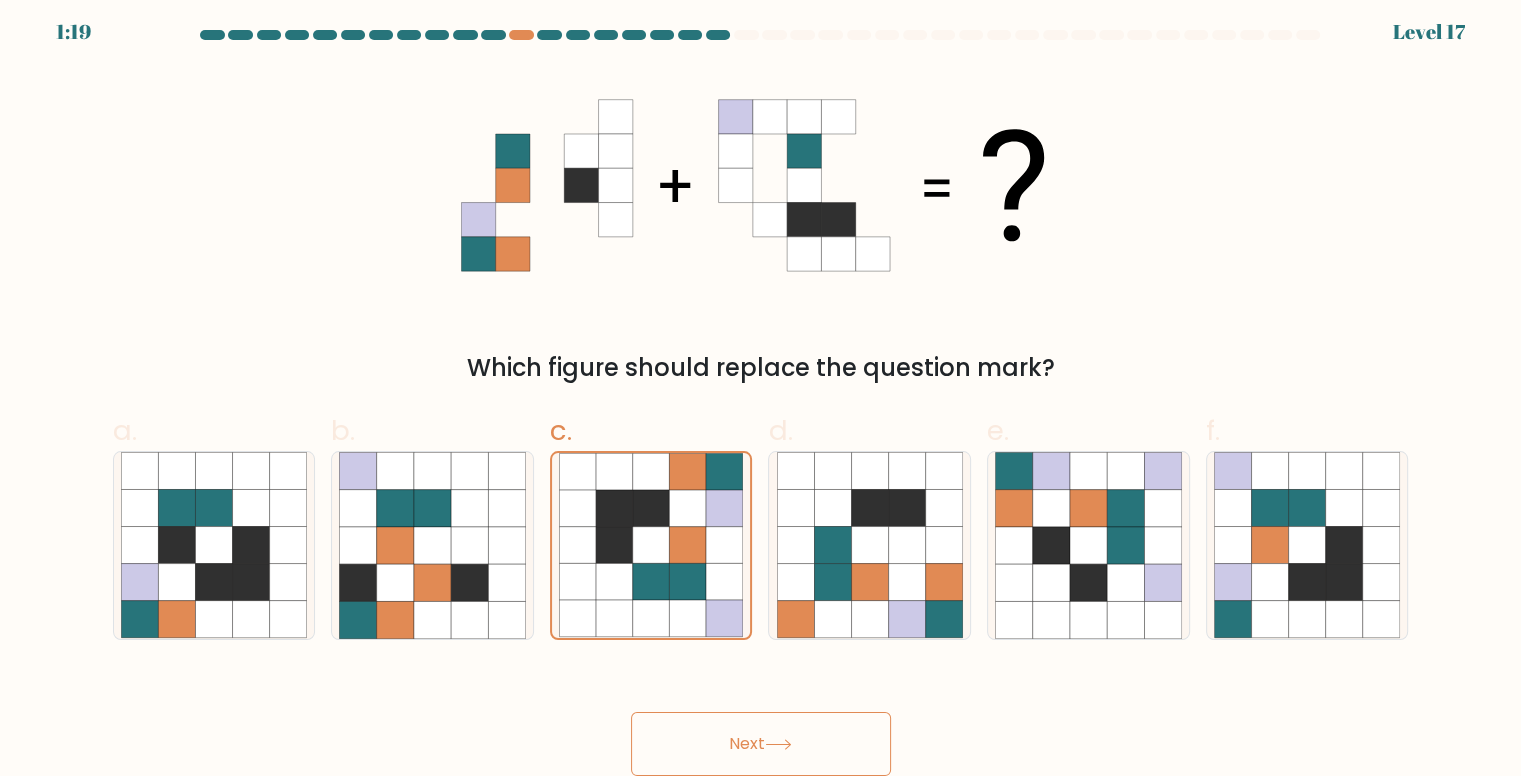 click on "Next" at bounding box center [761, 744] 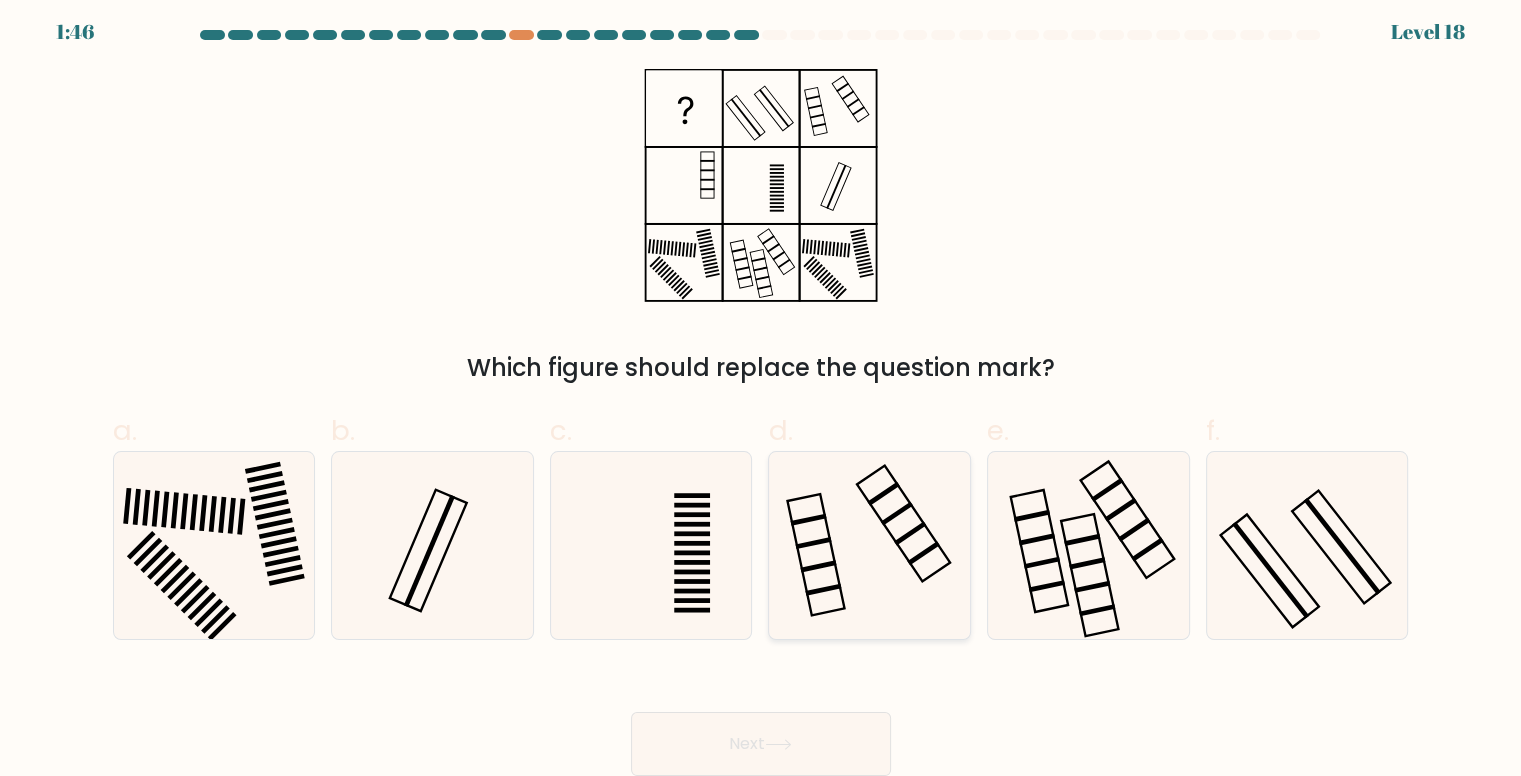 click 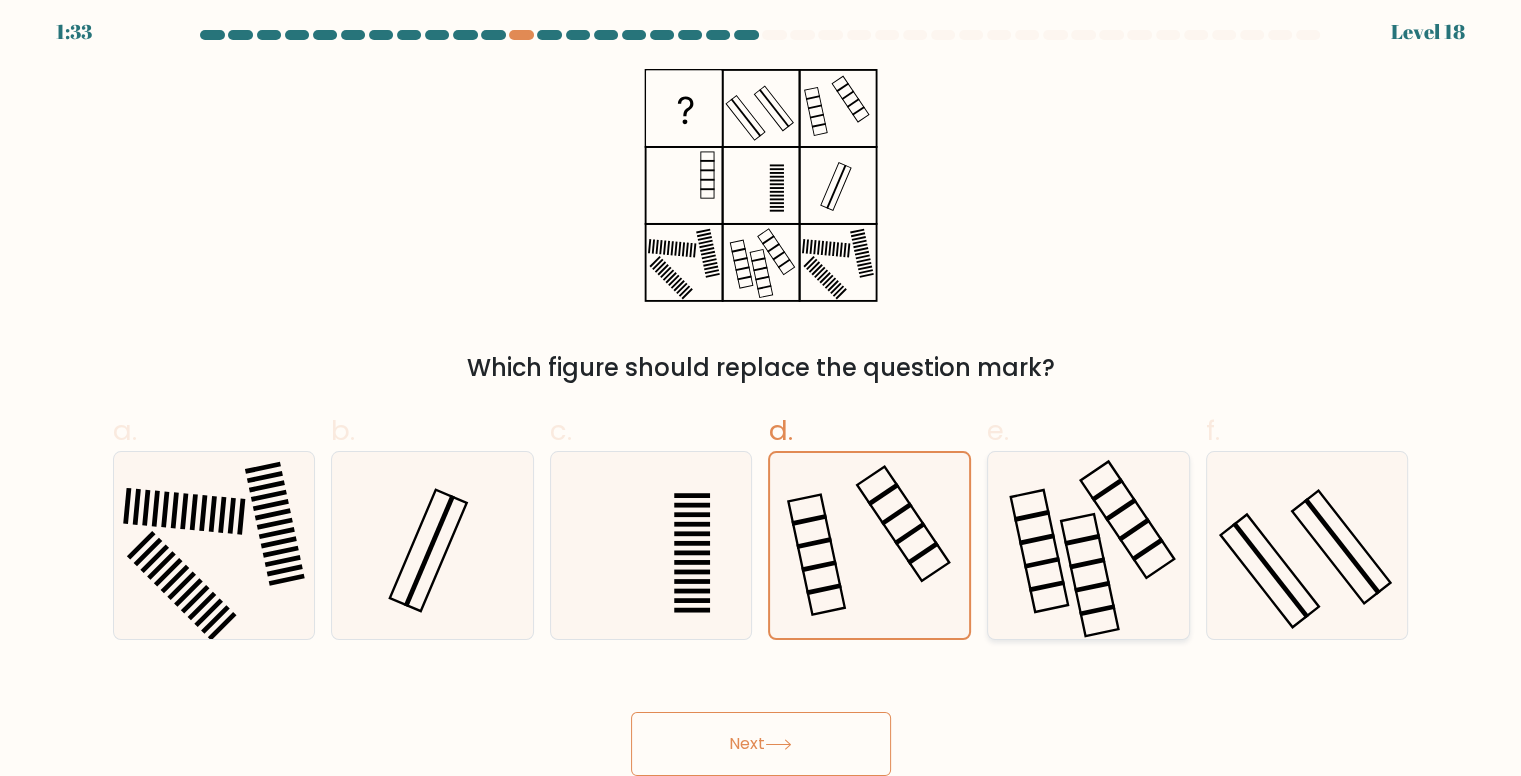 click 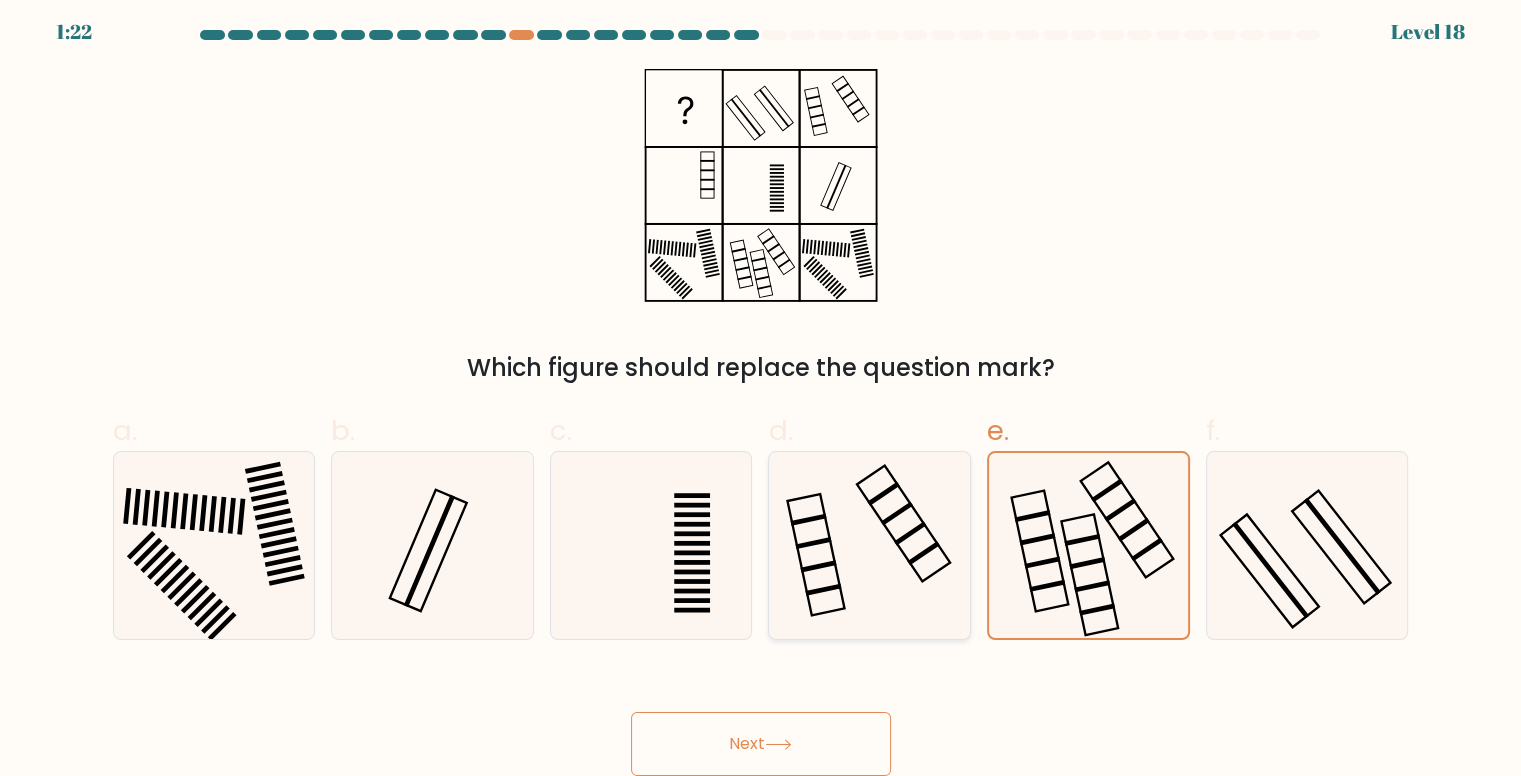 click 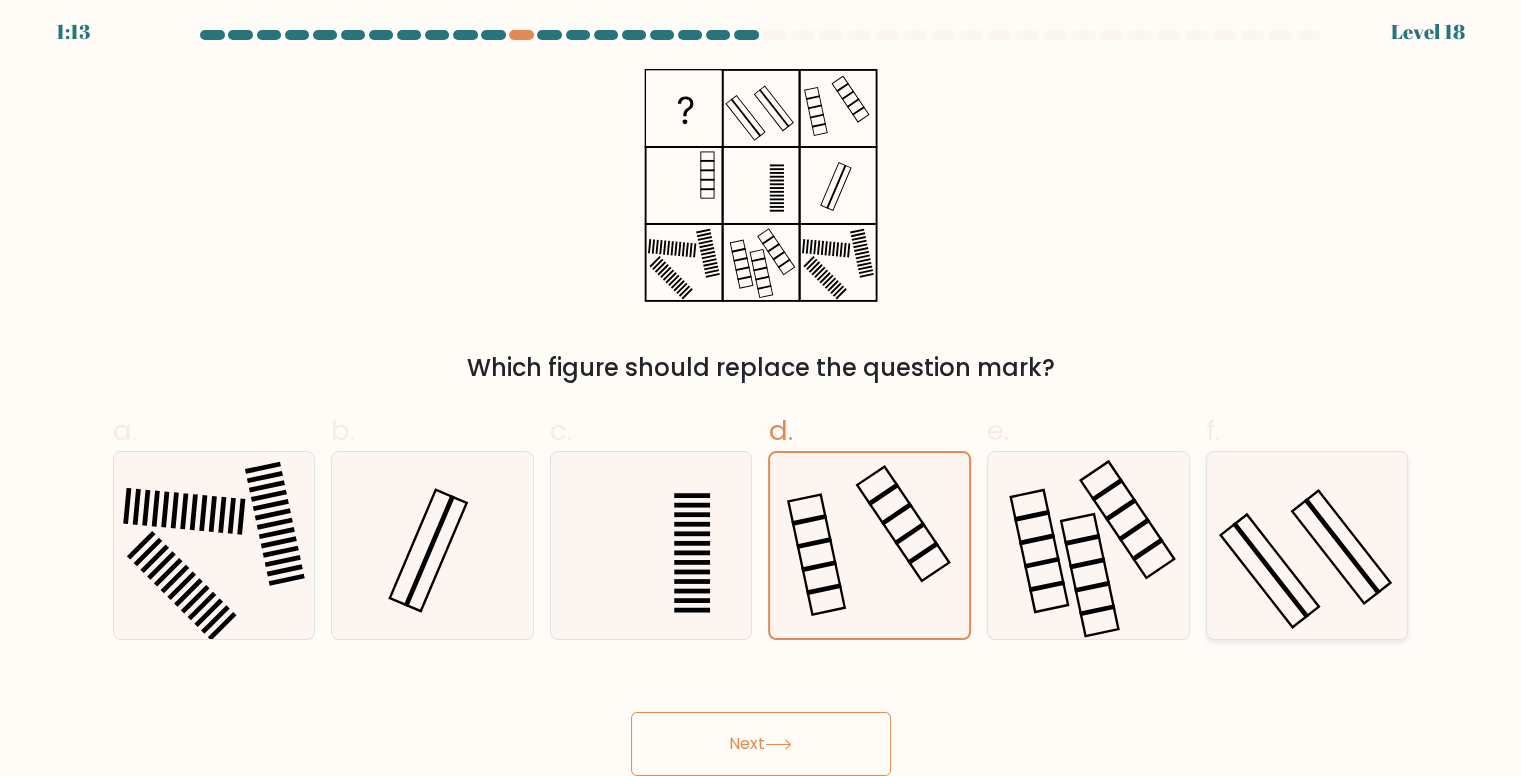 click 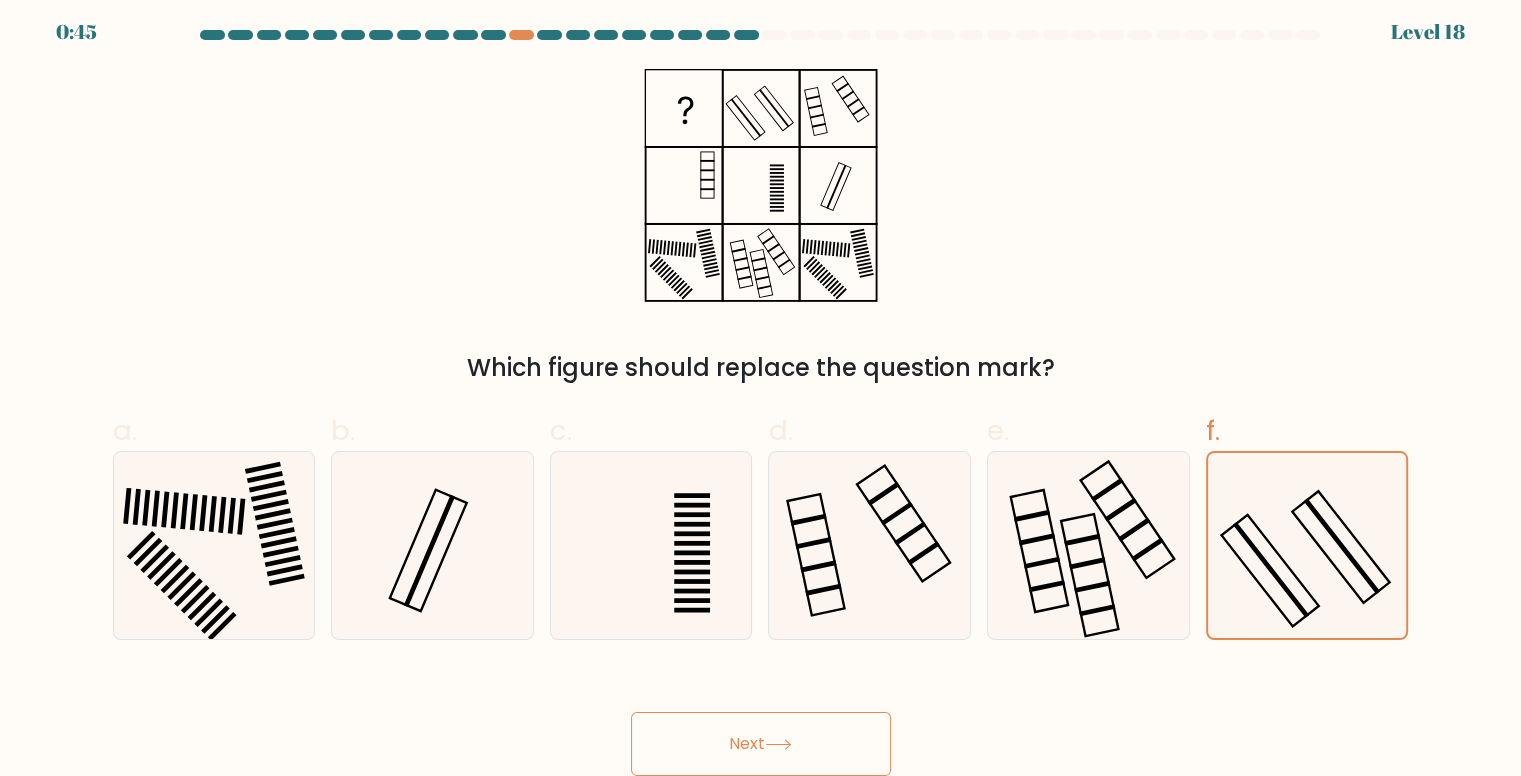 click on "Next" at bounding box center (761, 744) 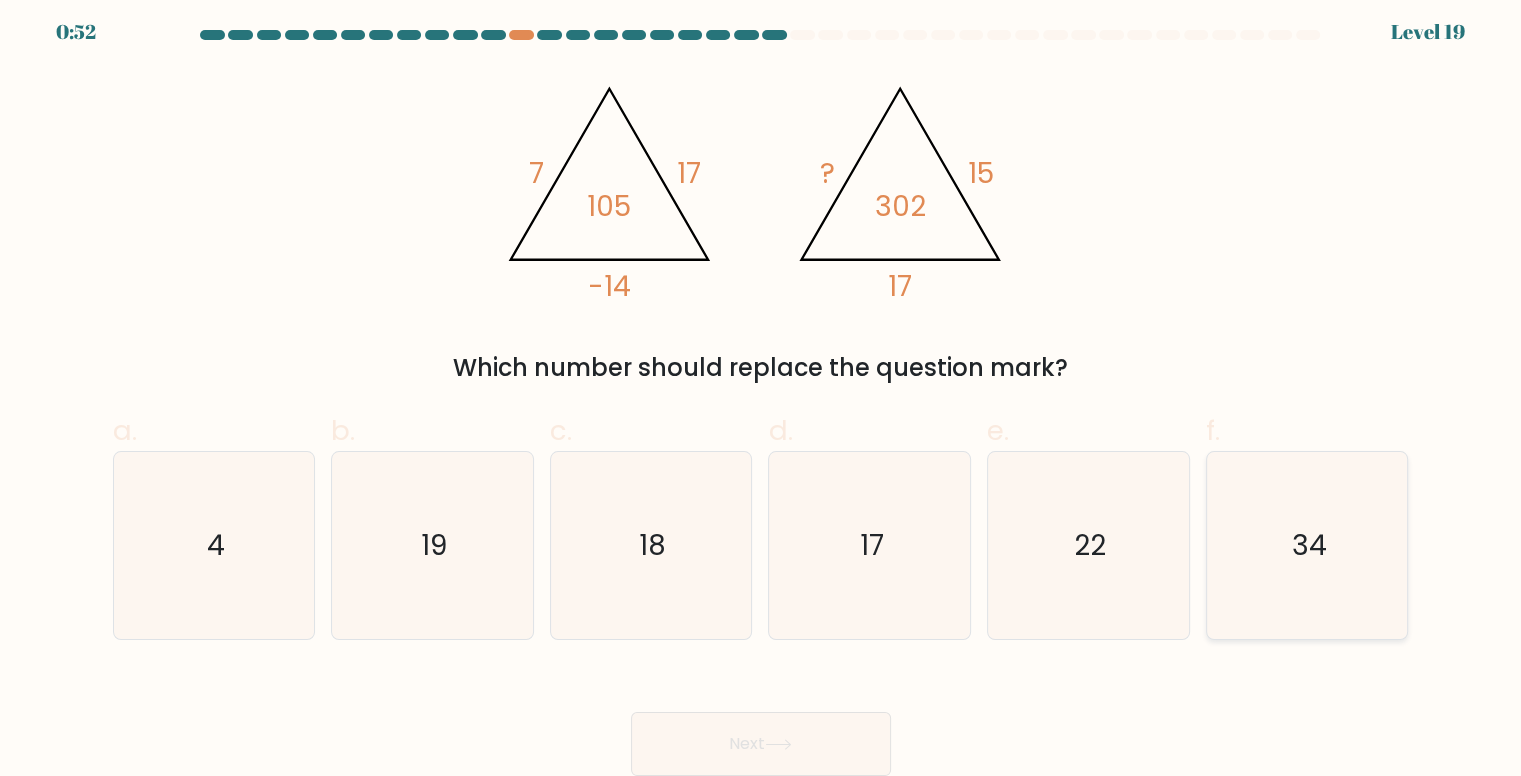 click on "34" 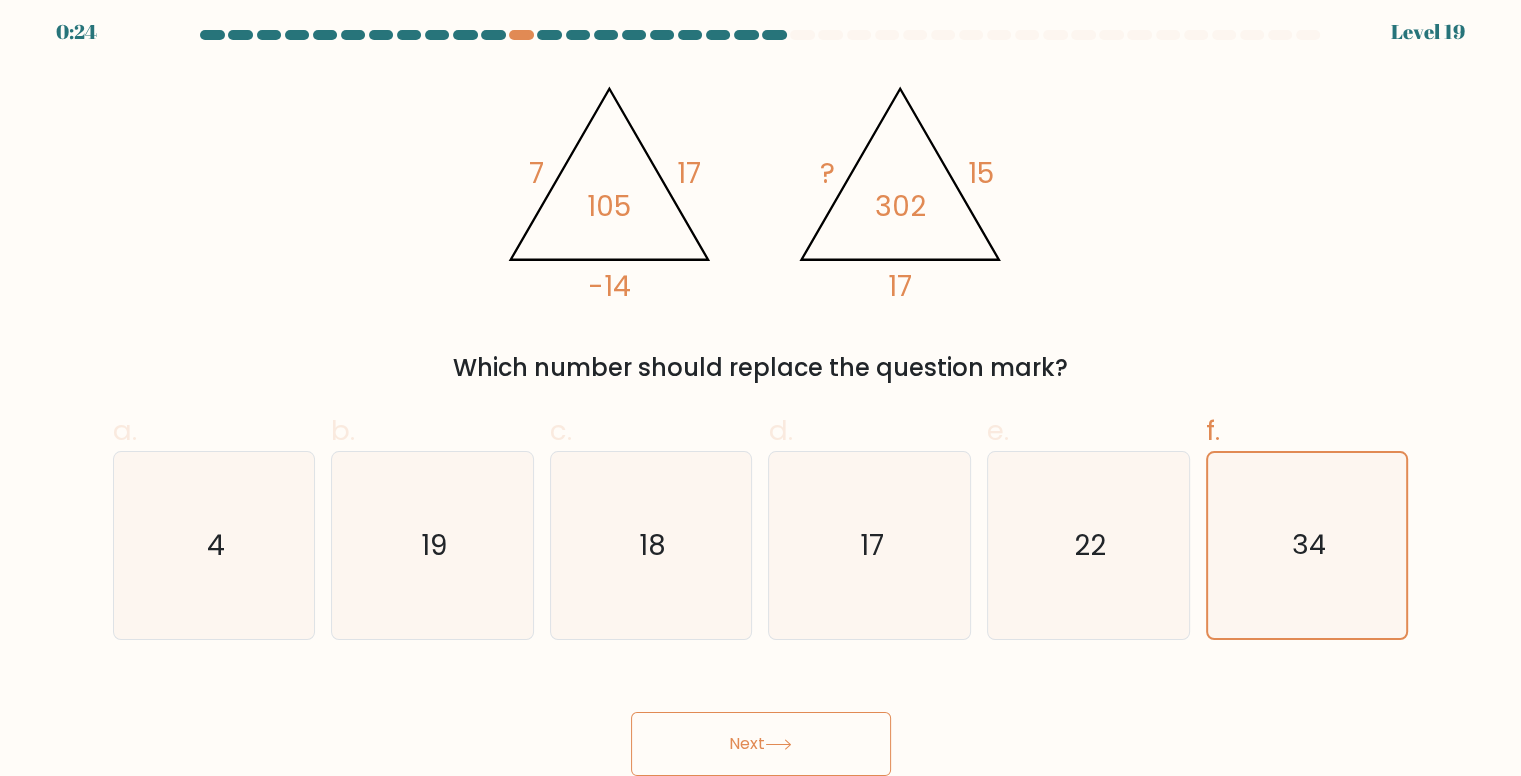 click on "Next" at bounding box center [761, 744] 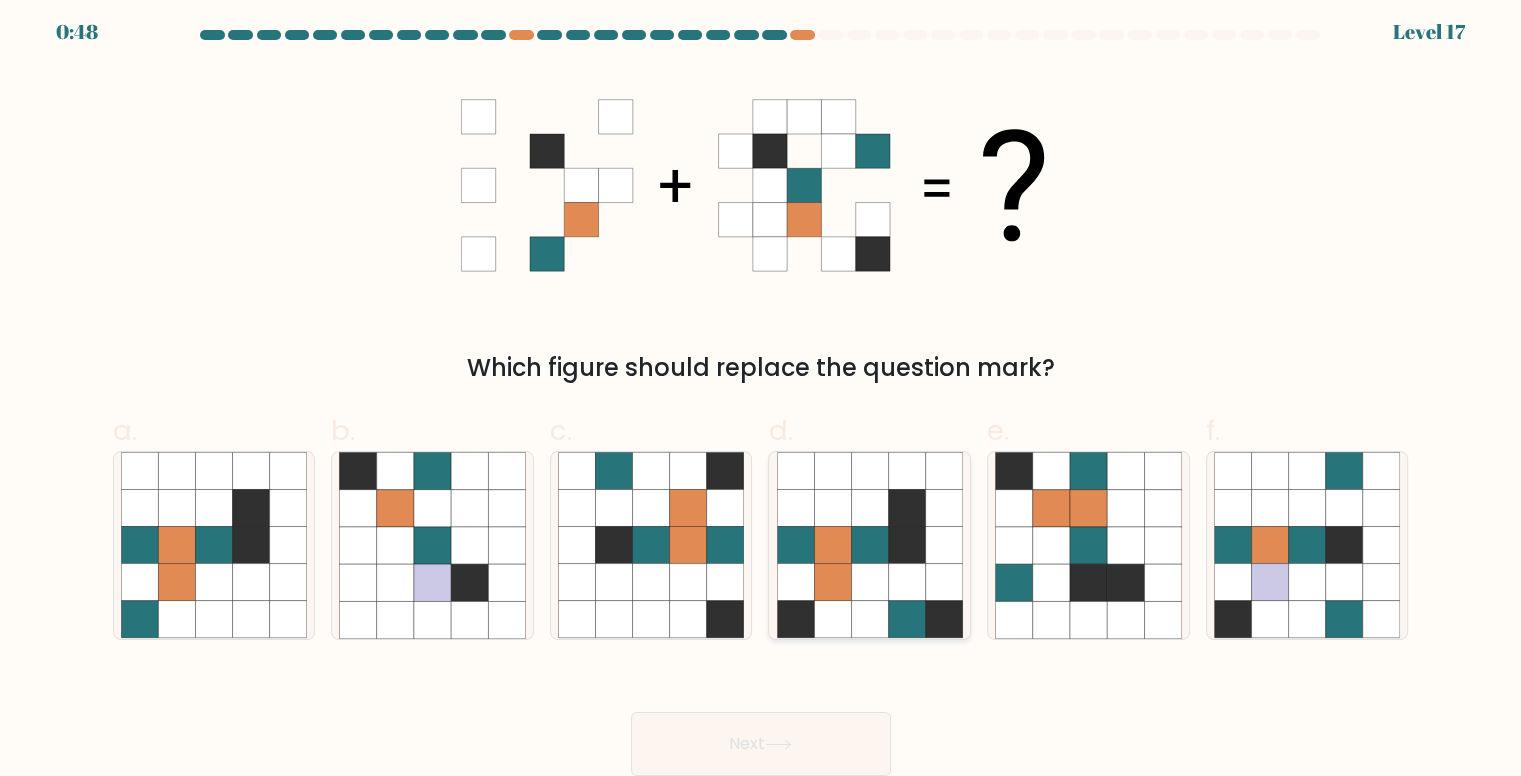 click 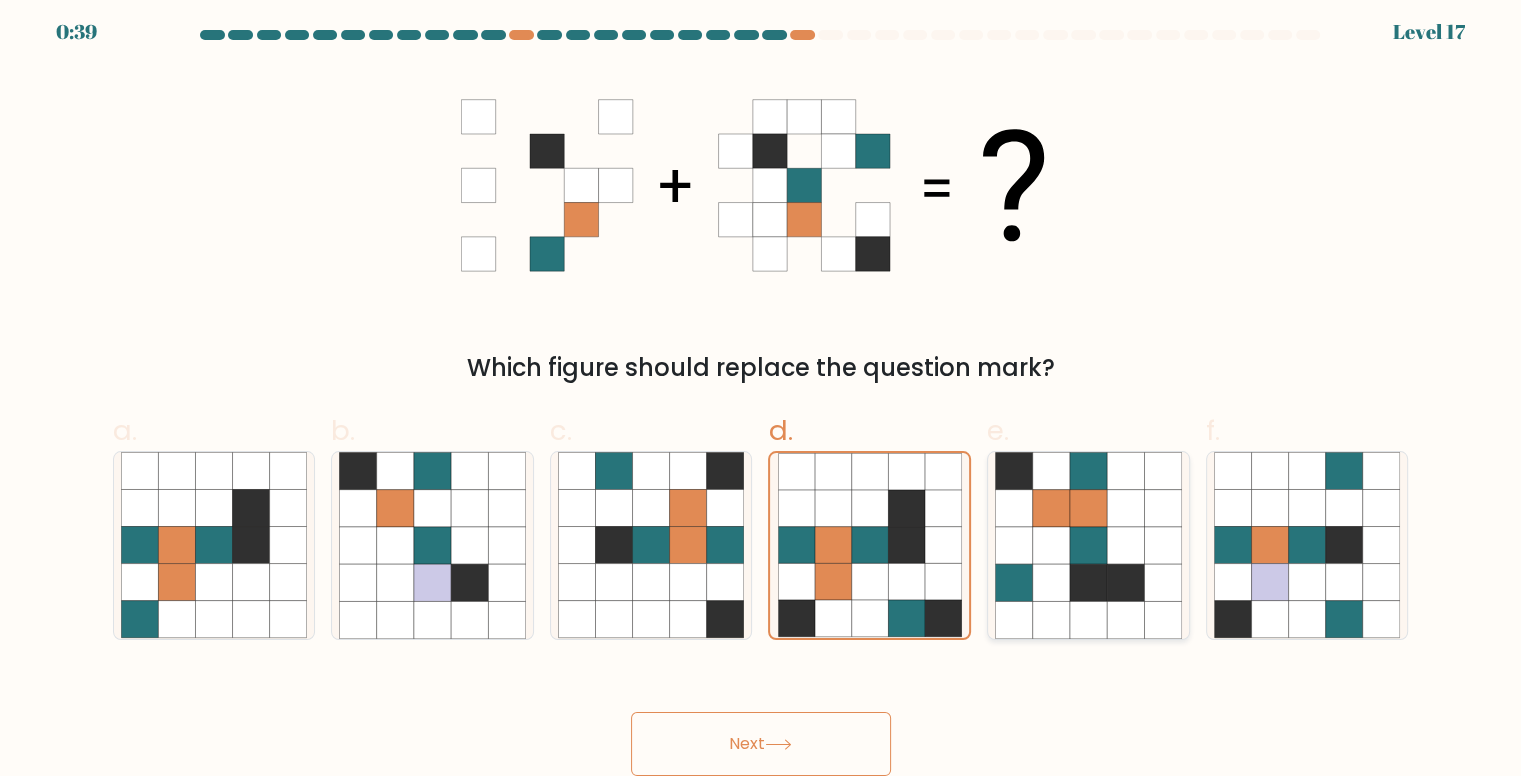 click 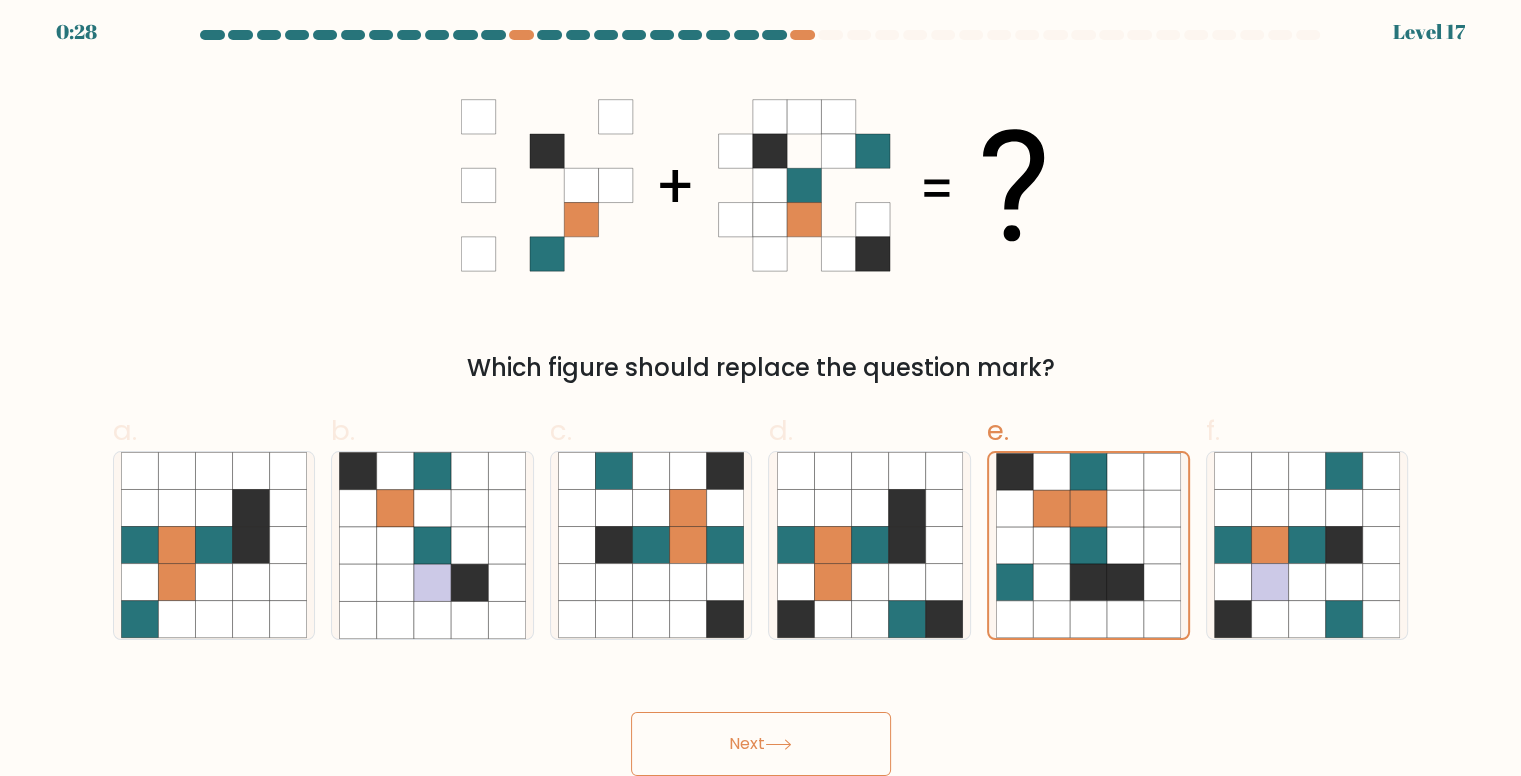 click on "Next" at bounding box center [761, 744] 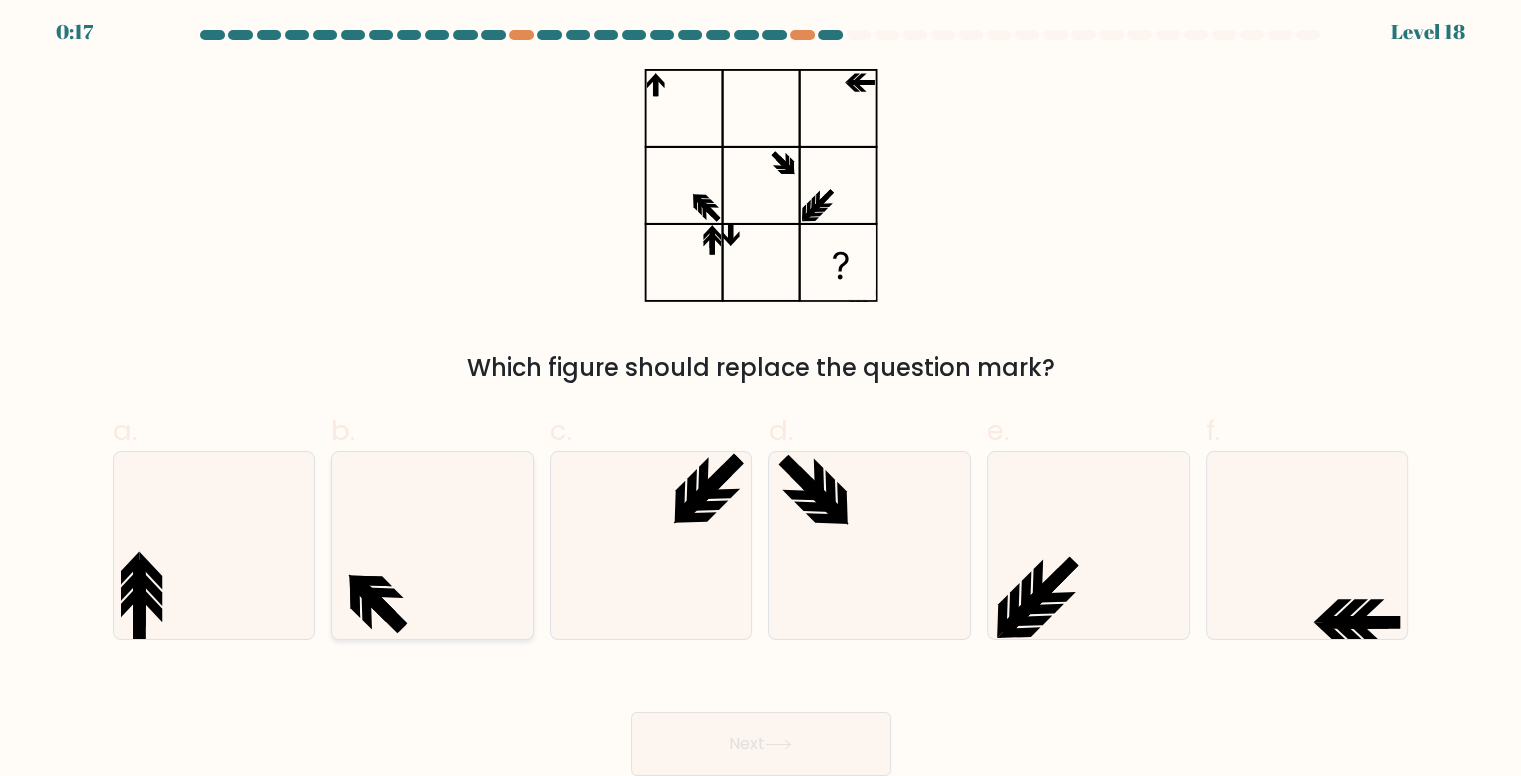 click 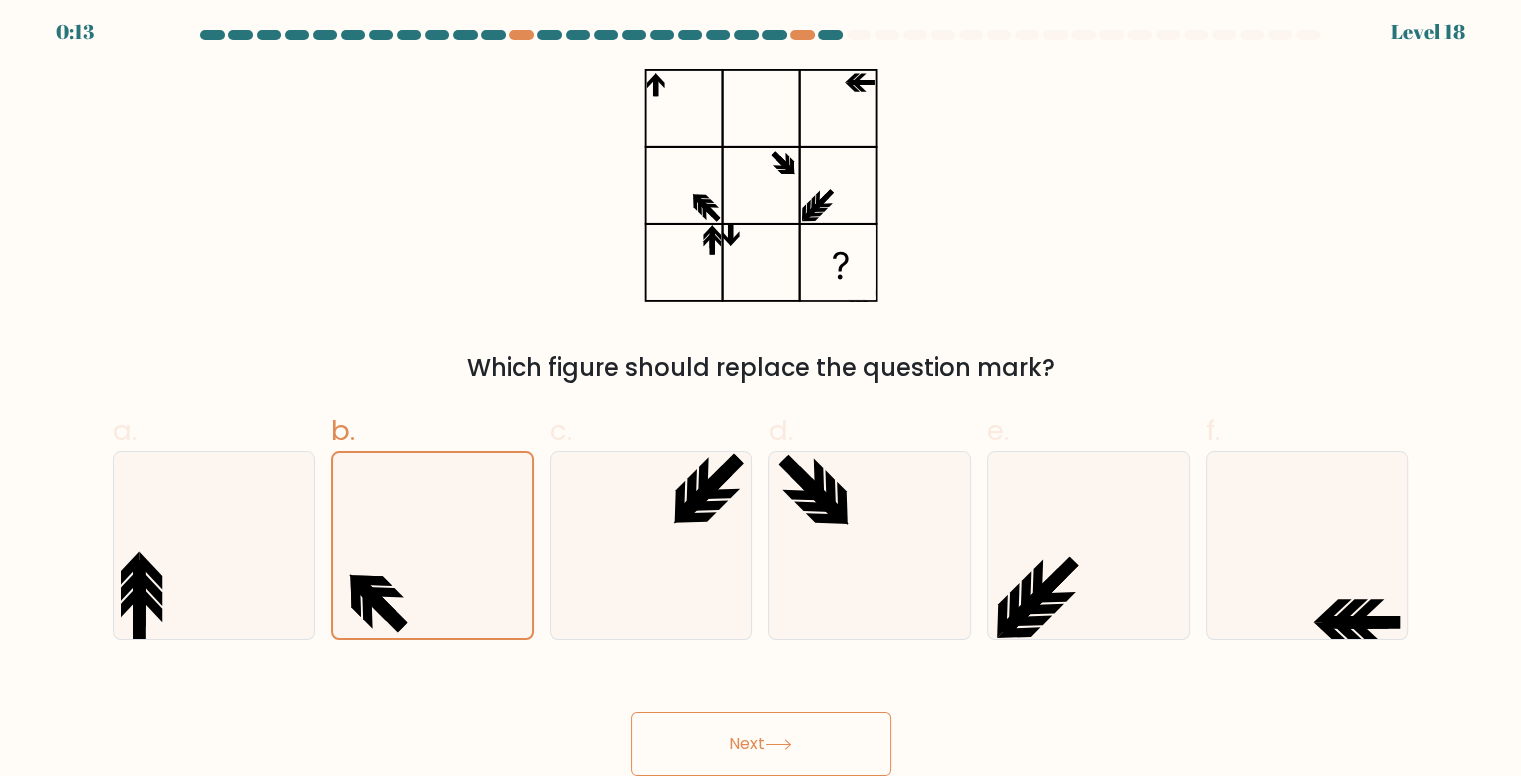 click on "Next" at bounding box center (761, 744) 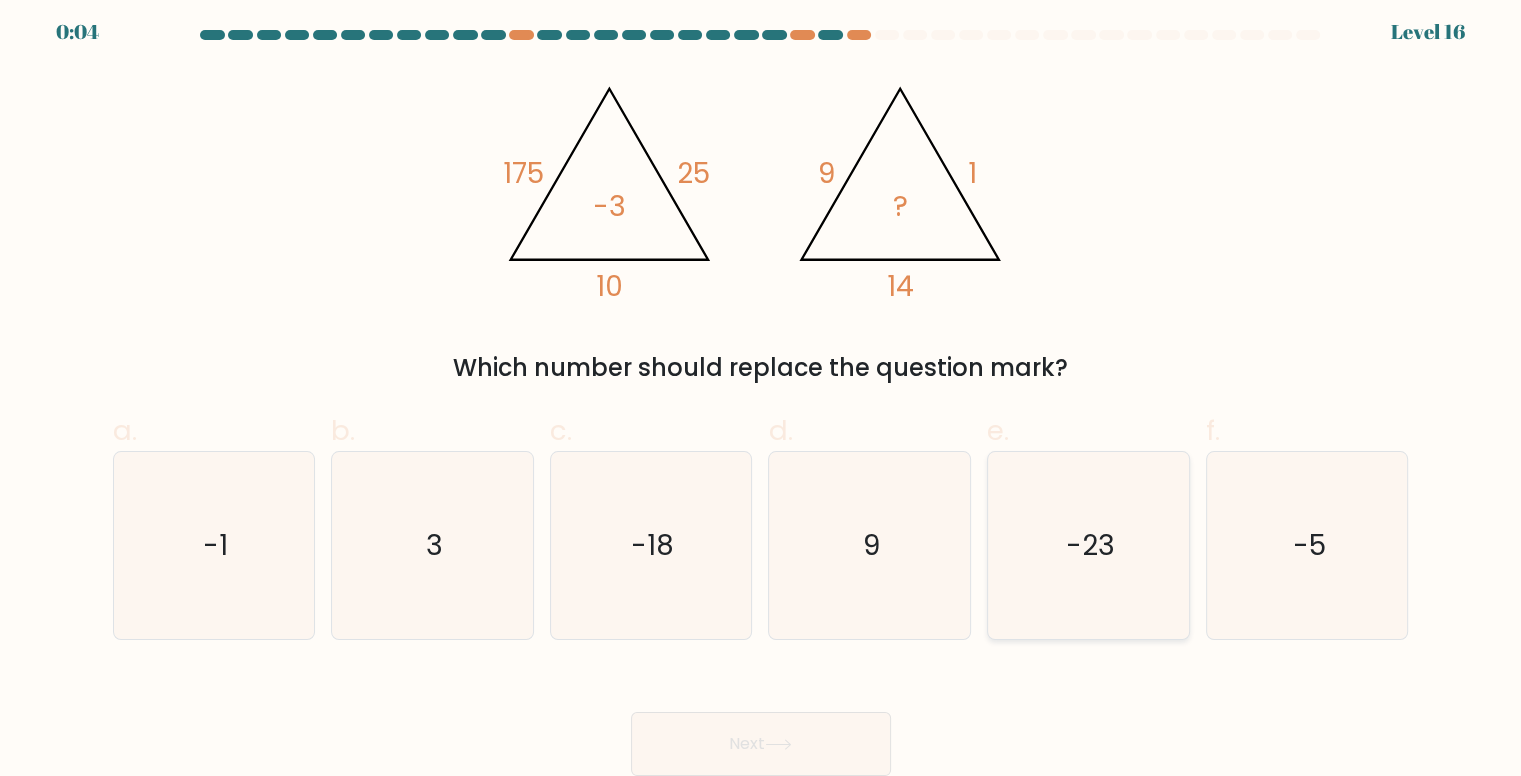 click on "-23" 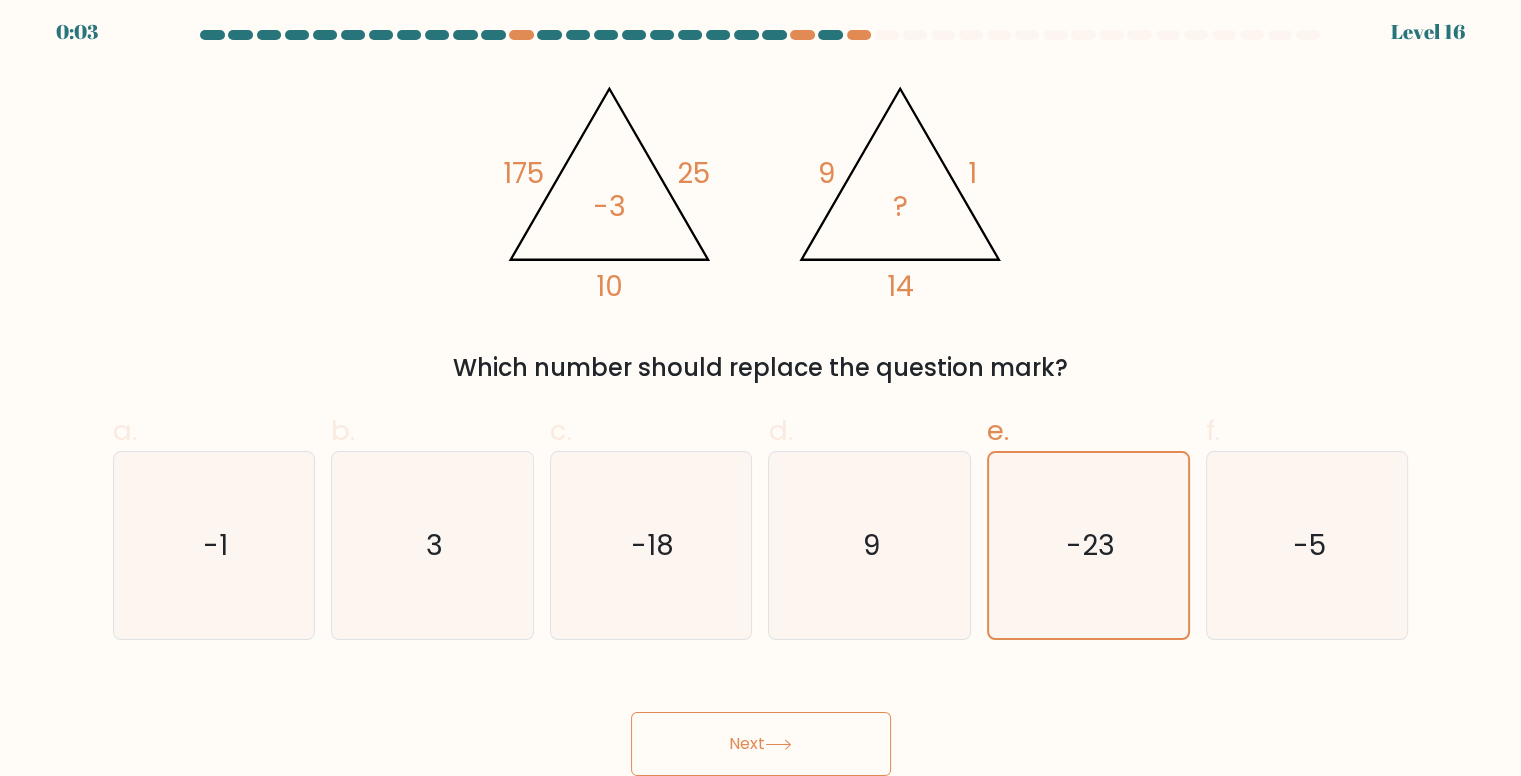 click on "Next" at bounding box center (761, 744) 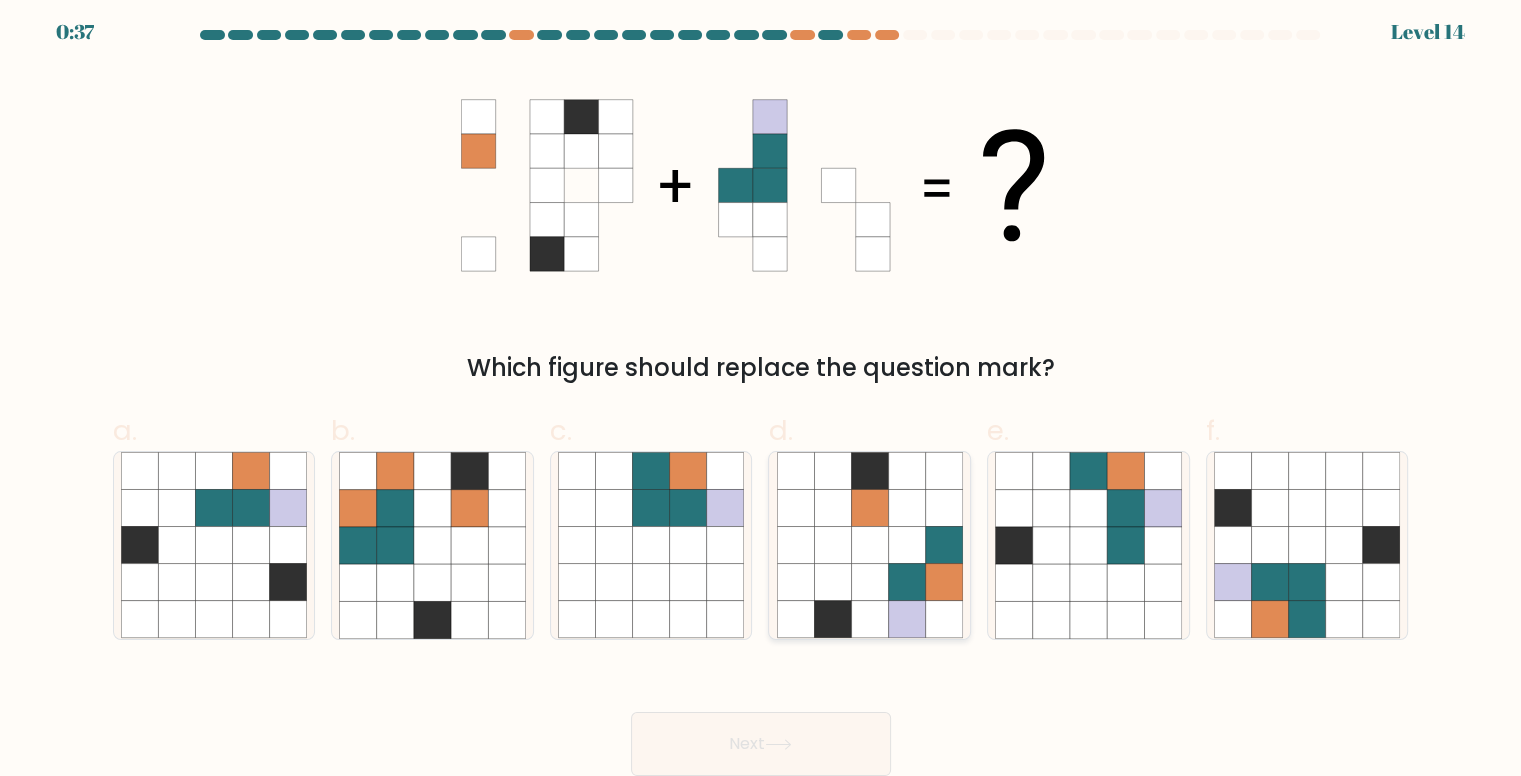 click 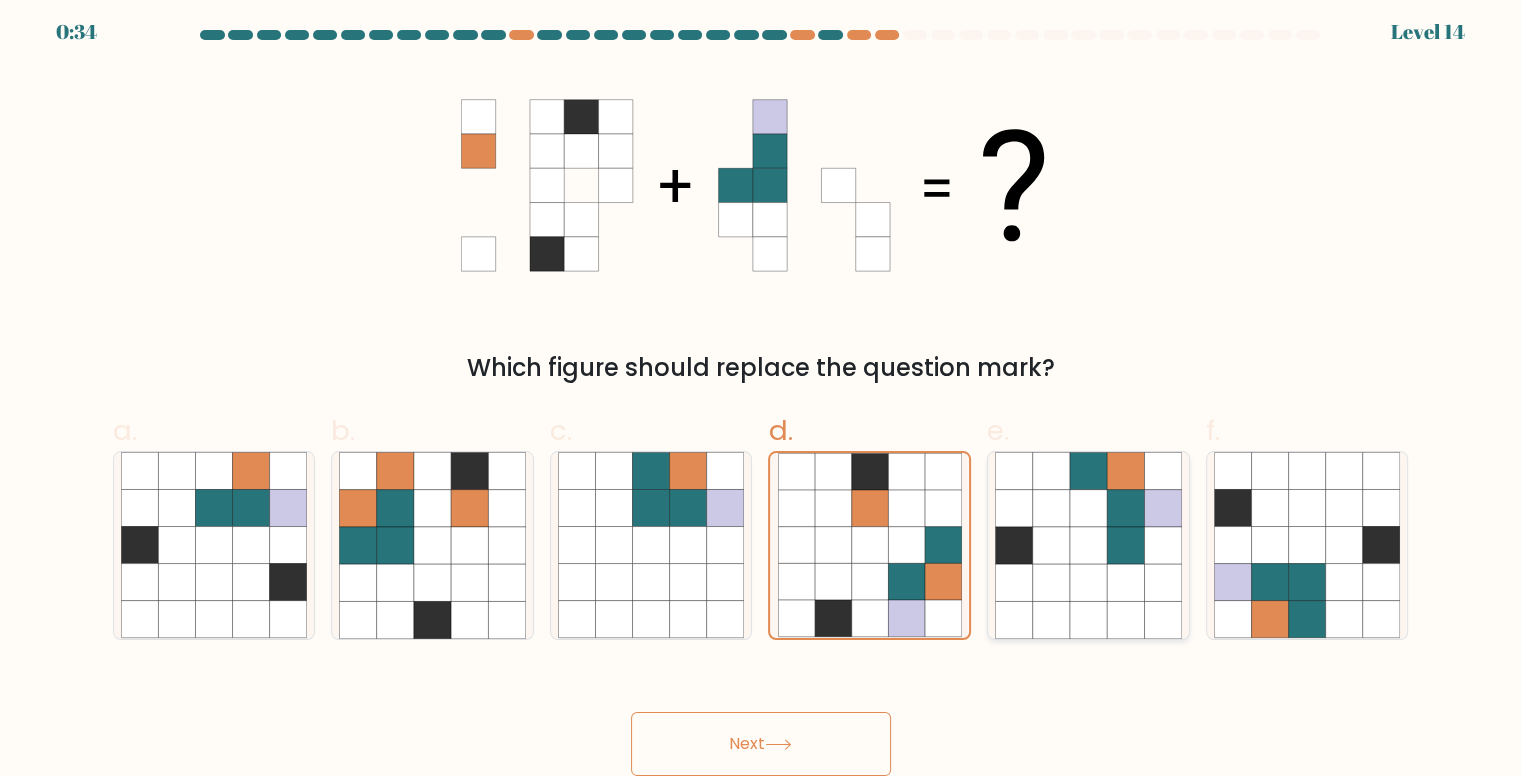 click 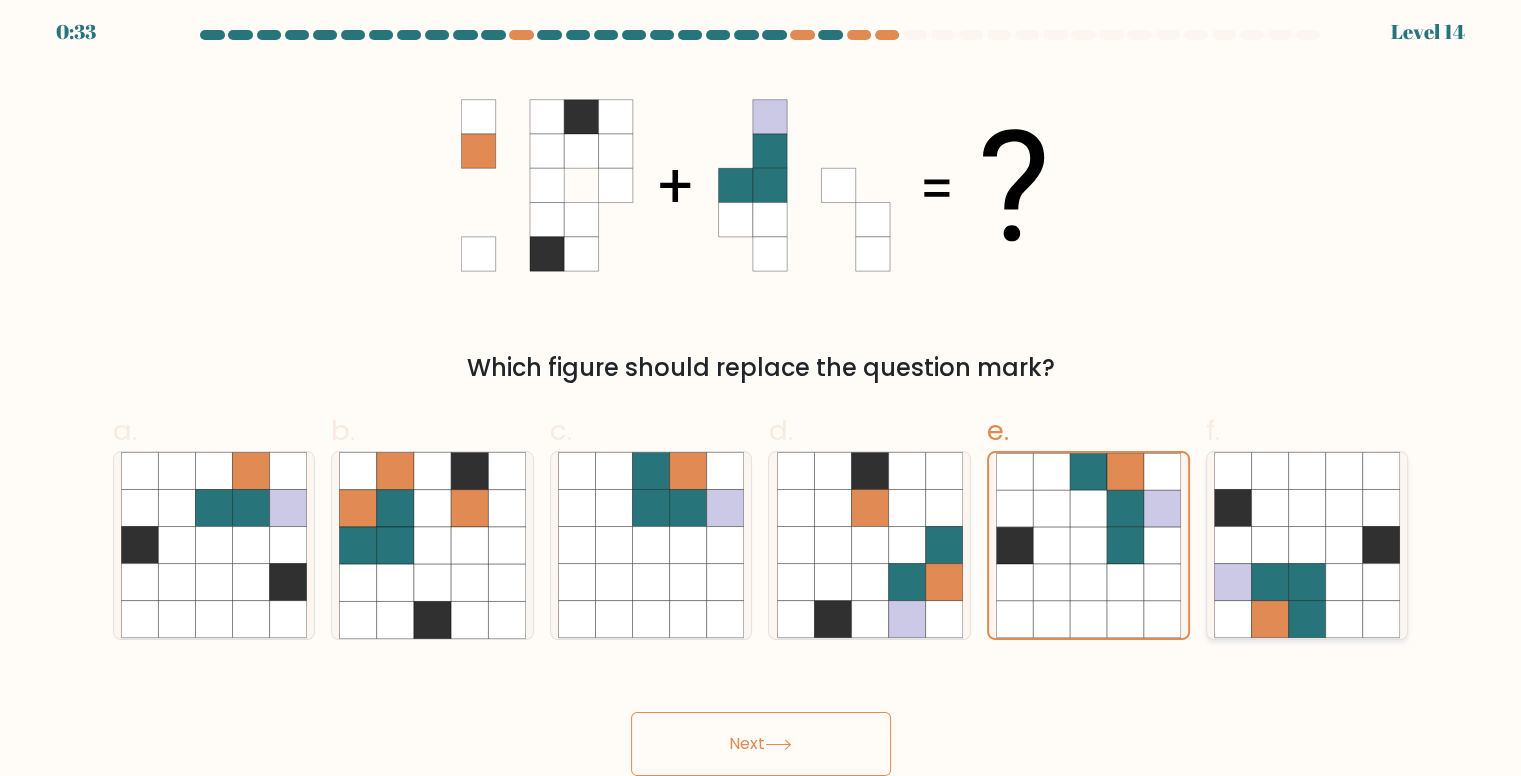 click 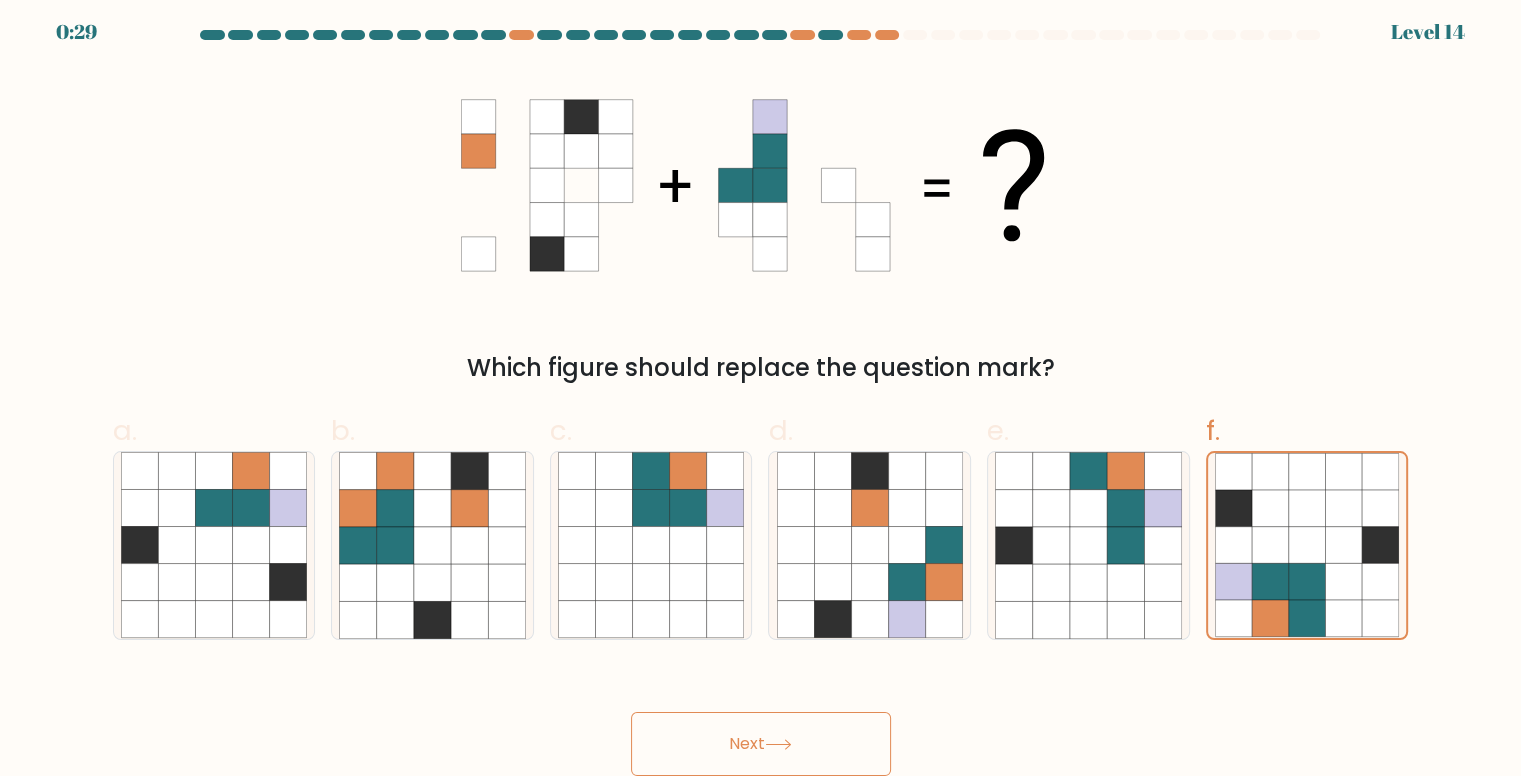 click on "Next" at bounding box center [761, 744] 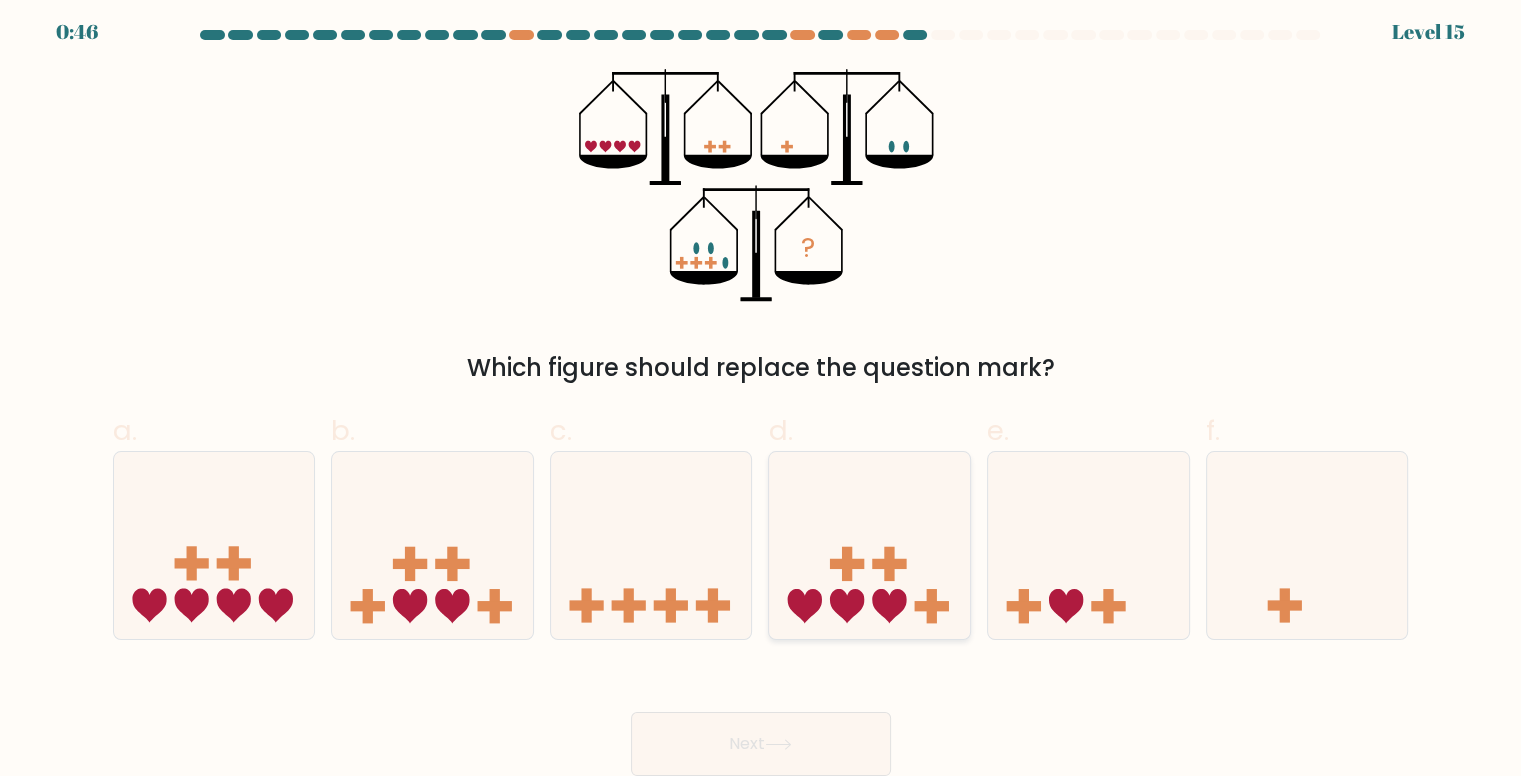 click 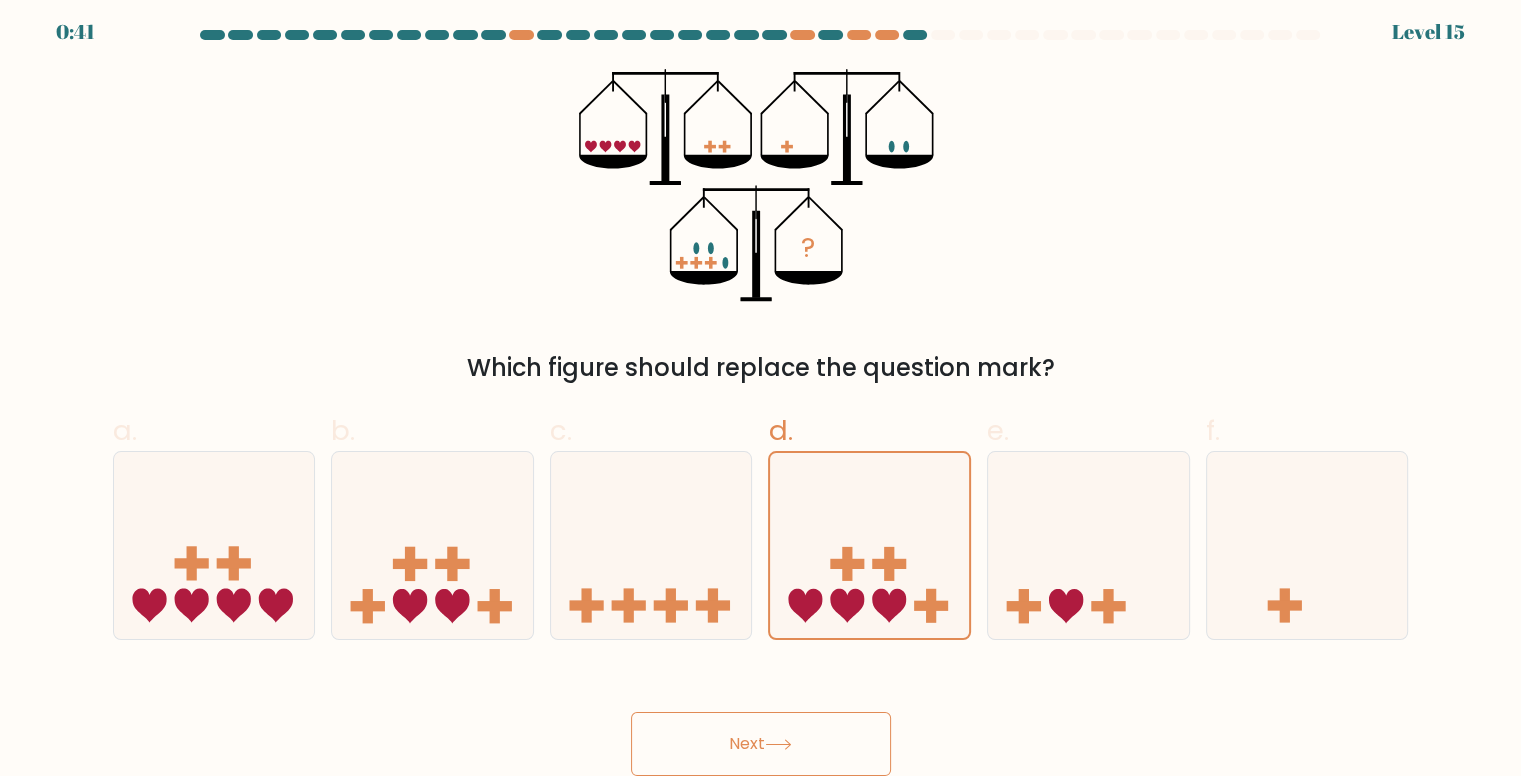 click on "Next" at bounding box center (761, 720) 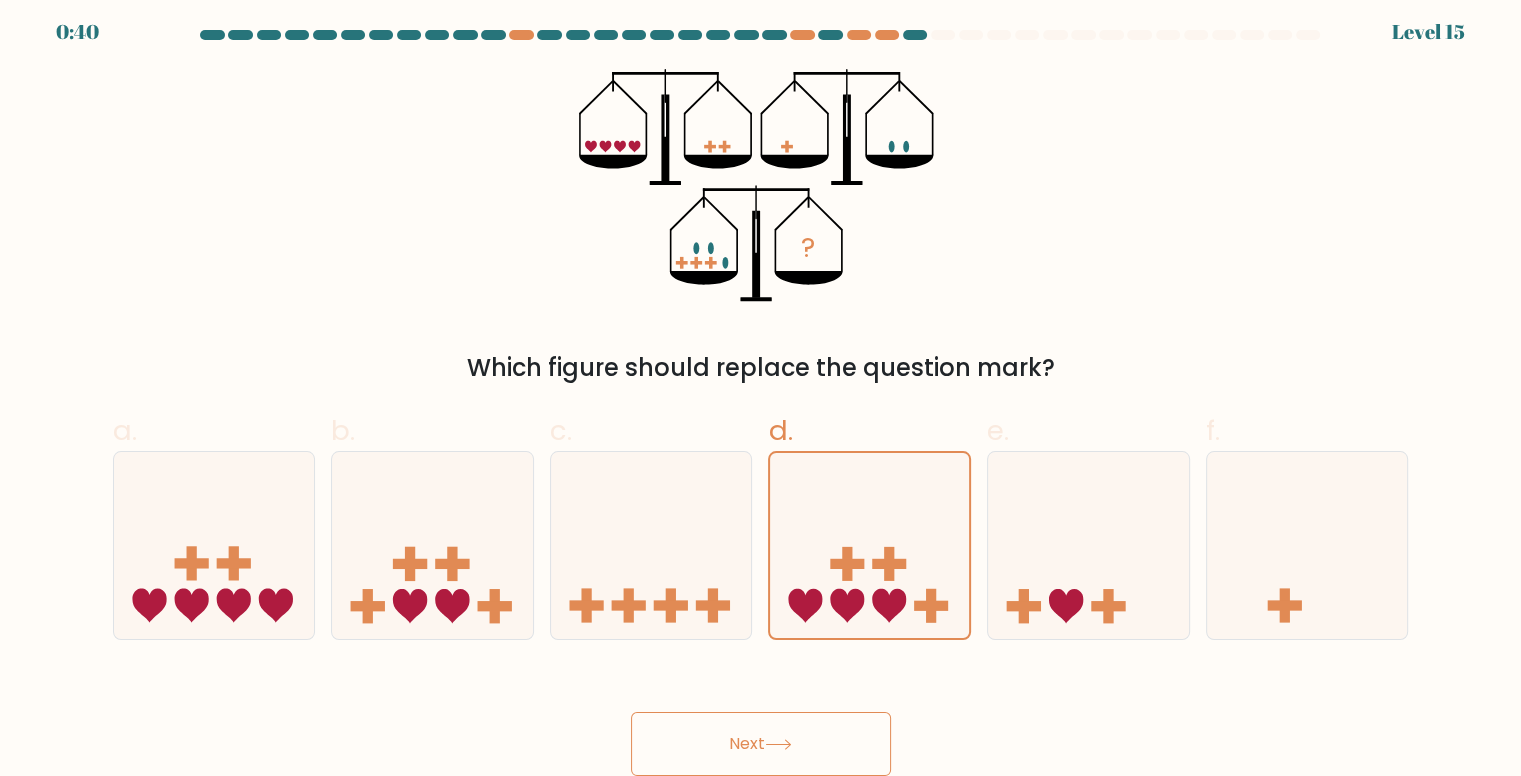 click on "Next" at bounding box center [761, 744] 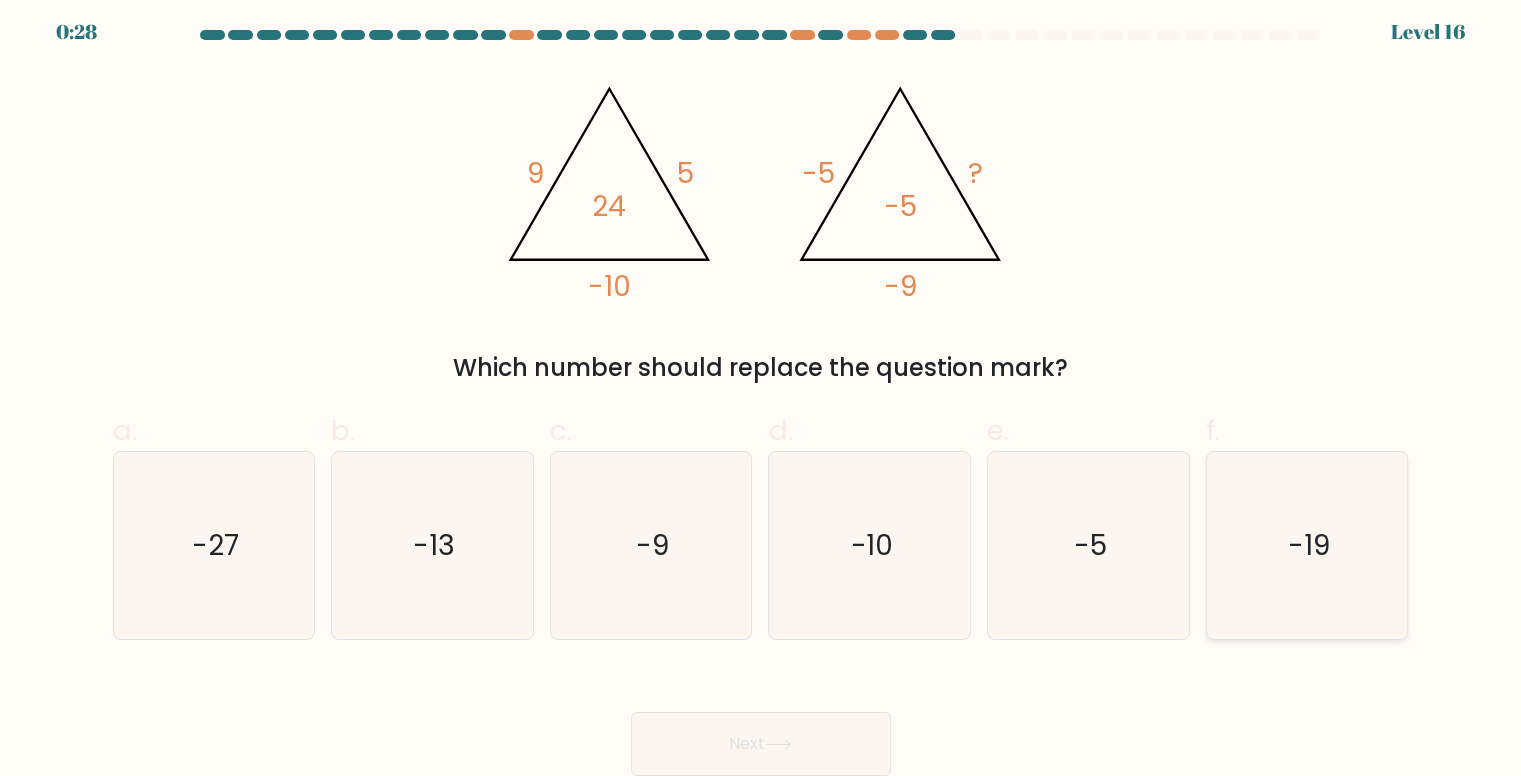 click on "-19" 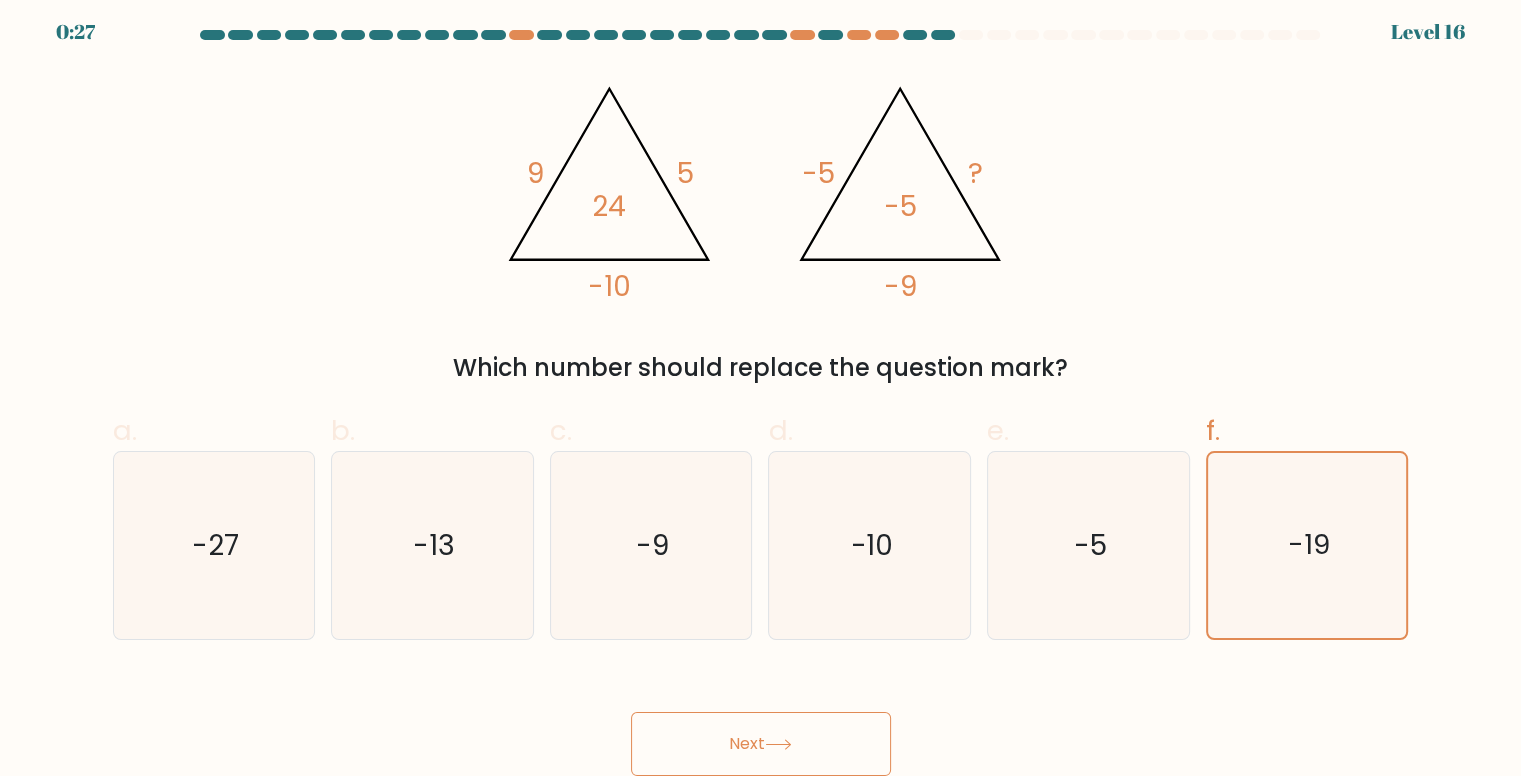click on "Next" at bounding box center [761, 744] 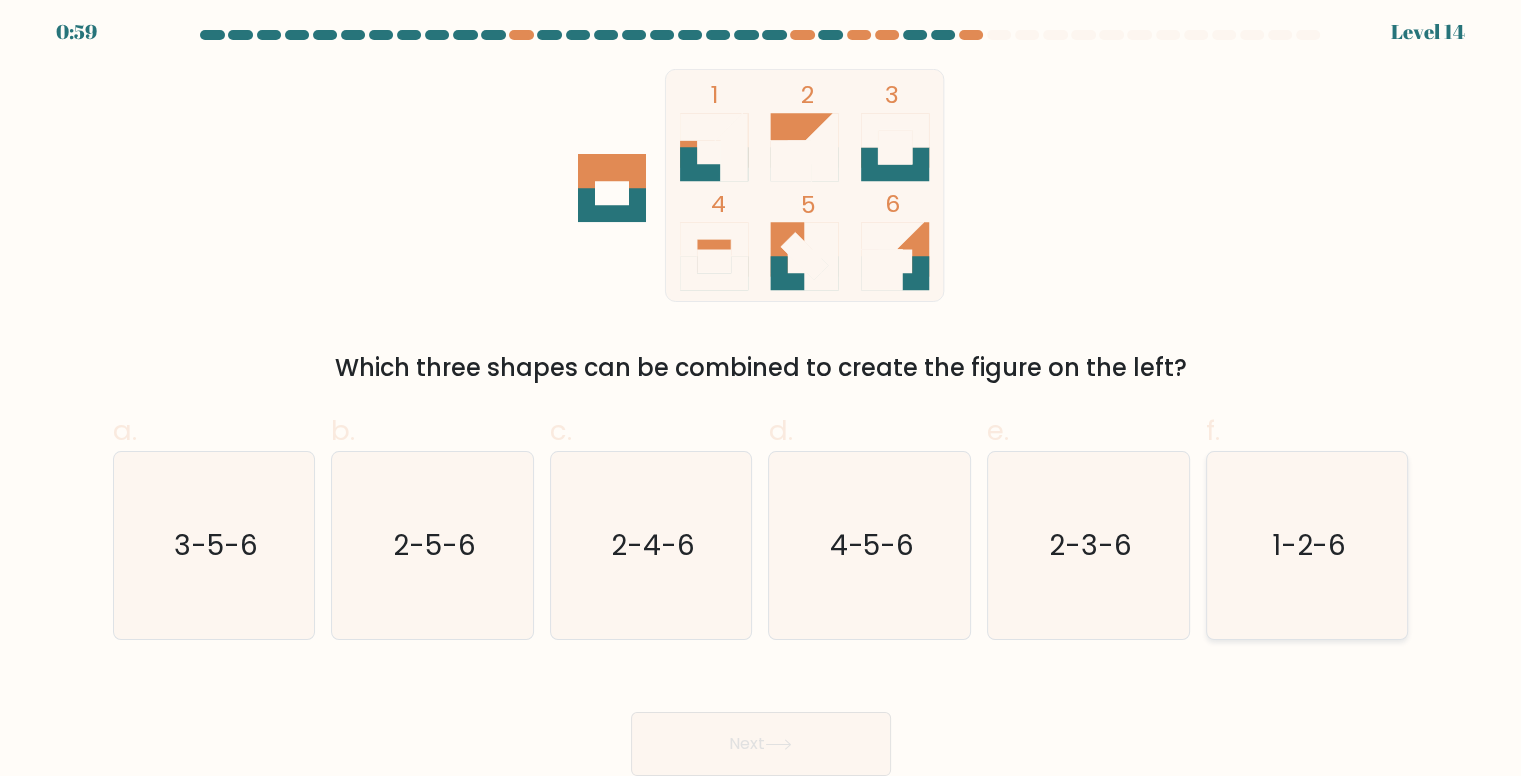 click on "1-2-6" 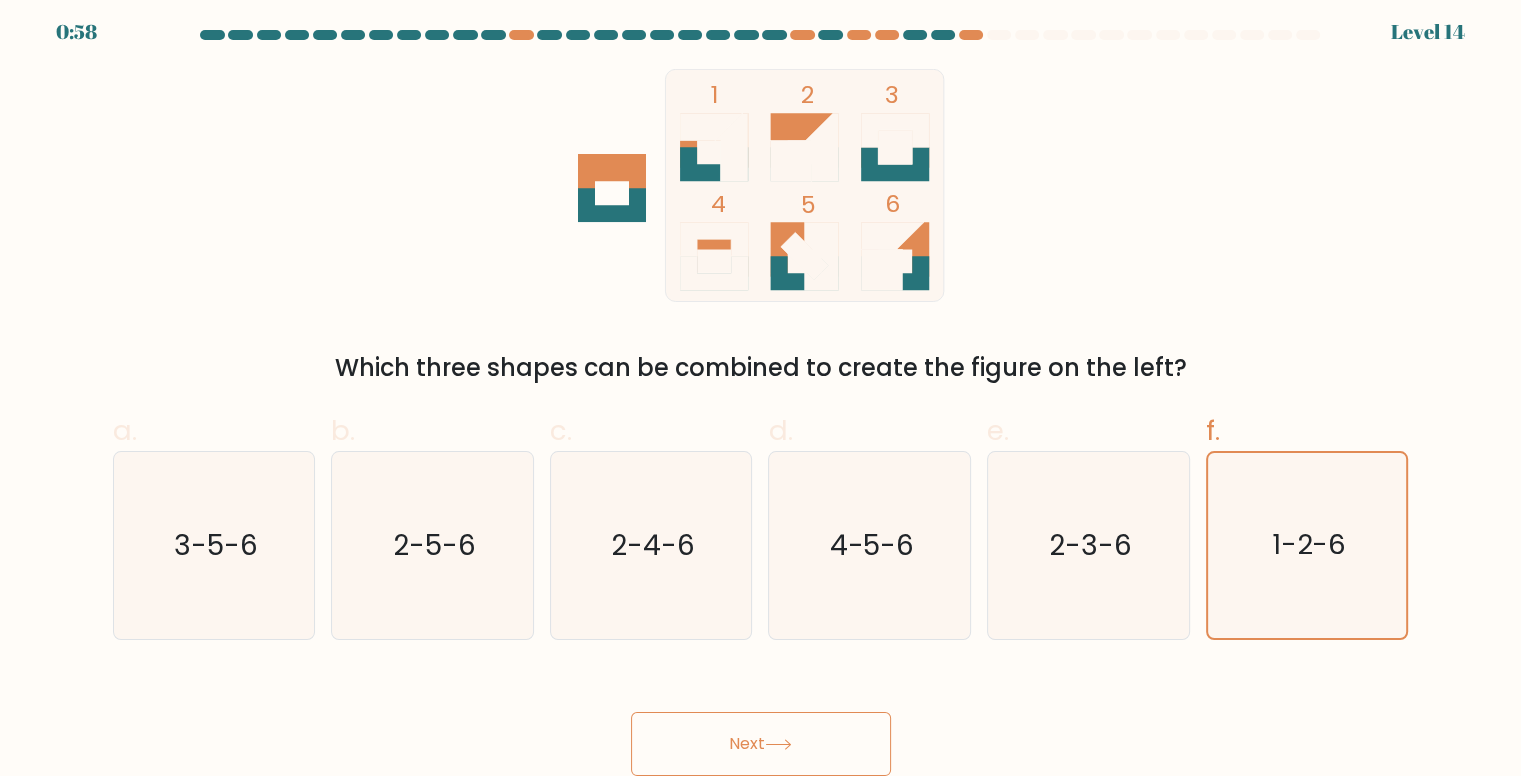 click on "Next" at bounding box center (761, 744) 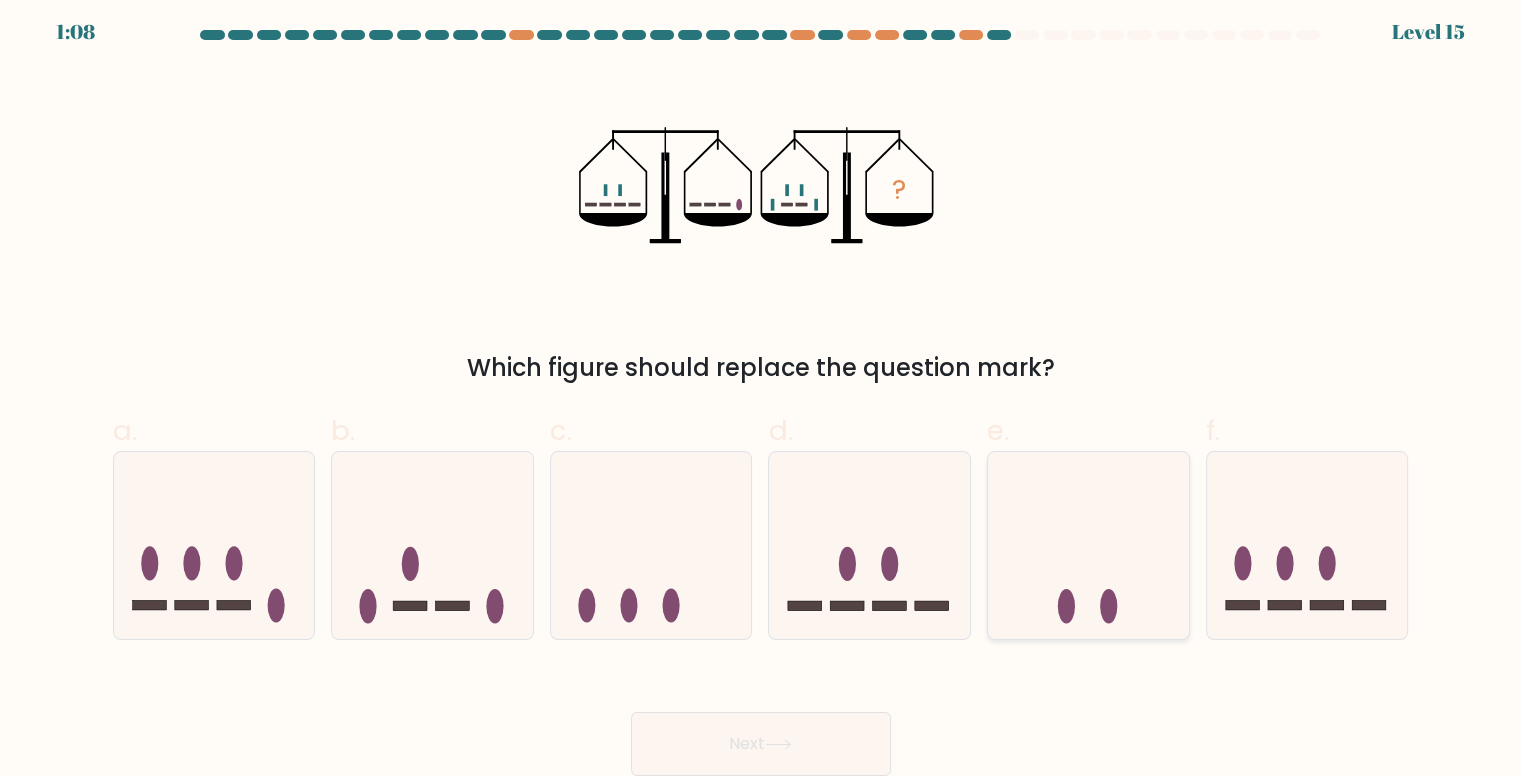 click 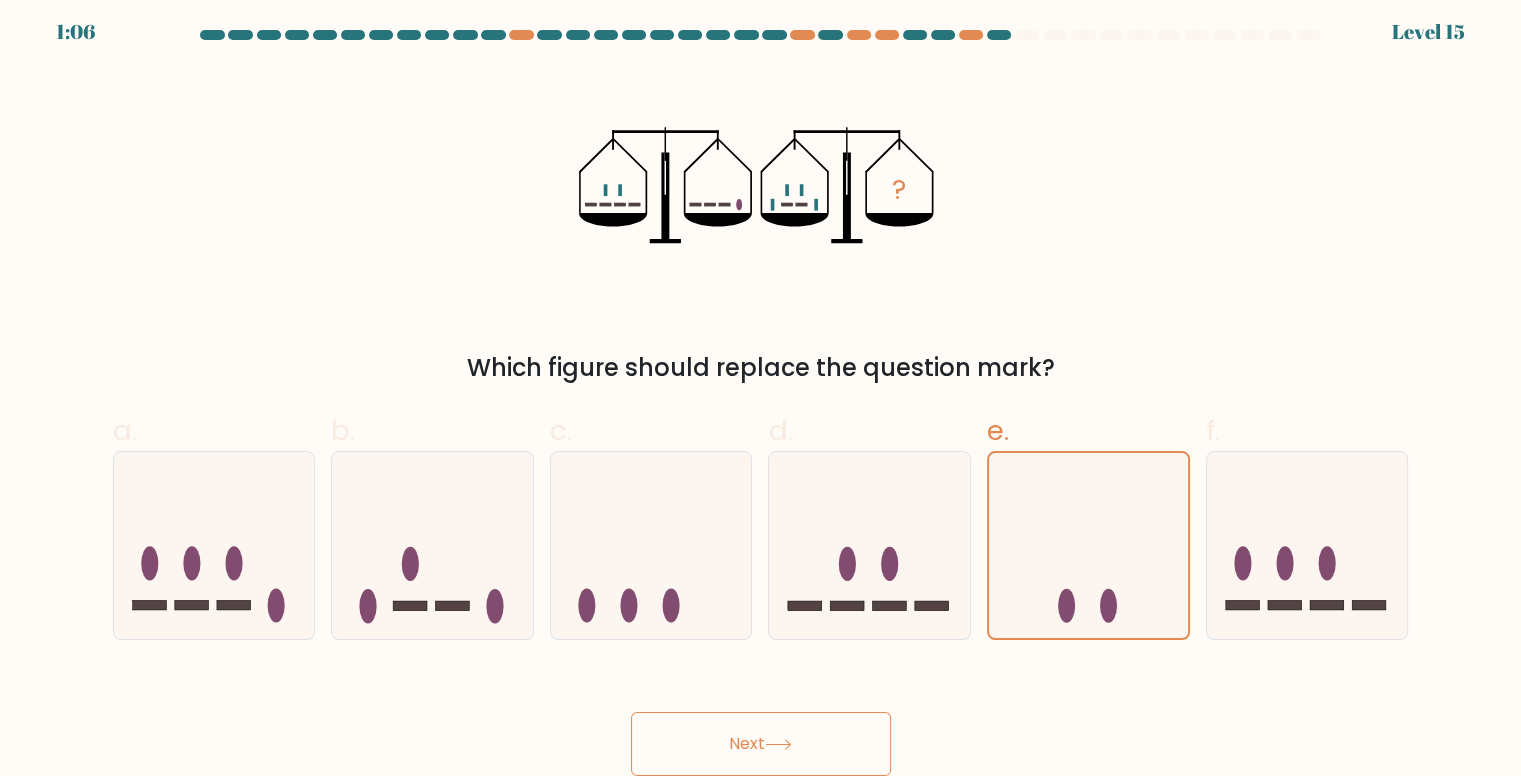 click on "Next" at bounding box center [761, 744] 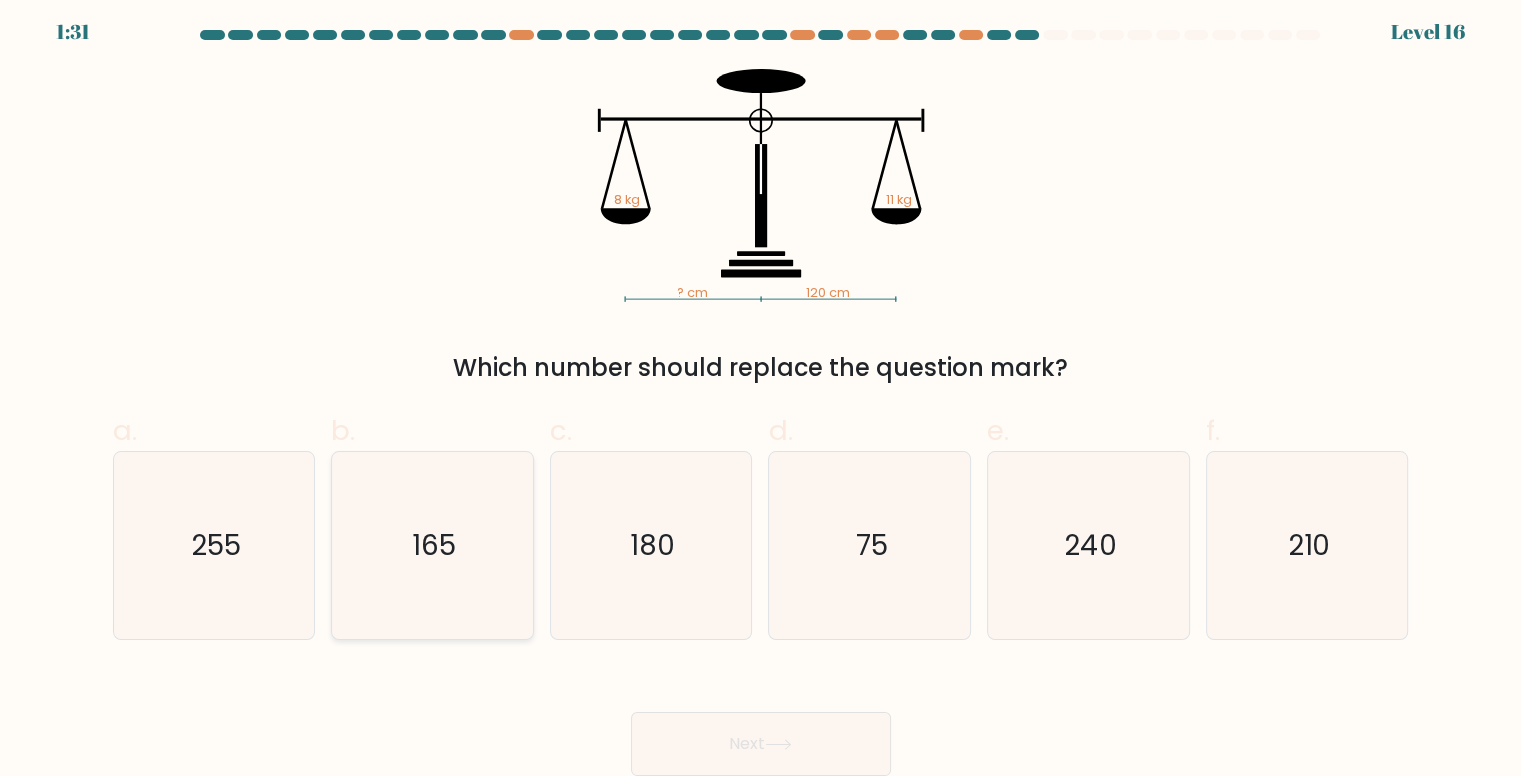 click on "165" 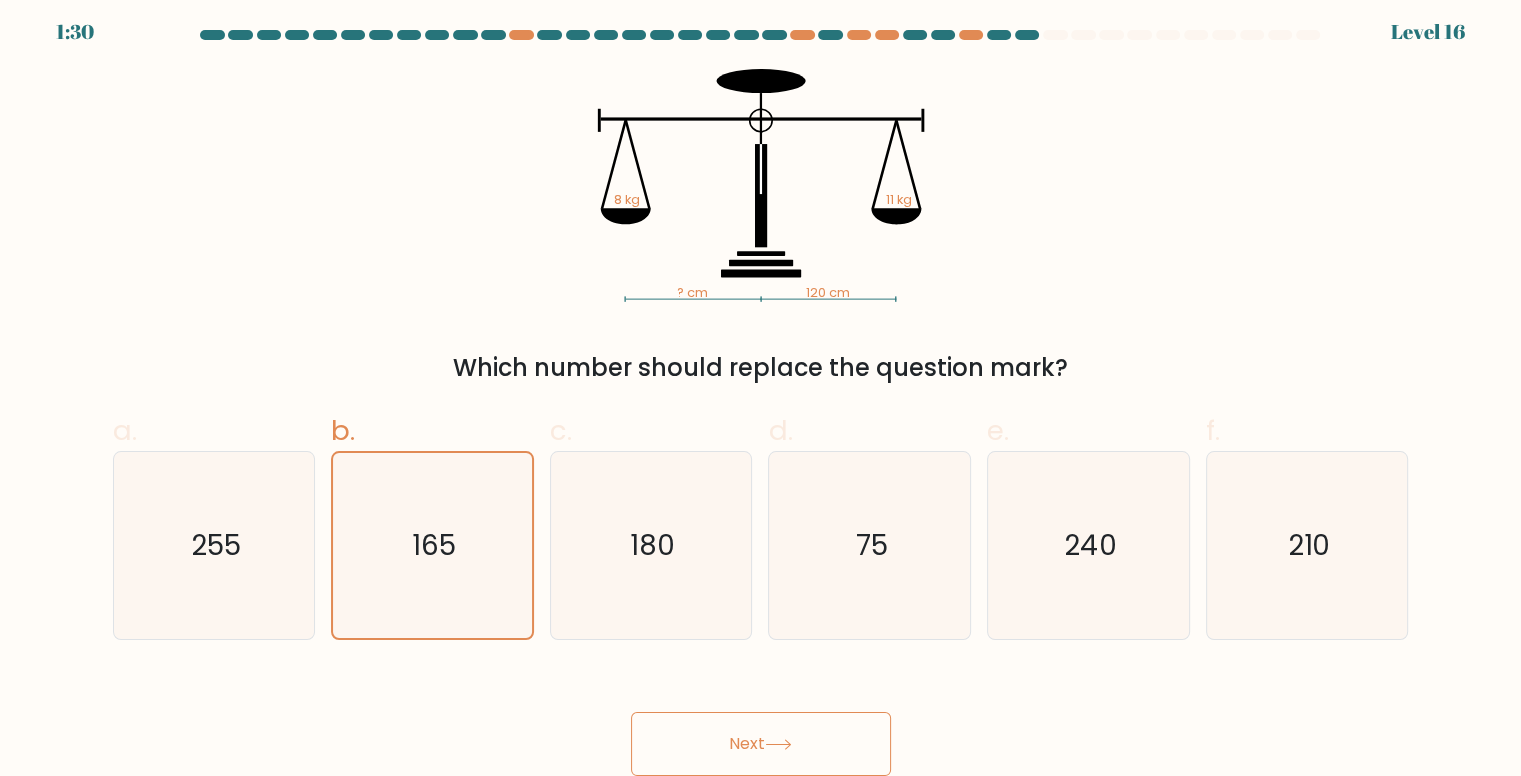 click on "Next" at bounding box center (761, 744) 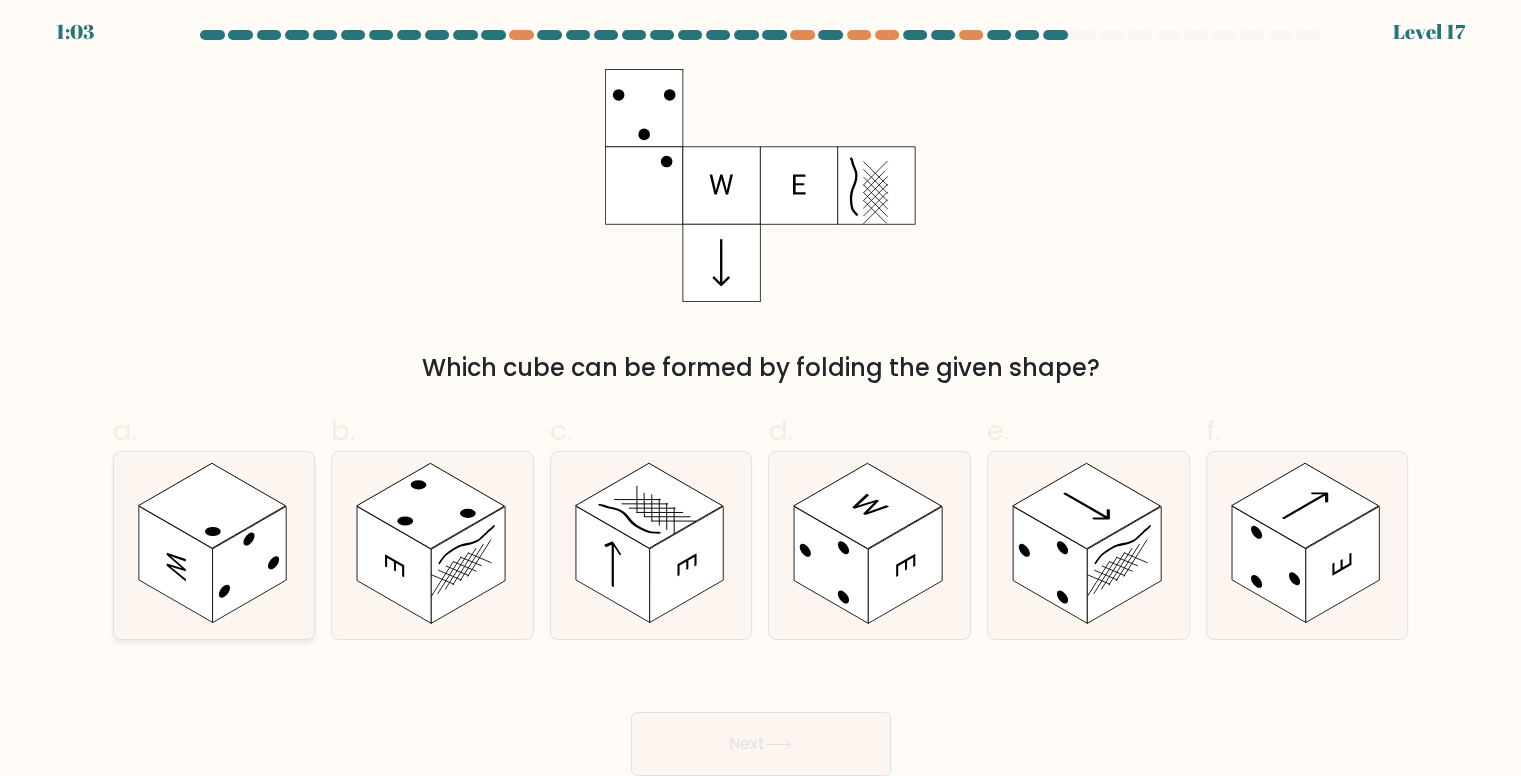 click 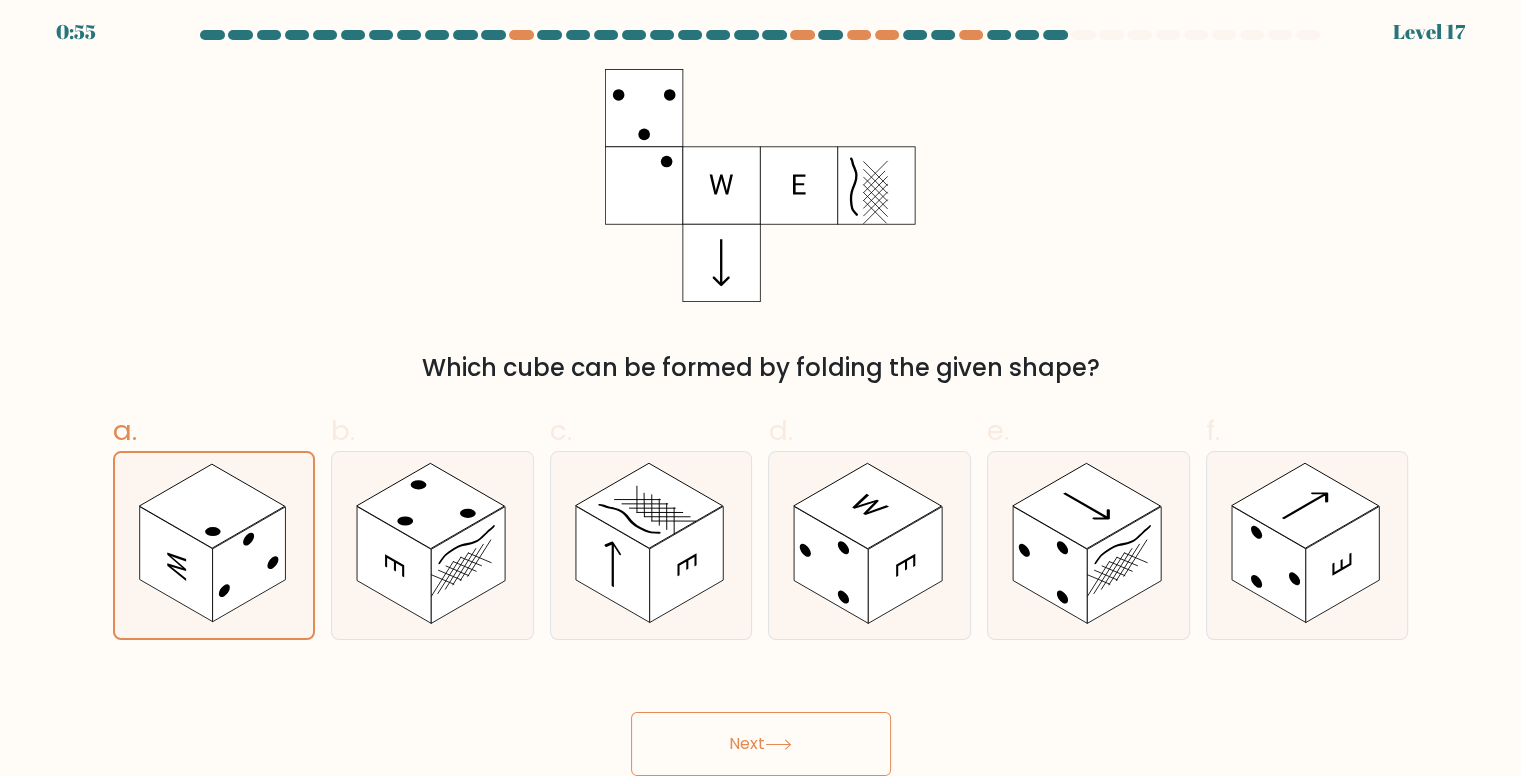 click on "Next" at bounding box center [761, 744] 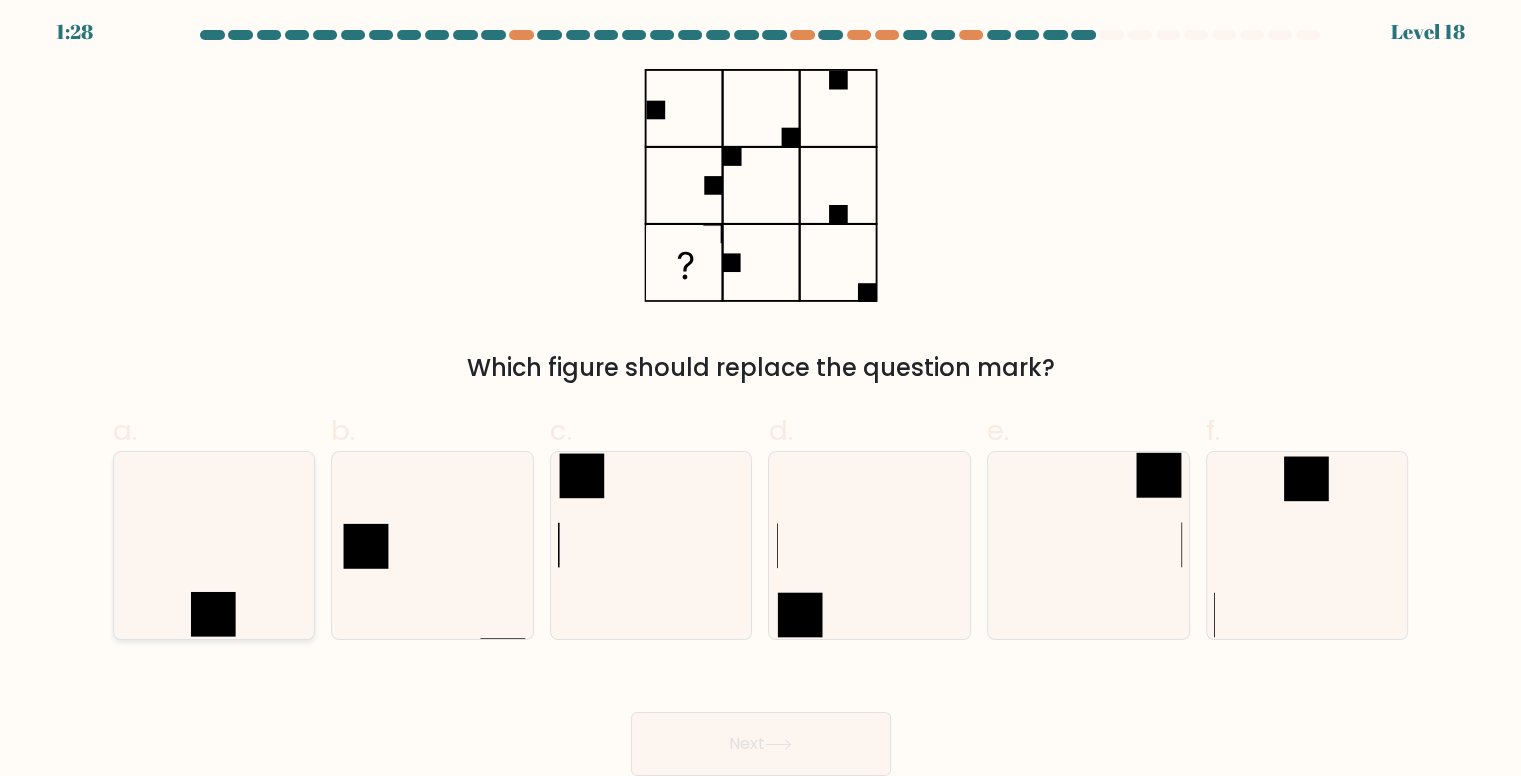 click 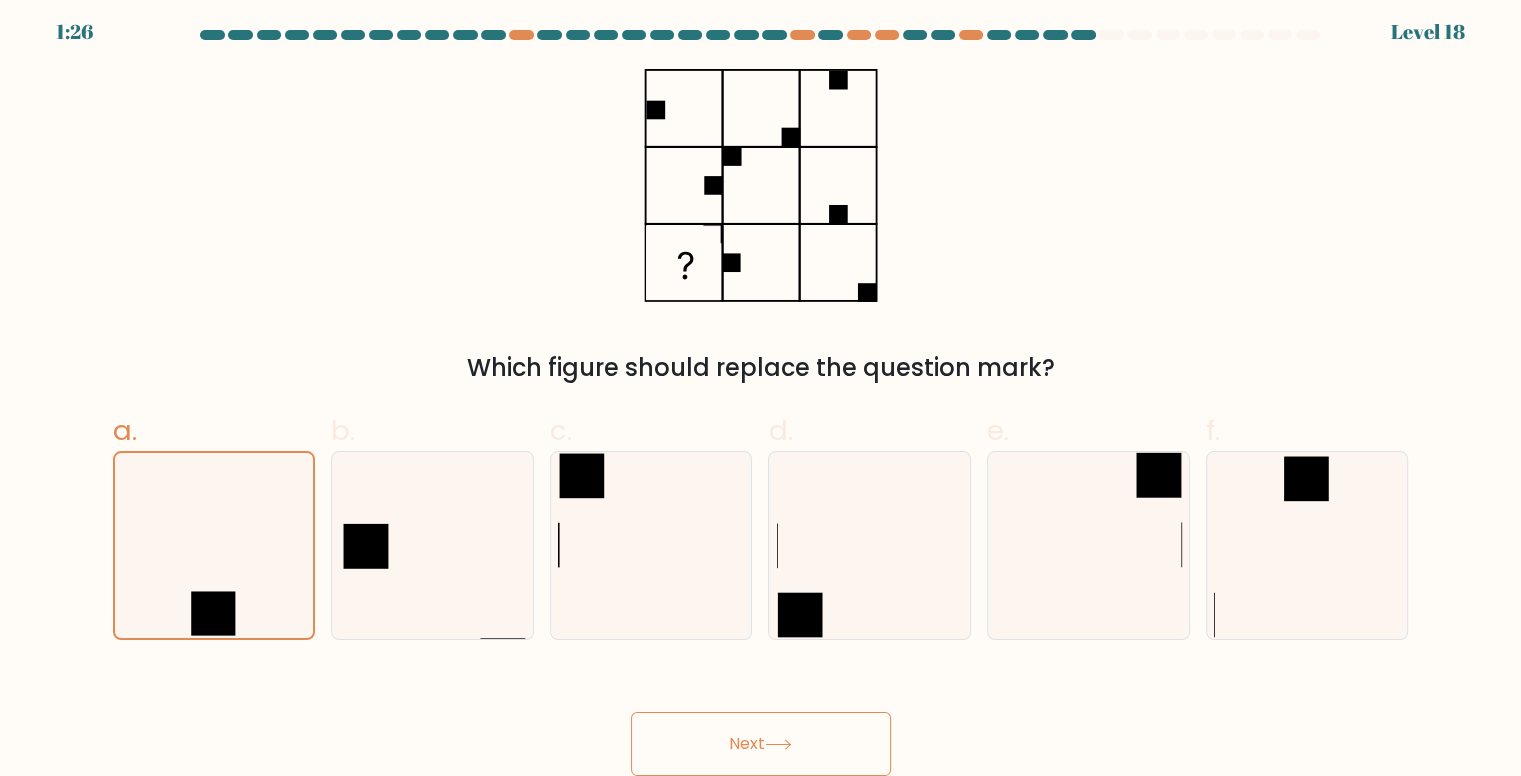 click on "Next" at bounding box center [761, 744] 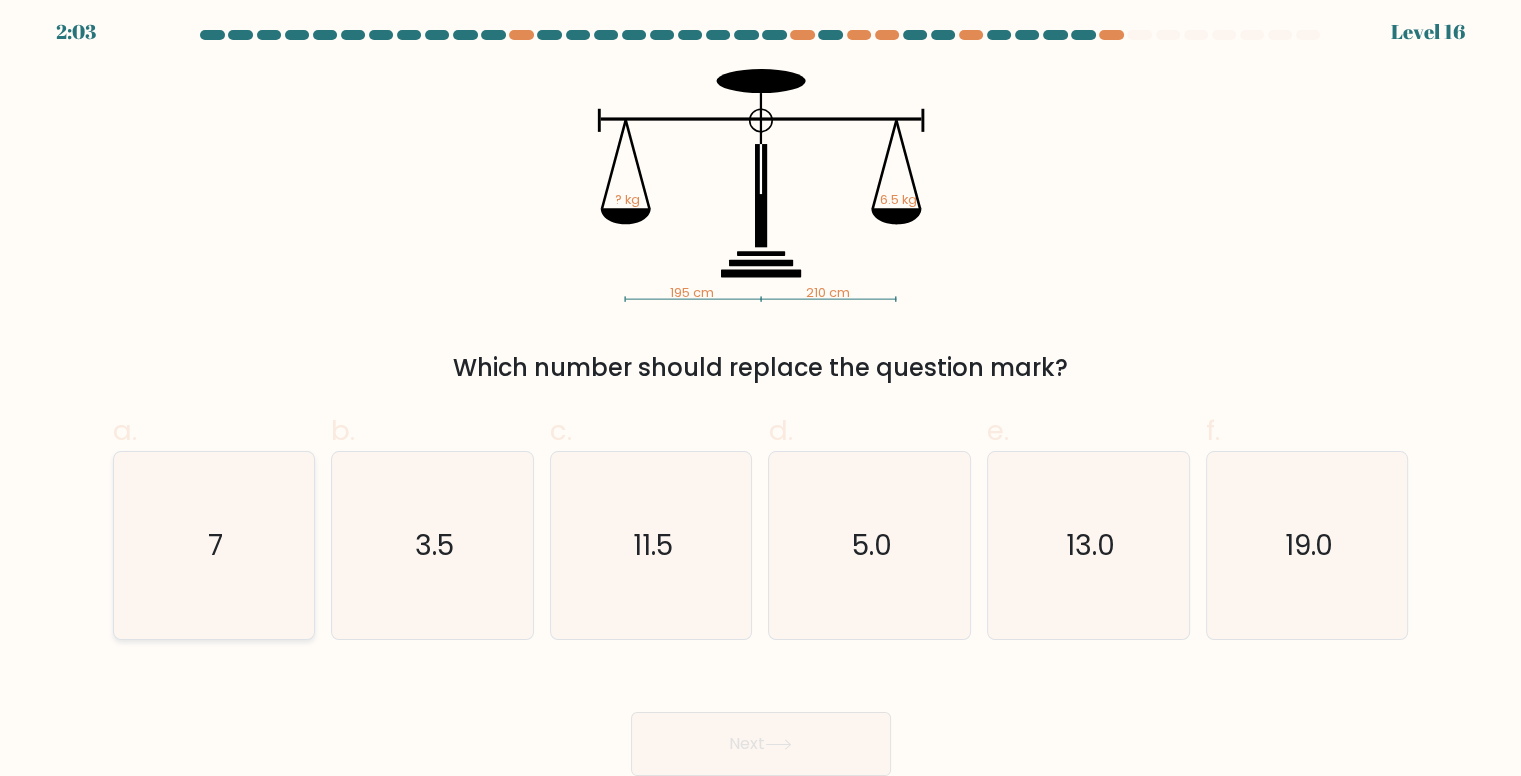 click on "7" 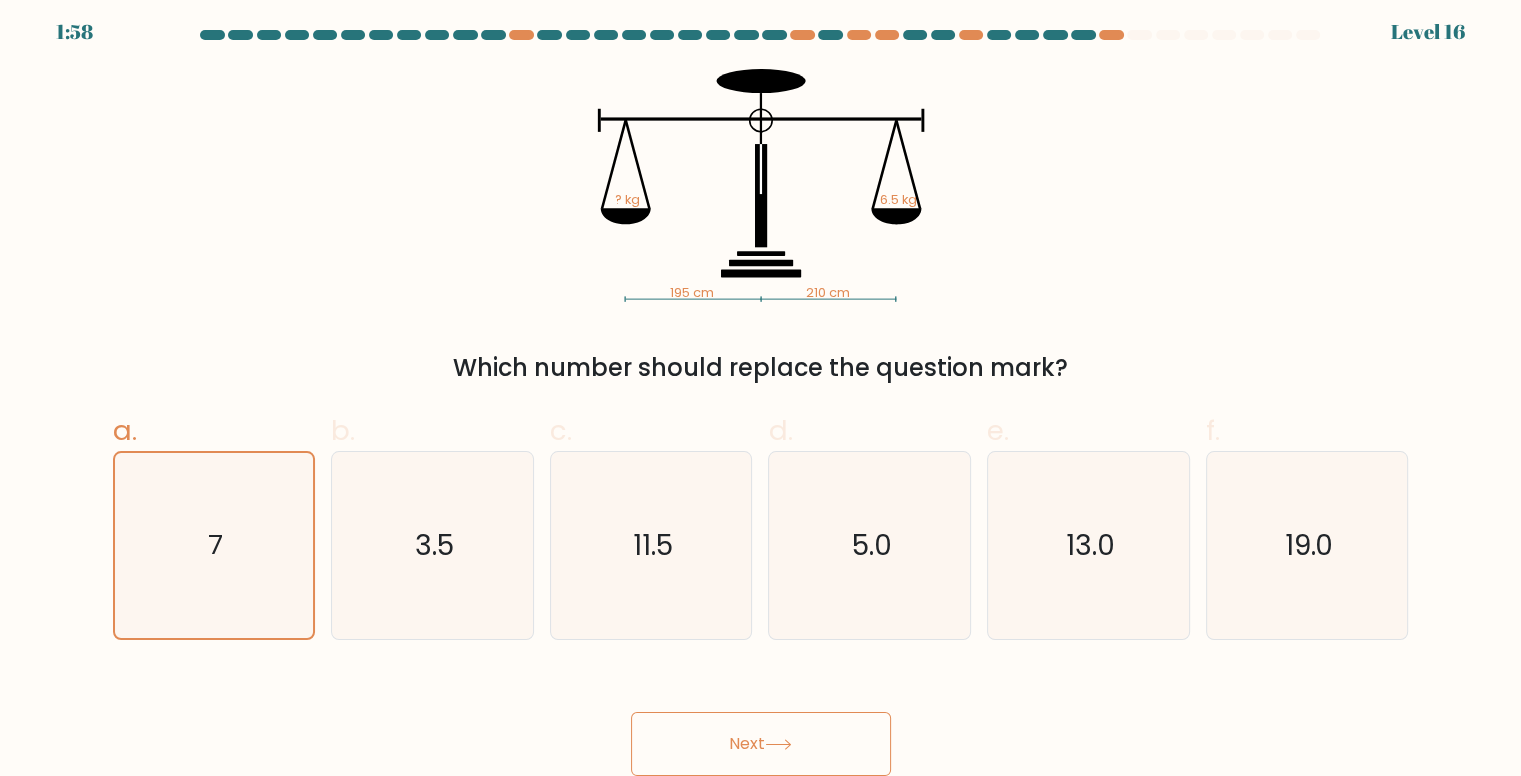 click on "Next" at bounding box center (761, 744) 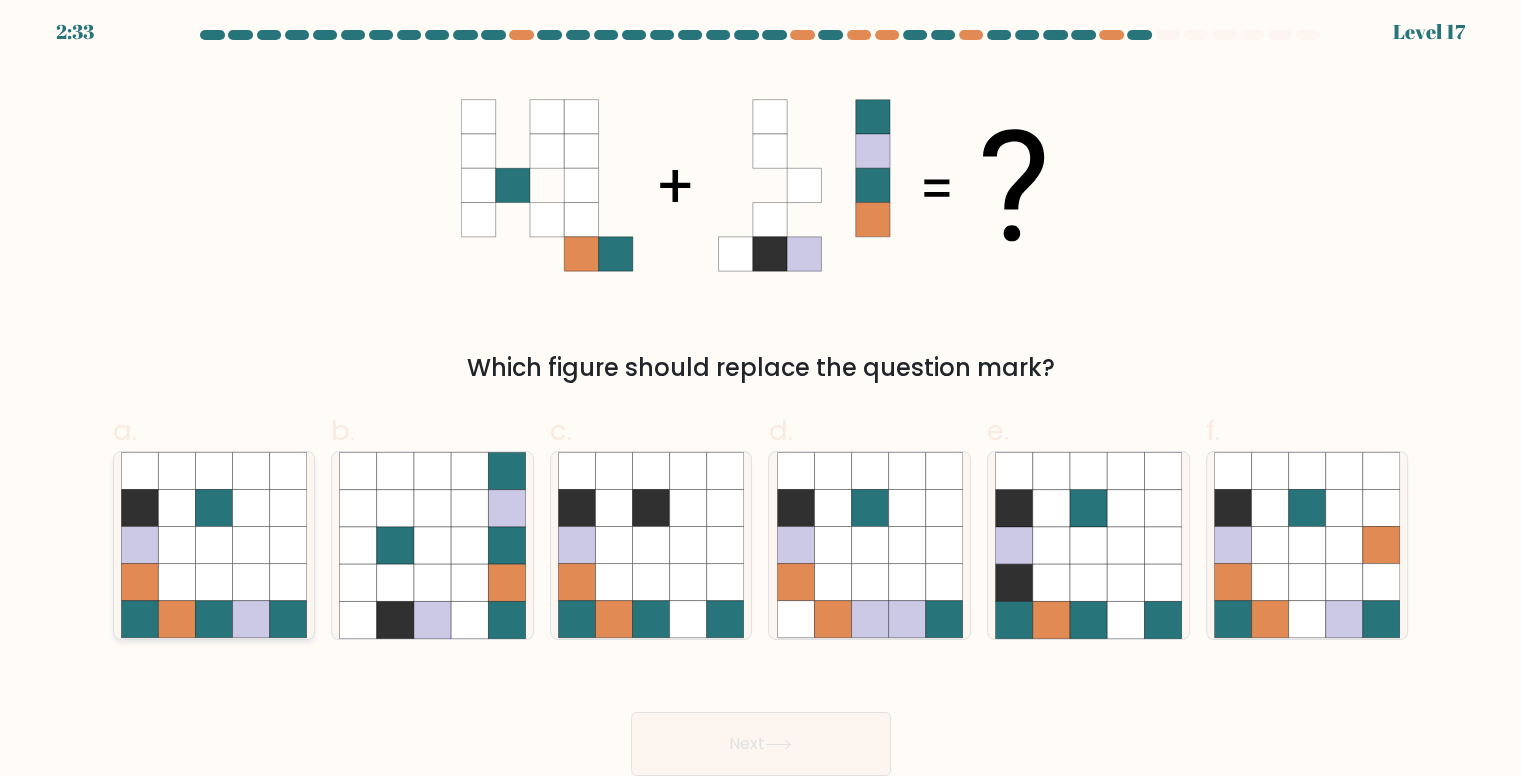 click 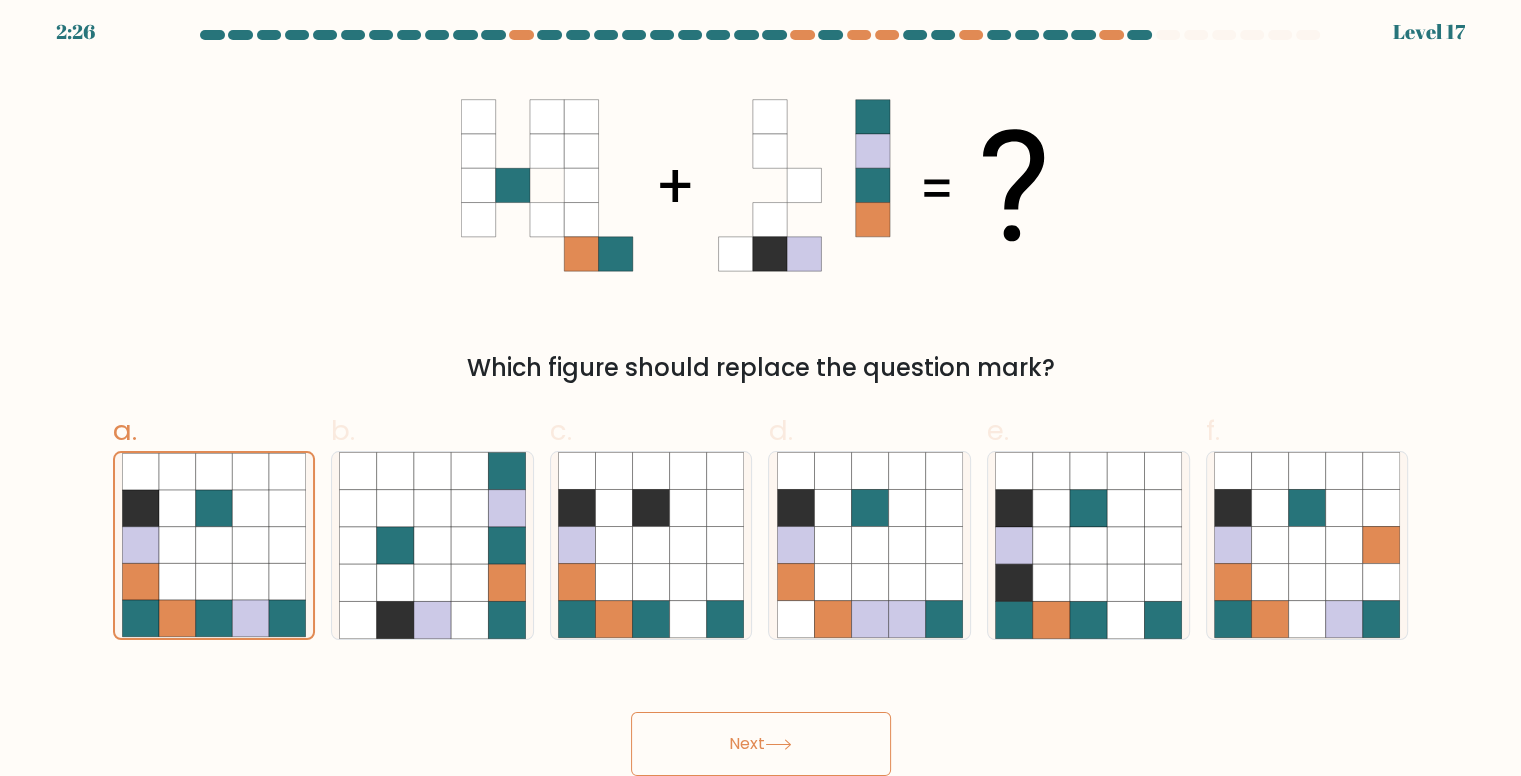 click on "Next" at bounding box center [761, 744] 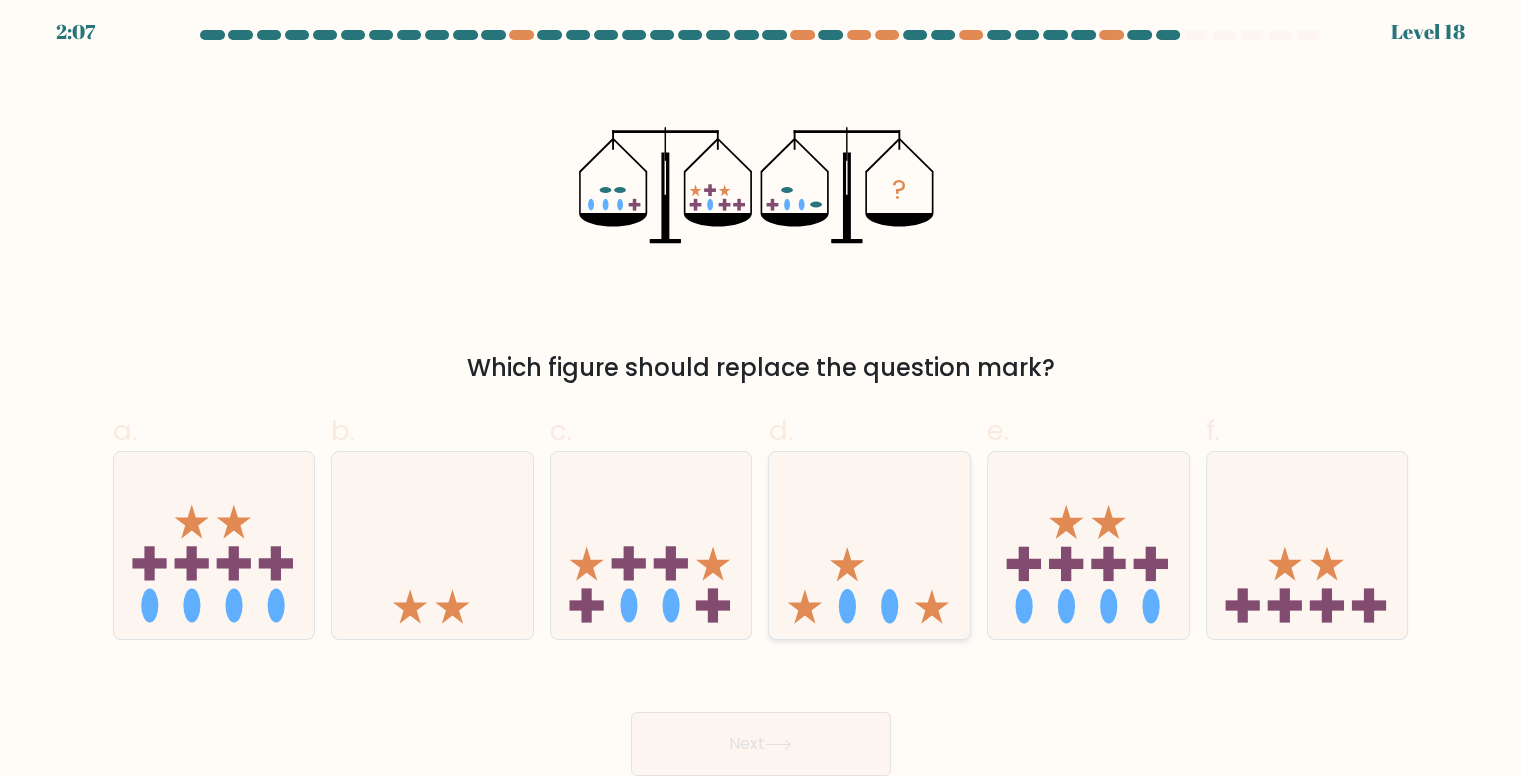 click 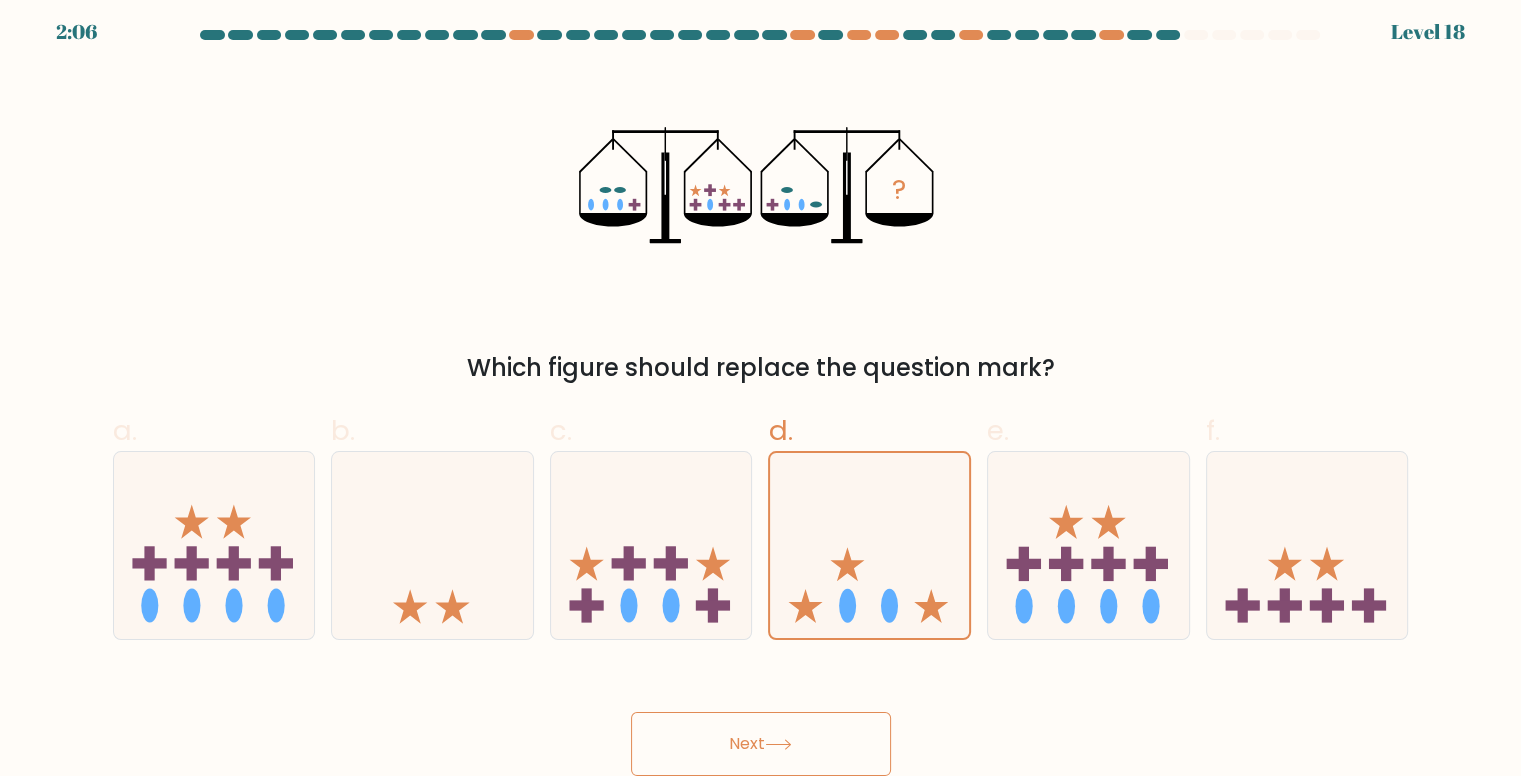 click on "Next" at bounding box center [761, 744] 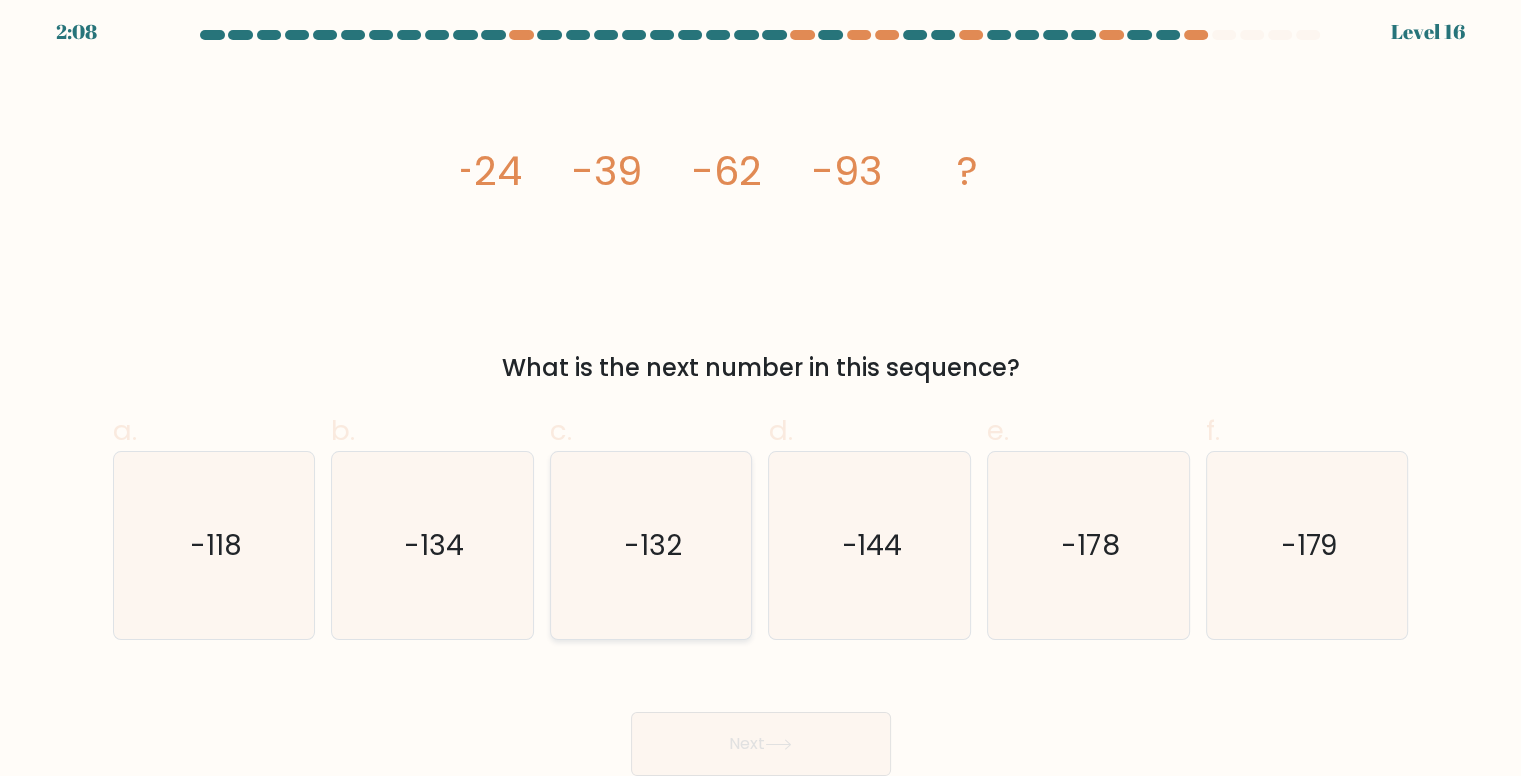 click on "-132" 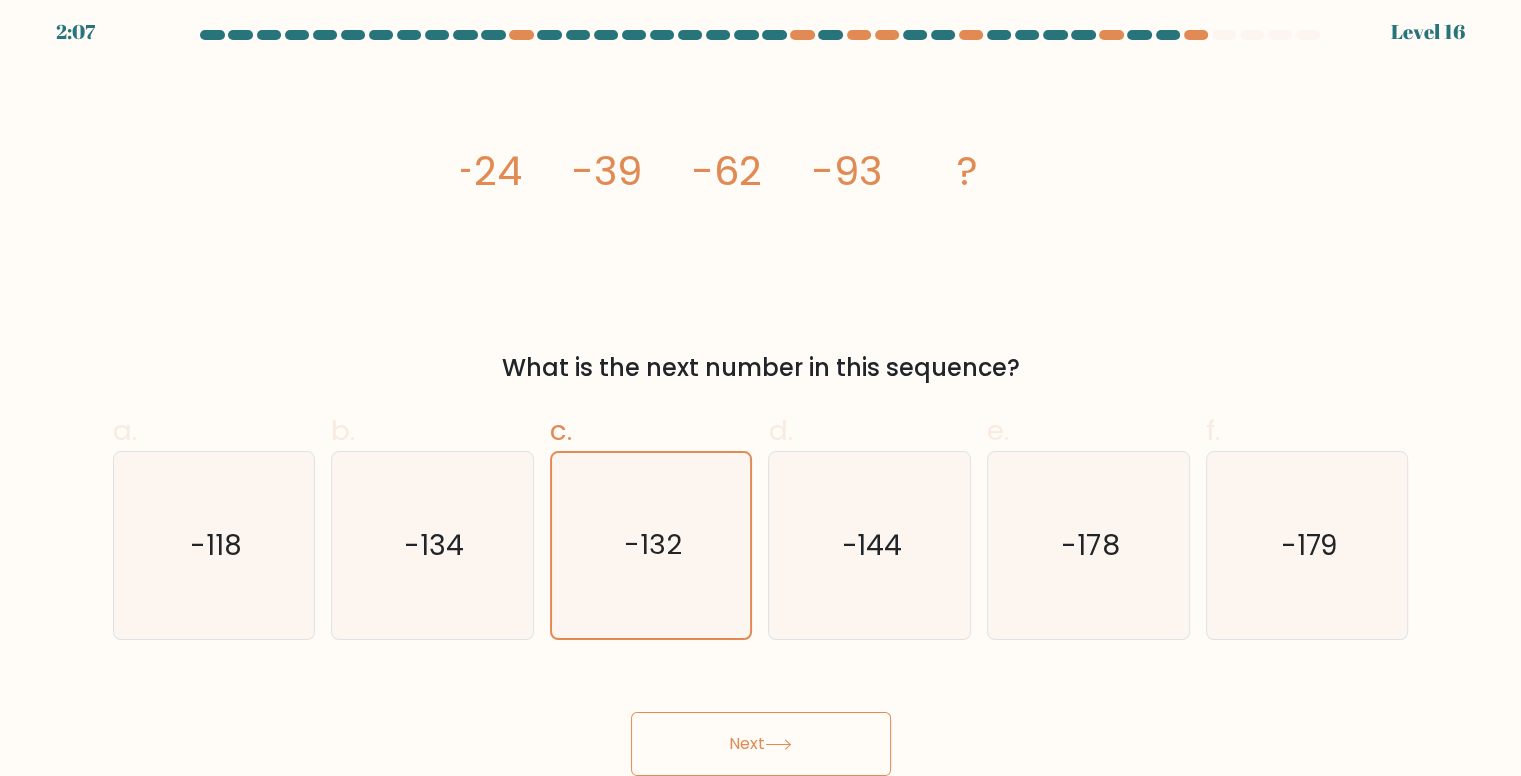 click on "Next" at bounding box center (761, 744) 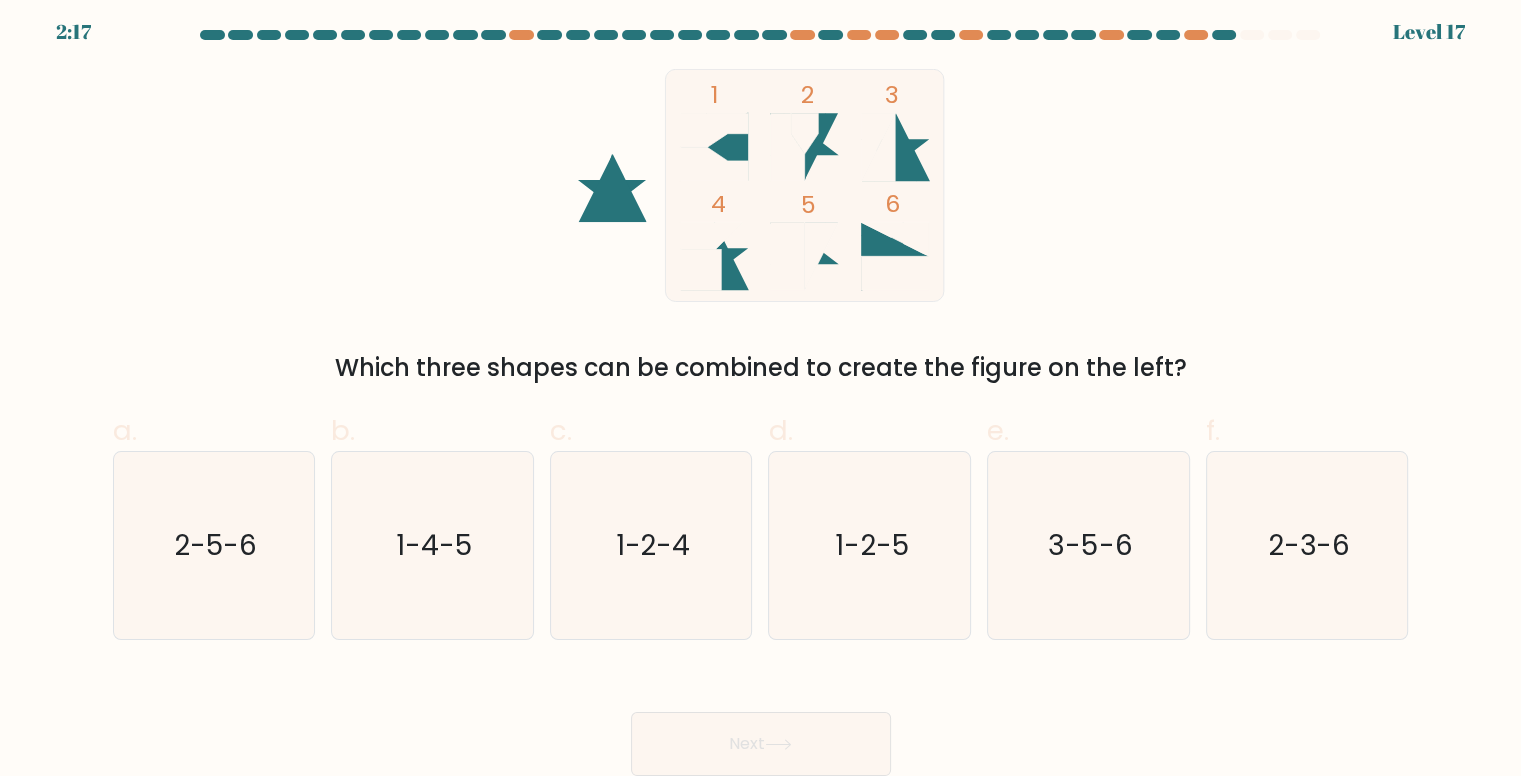 click 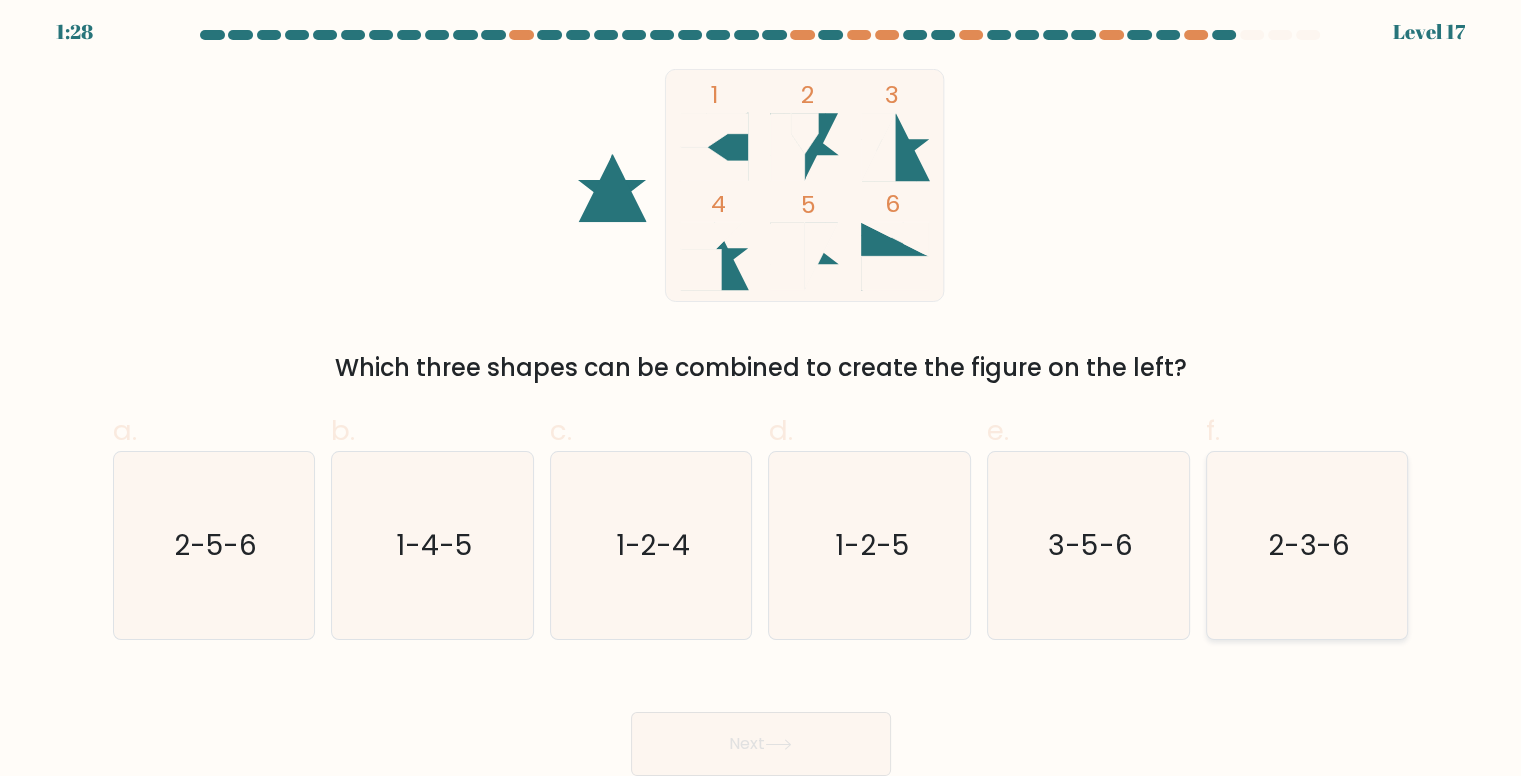 click on "2-3-6" 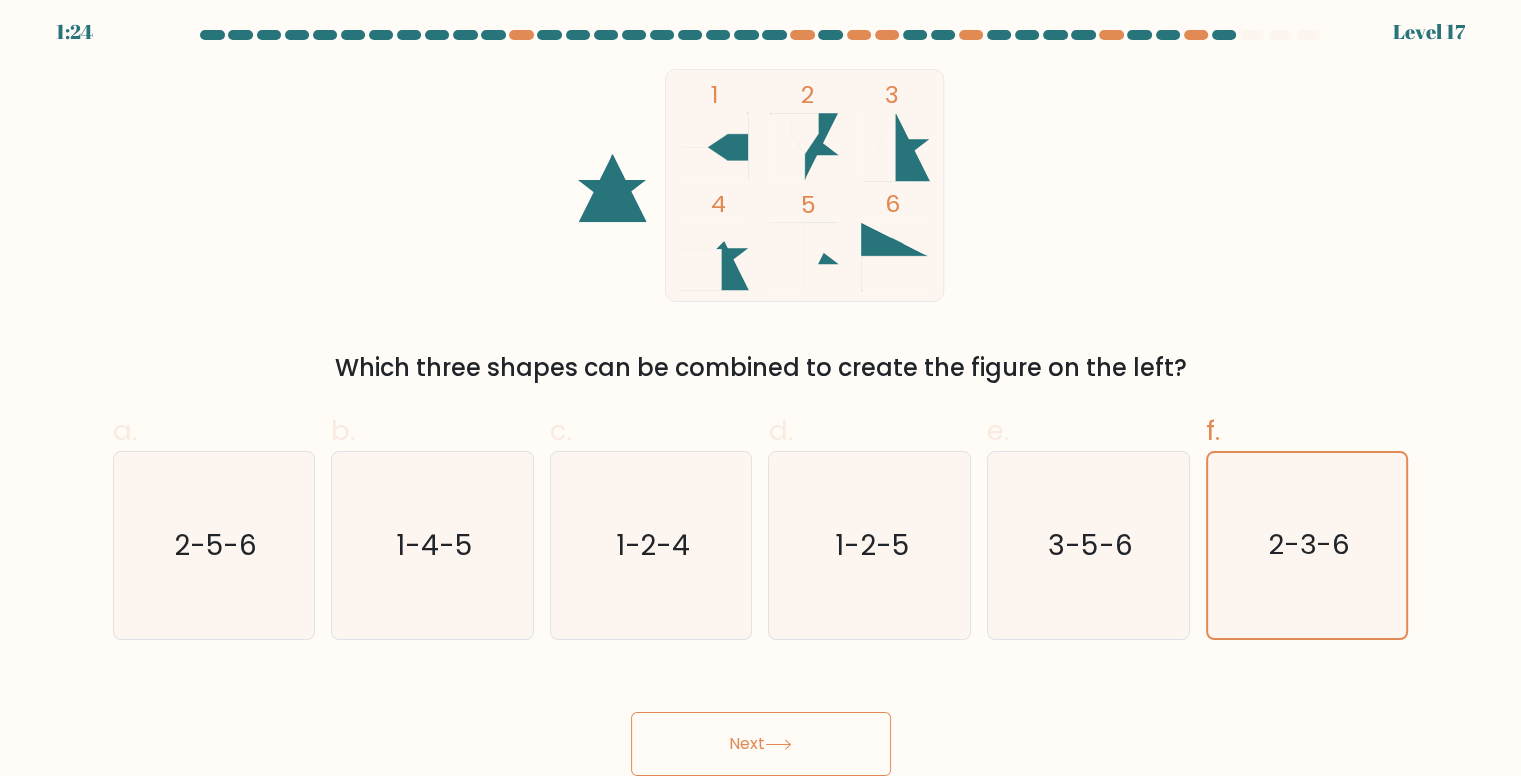 click on "Next" at bounding box center [761, 744] 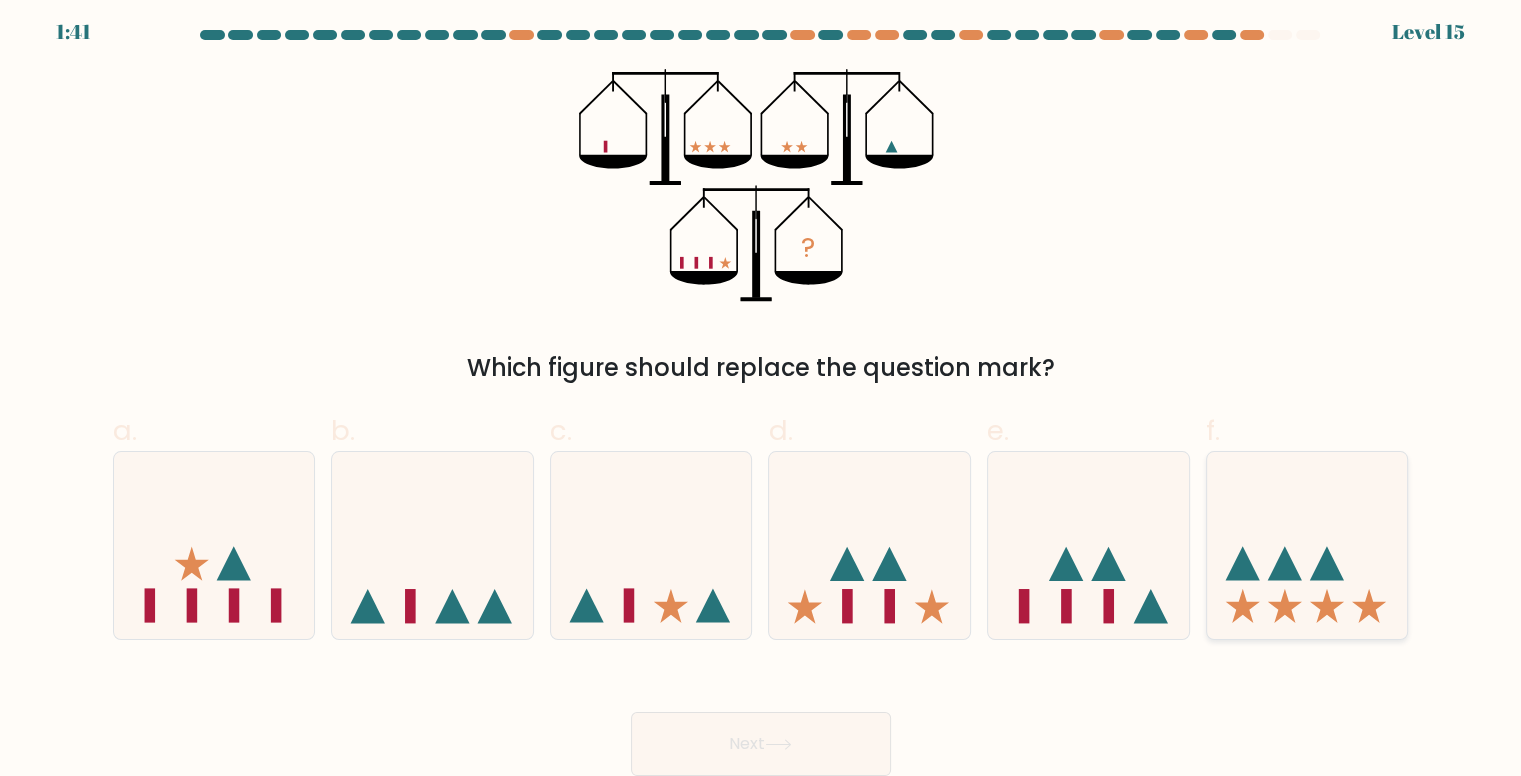 click 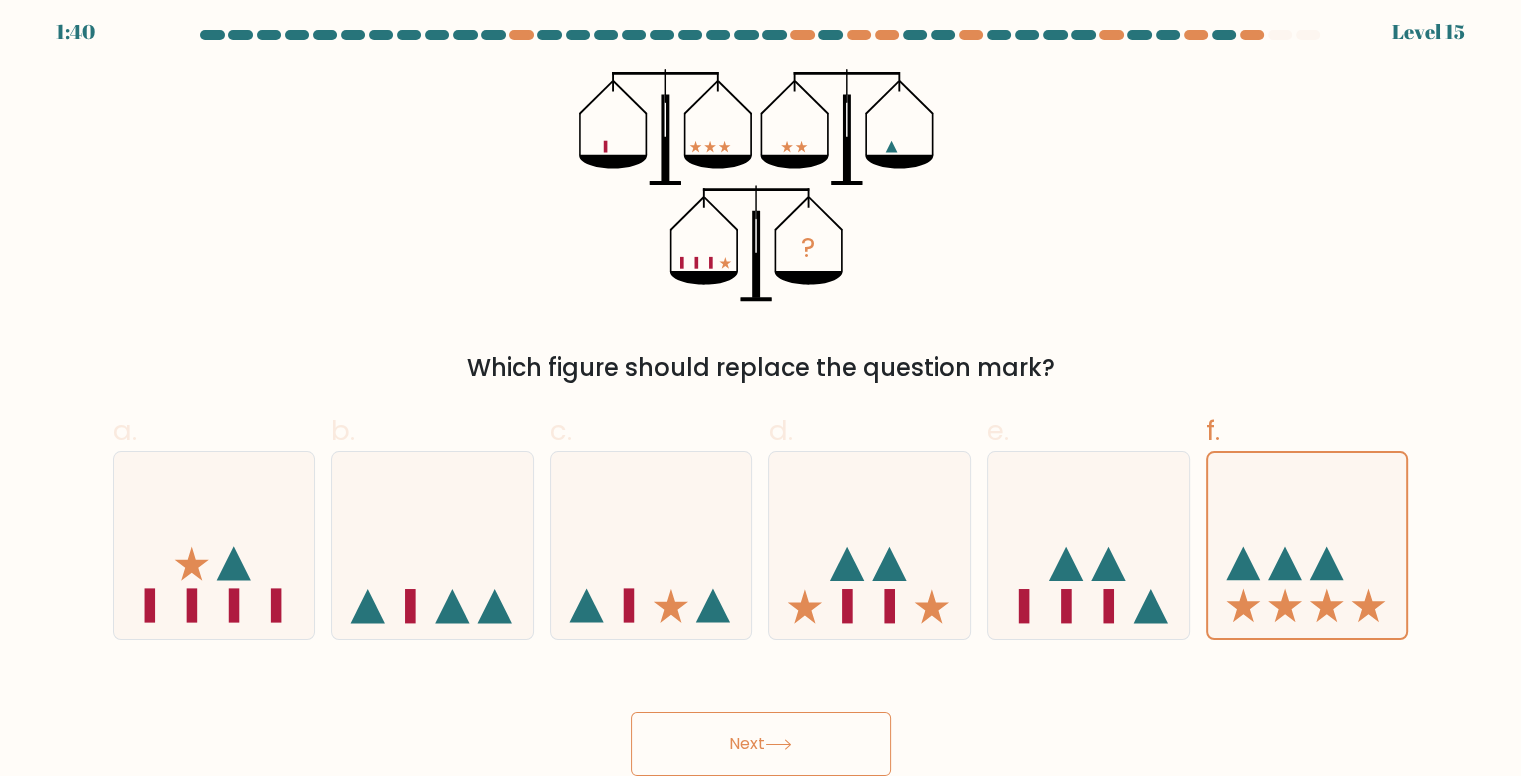 click on "Next" at bounding box center [761, 744] 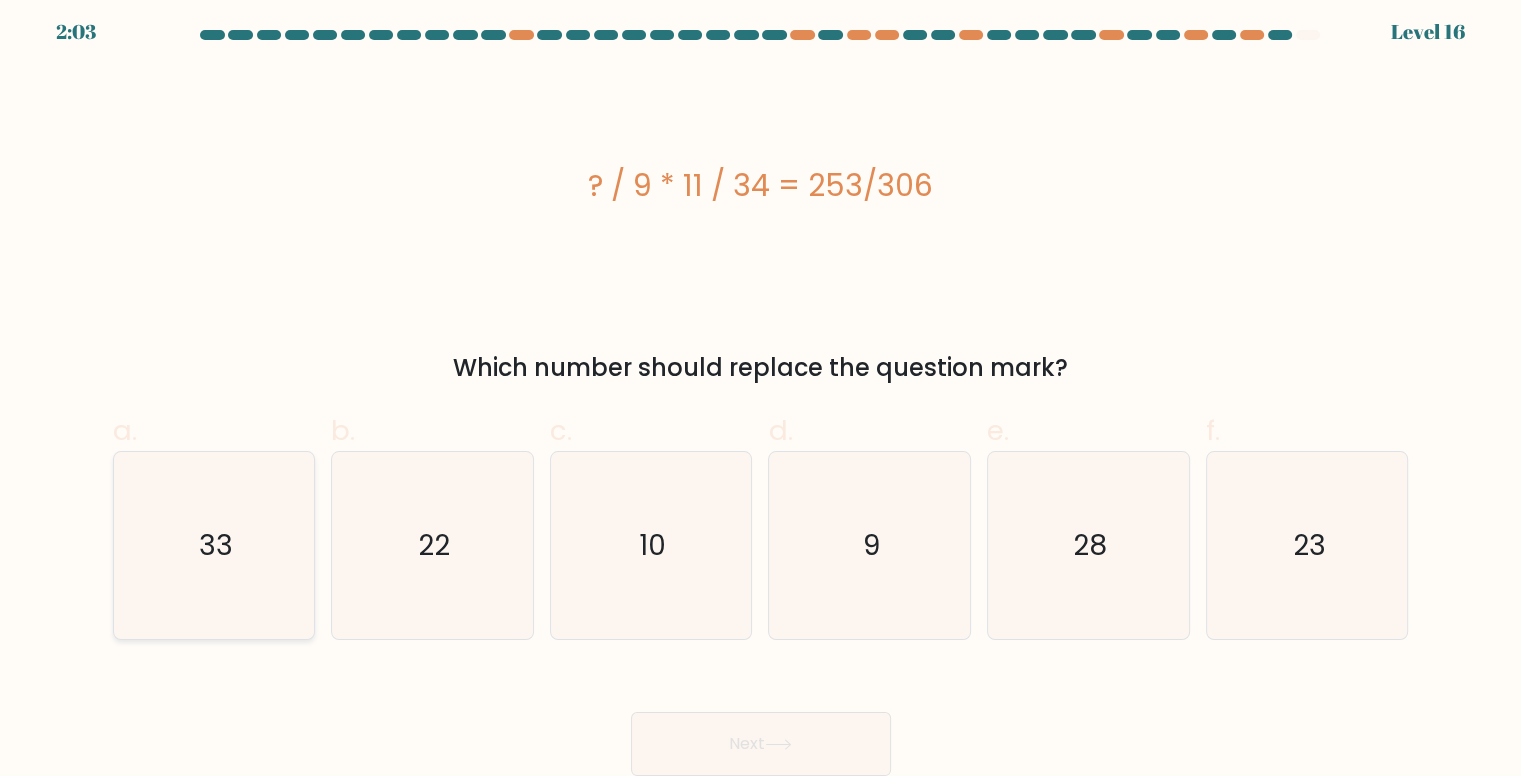 click on "33" 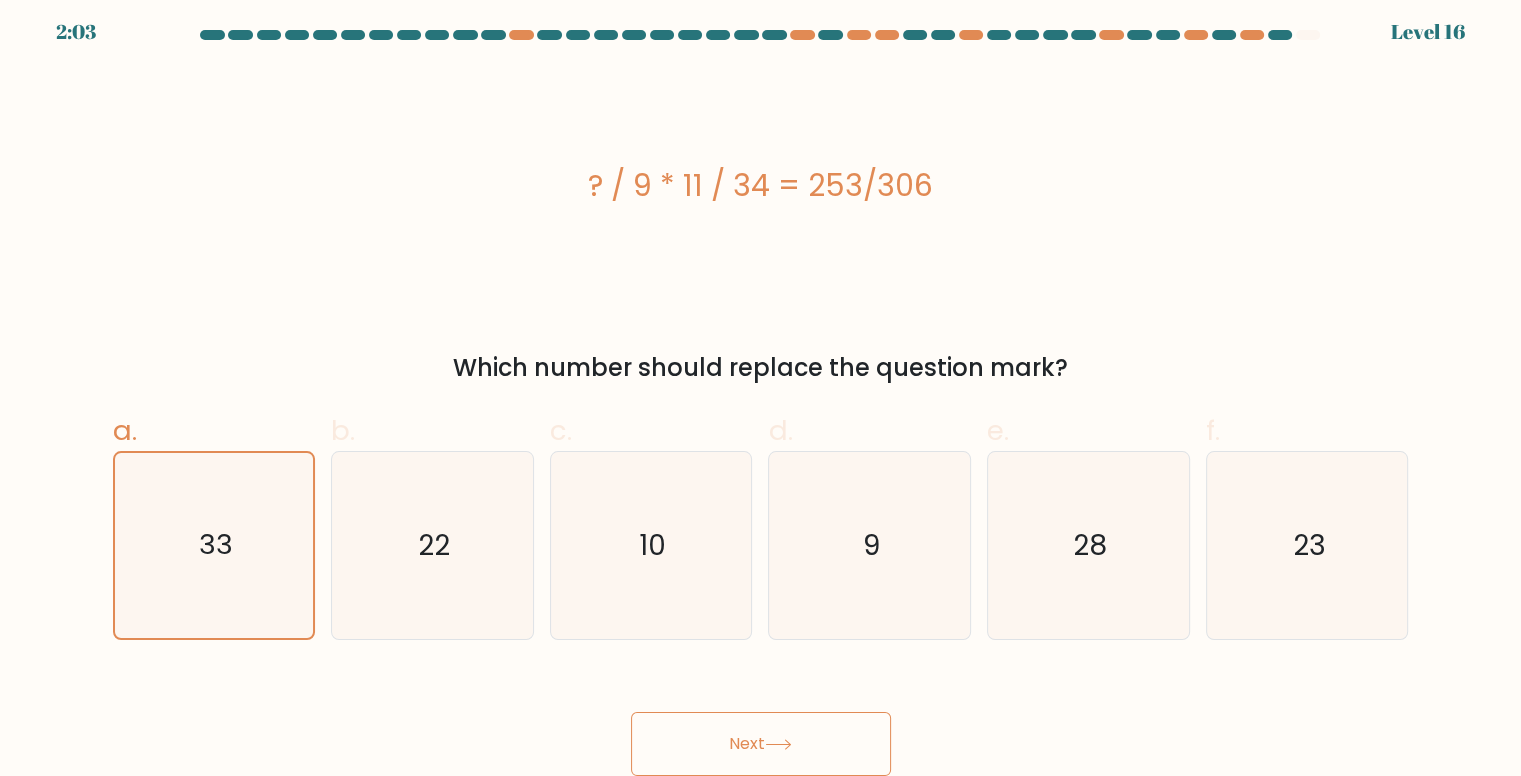 click on "Next" at bounding box center [761, 744] 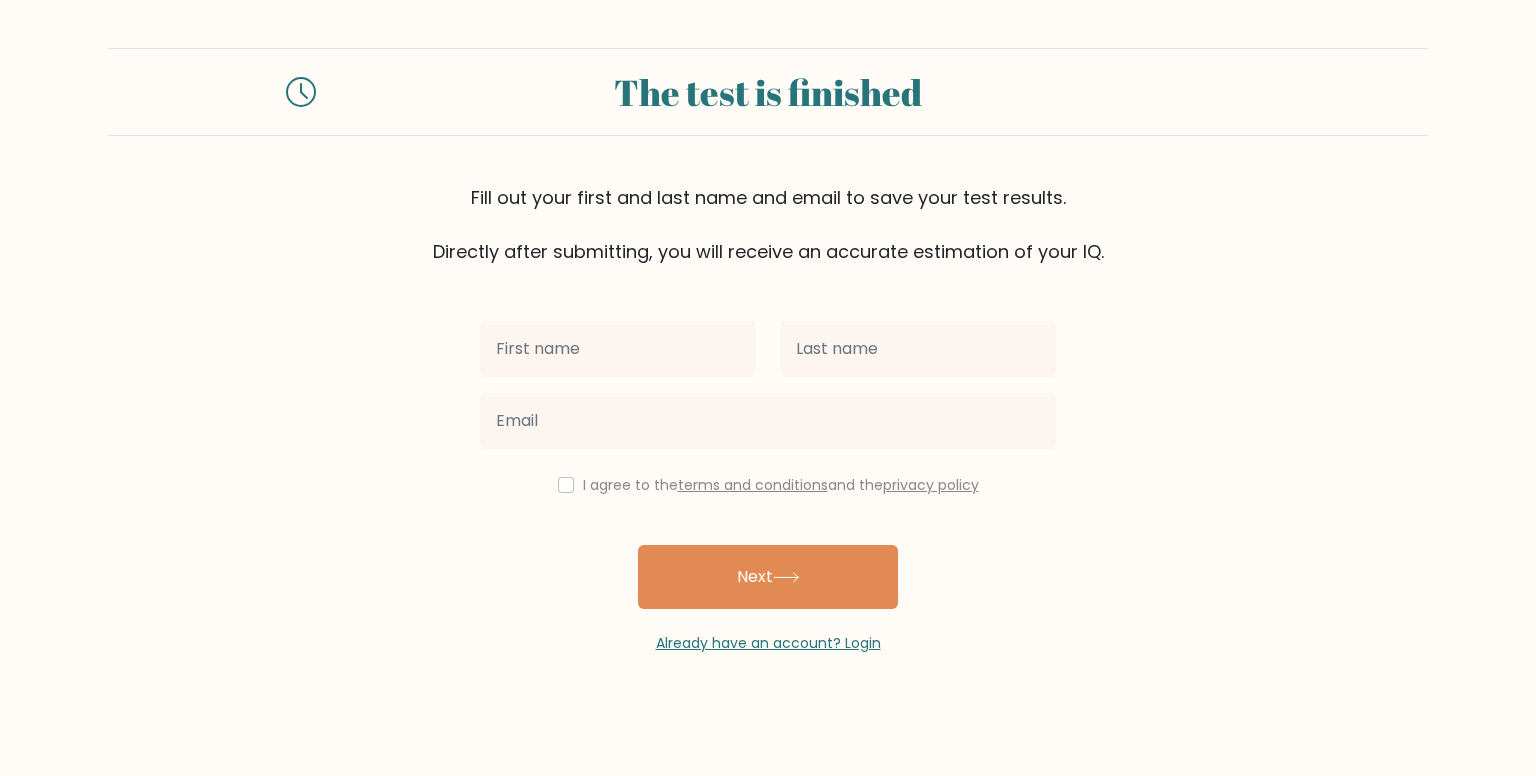 scroll, scrollTop: 0, scrollLeft: 0, axis: both 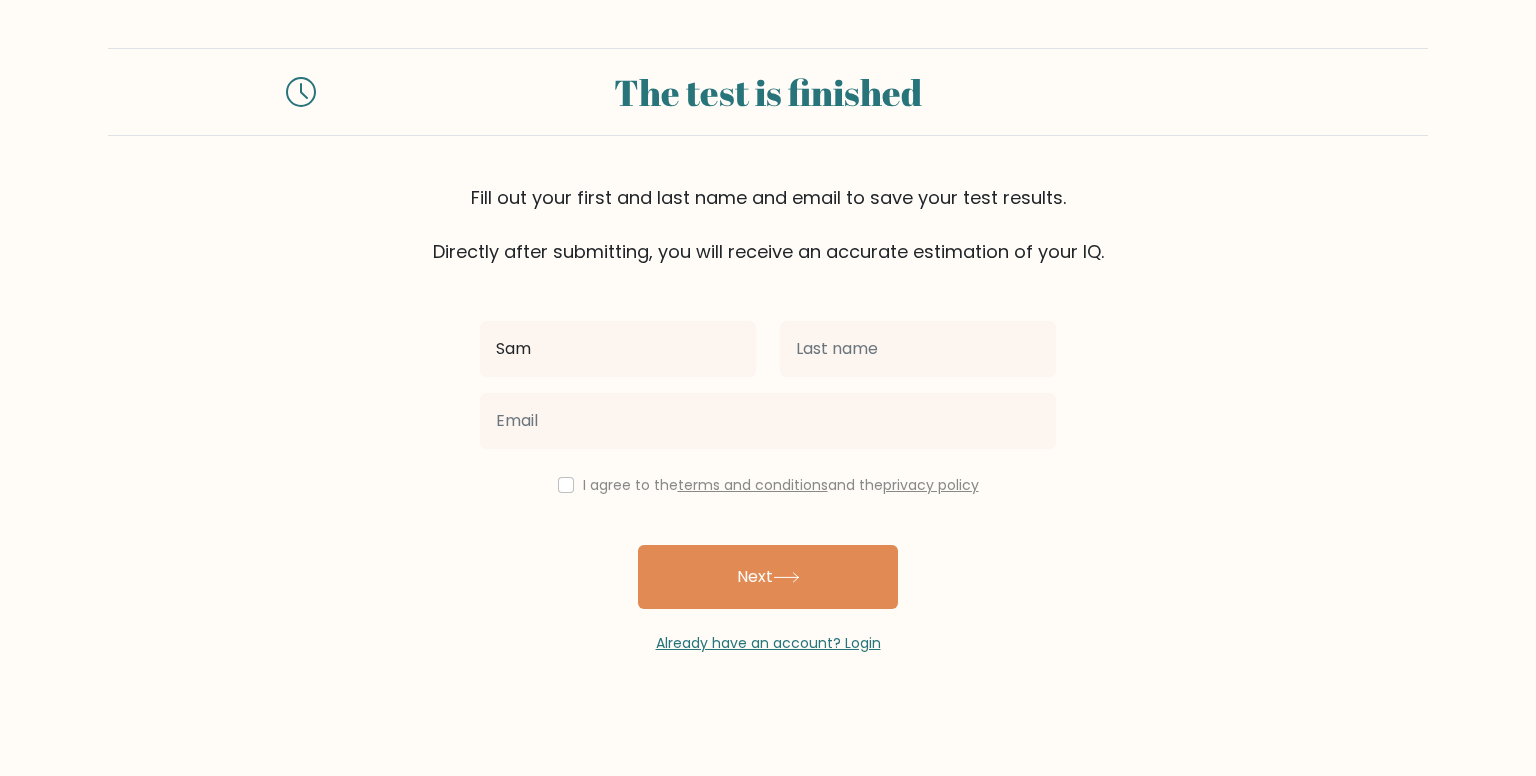 type on "Sam" 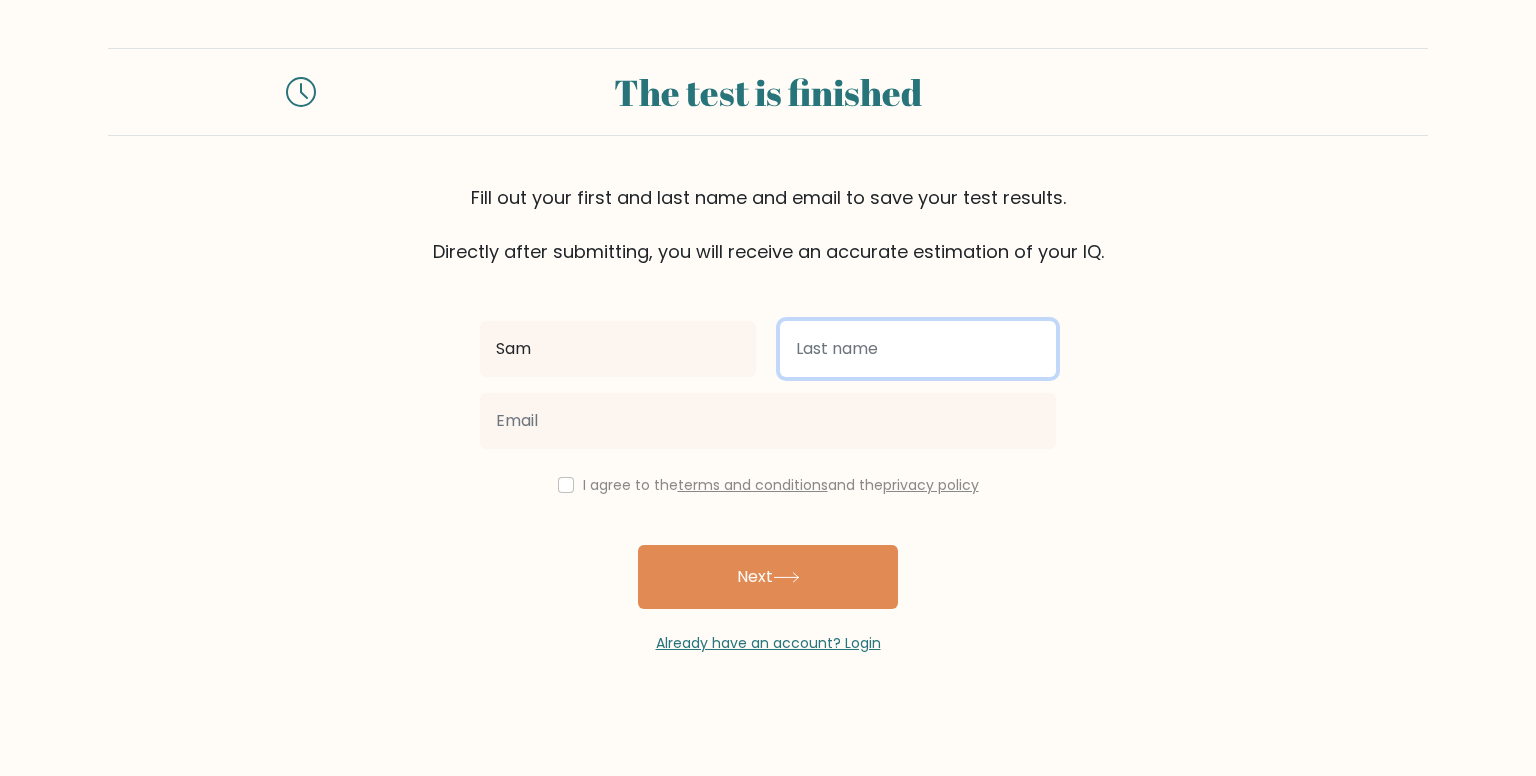 click at bounding box center [918, 349] 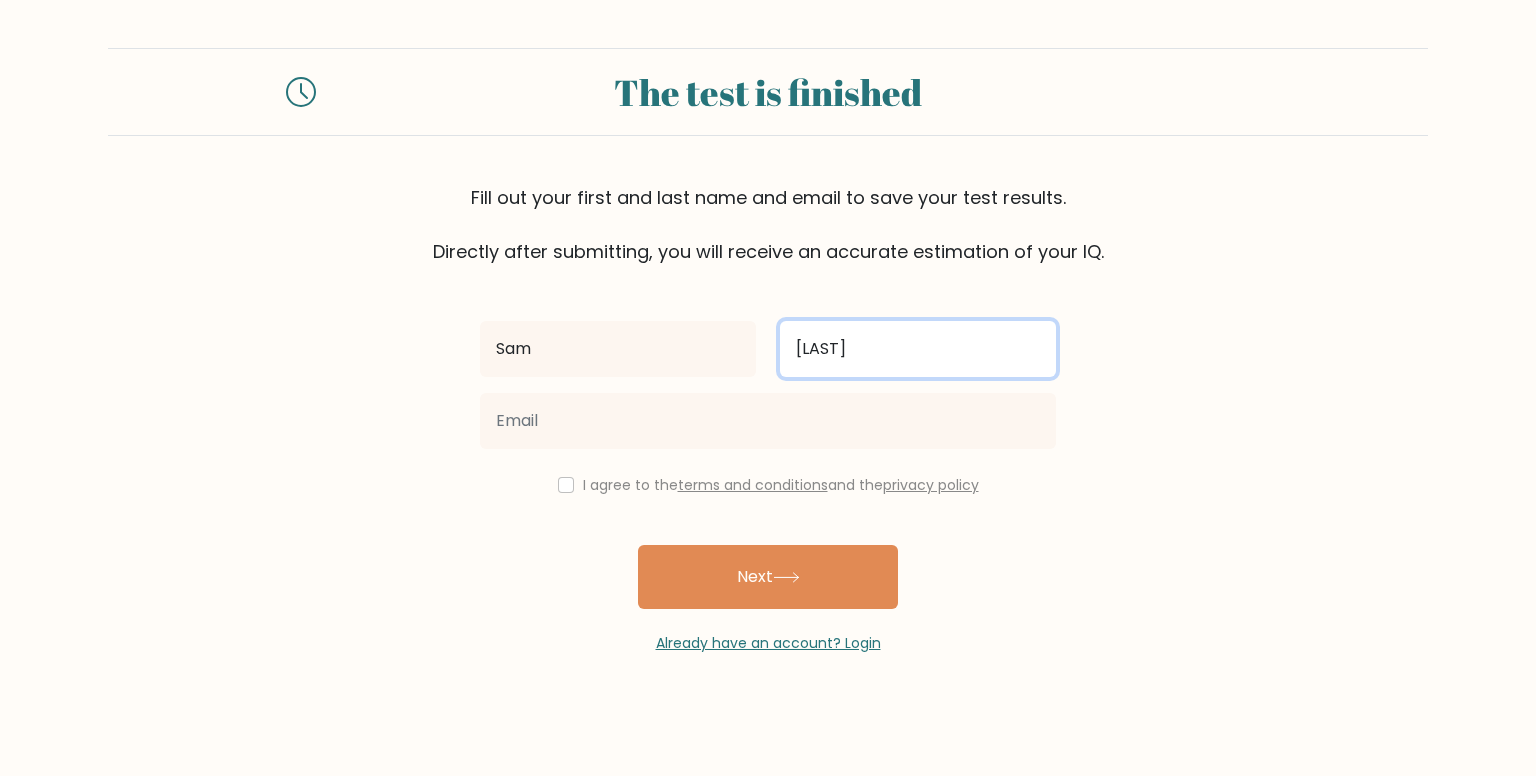 type on "Spence" 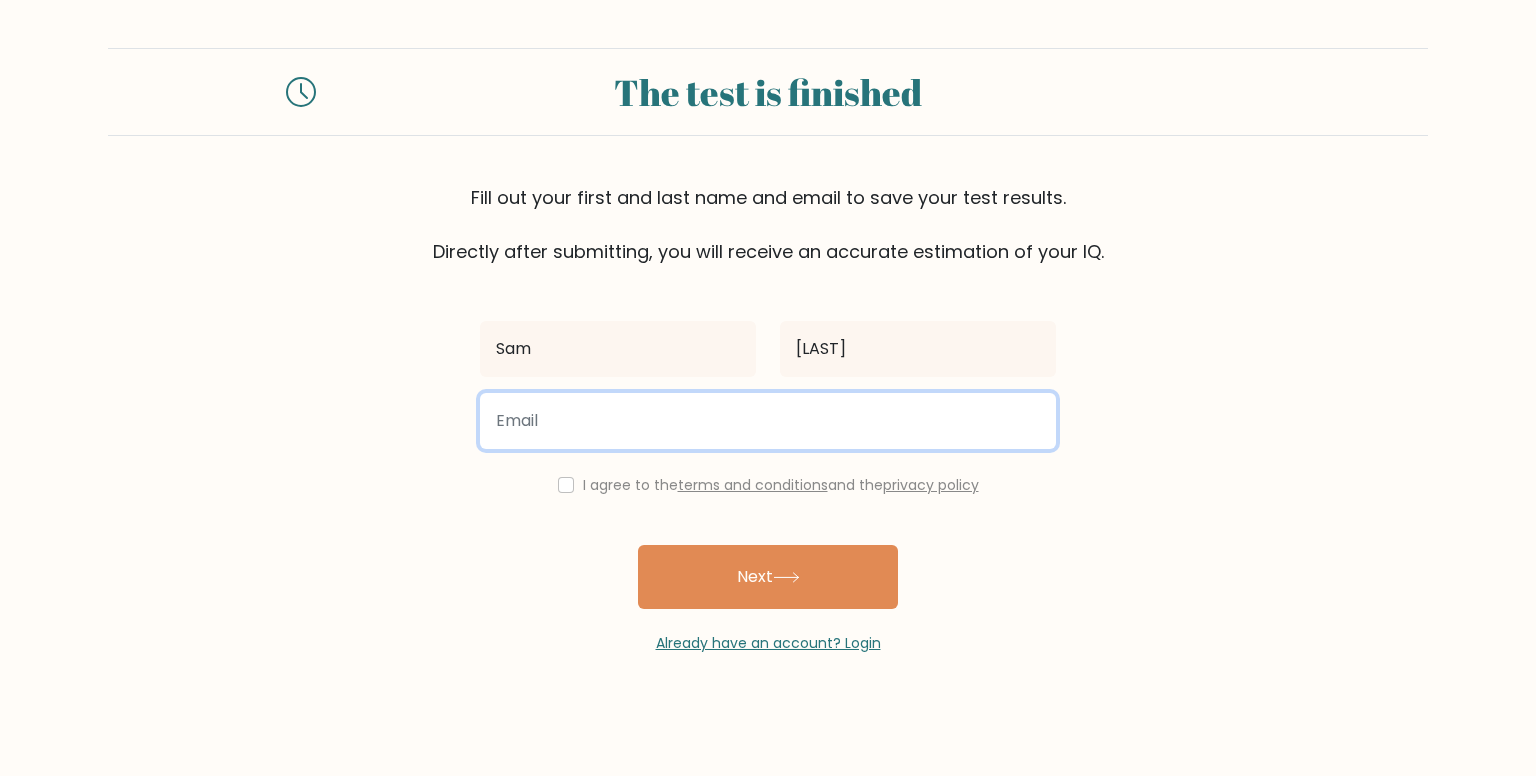 click at bounding box center [768, 421] 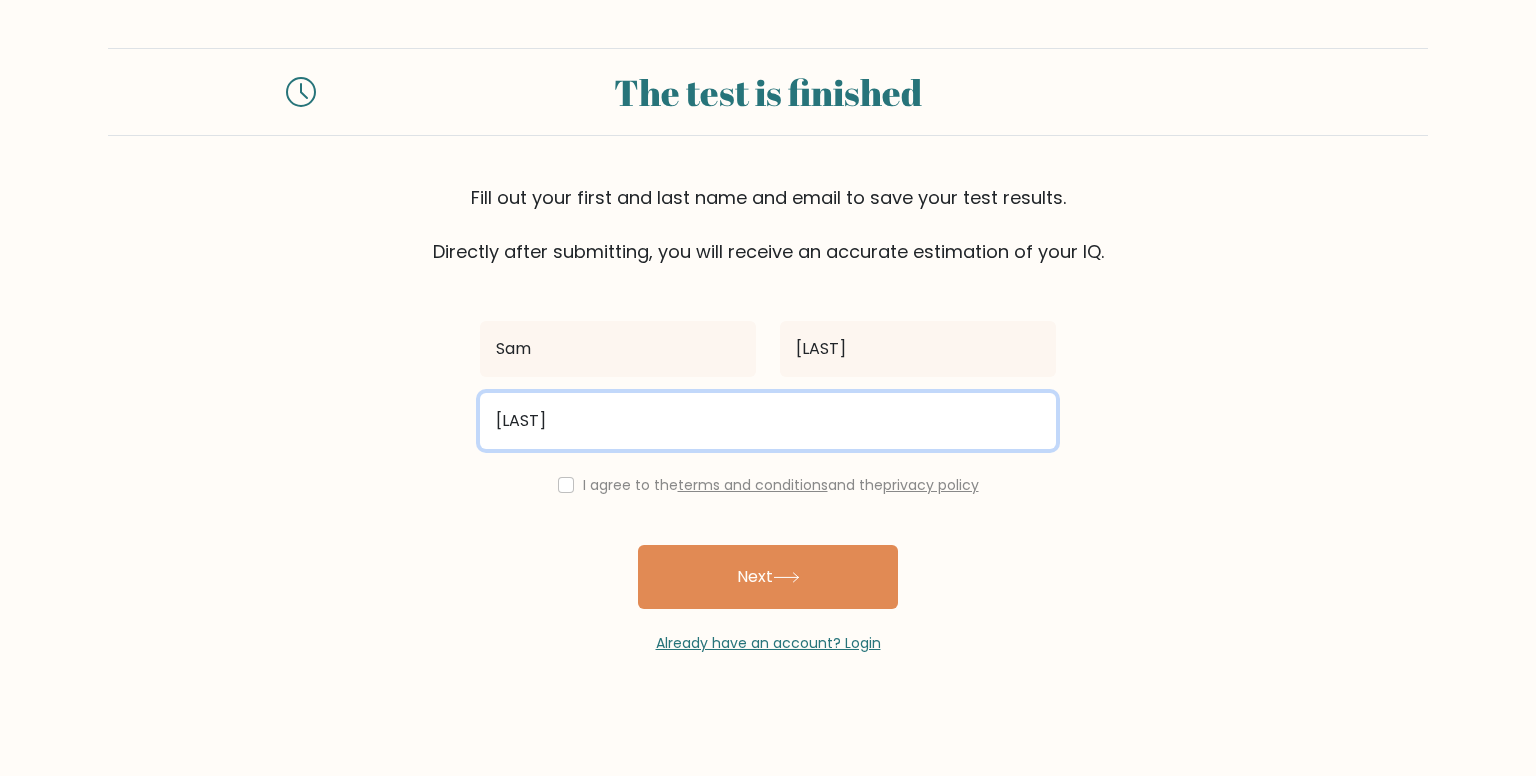 type on "bambamburu@gmail.com" 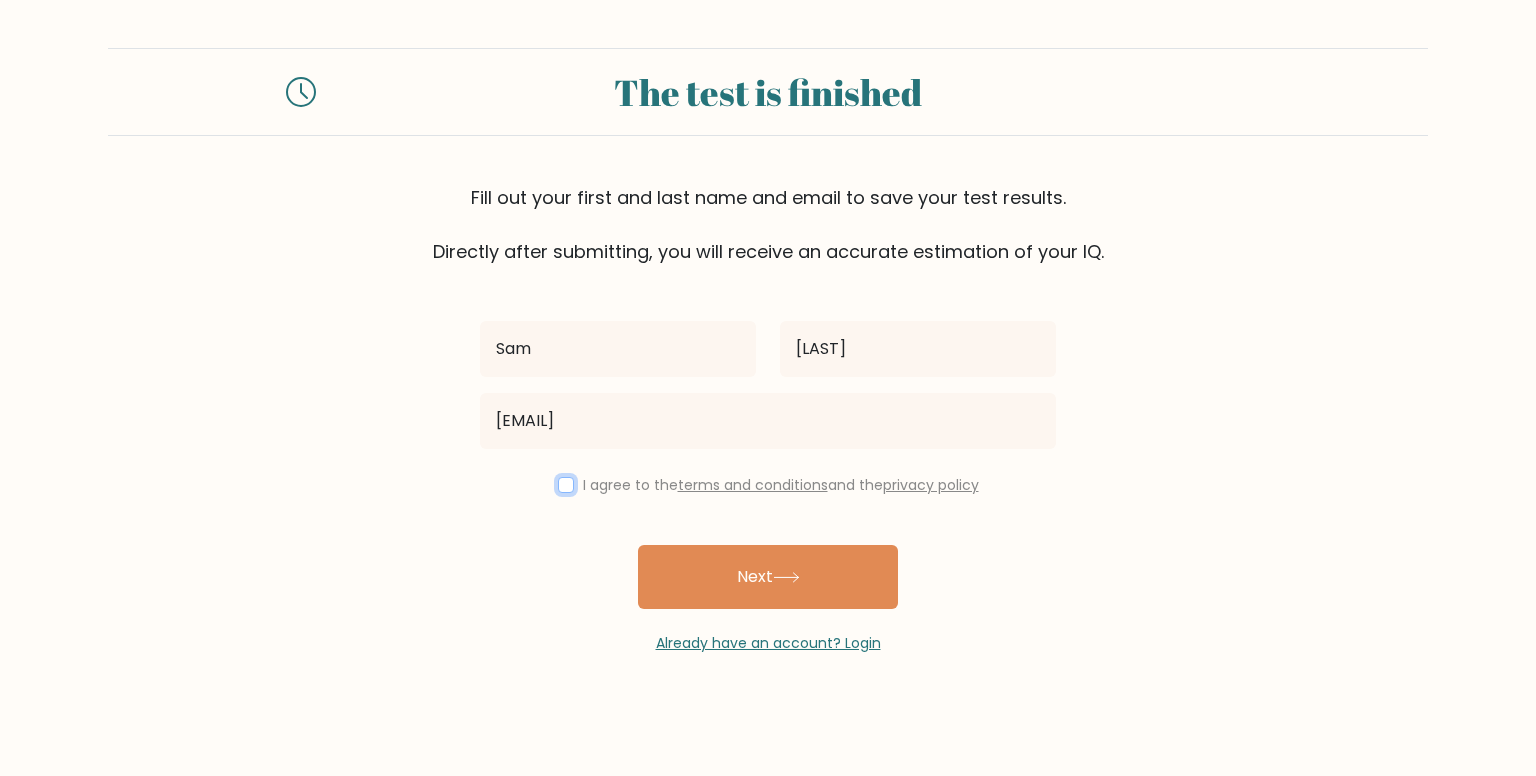 click at bounding box center (566, 485) 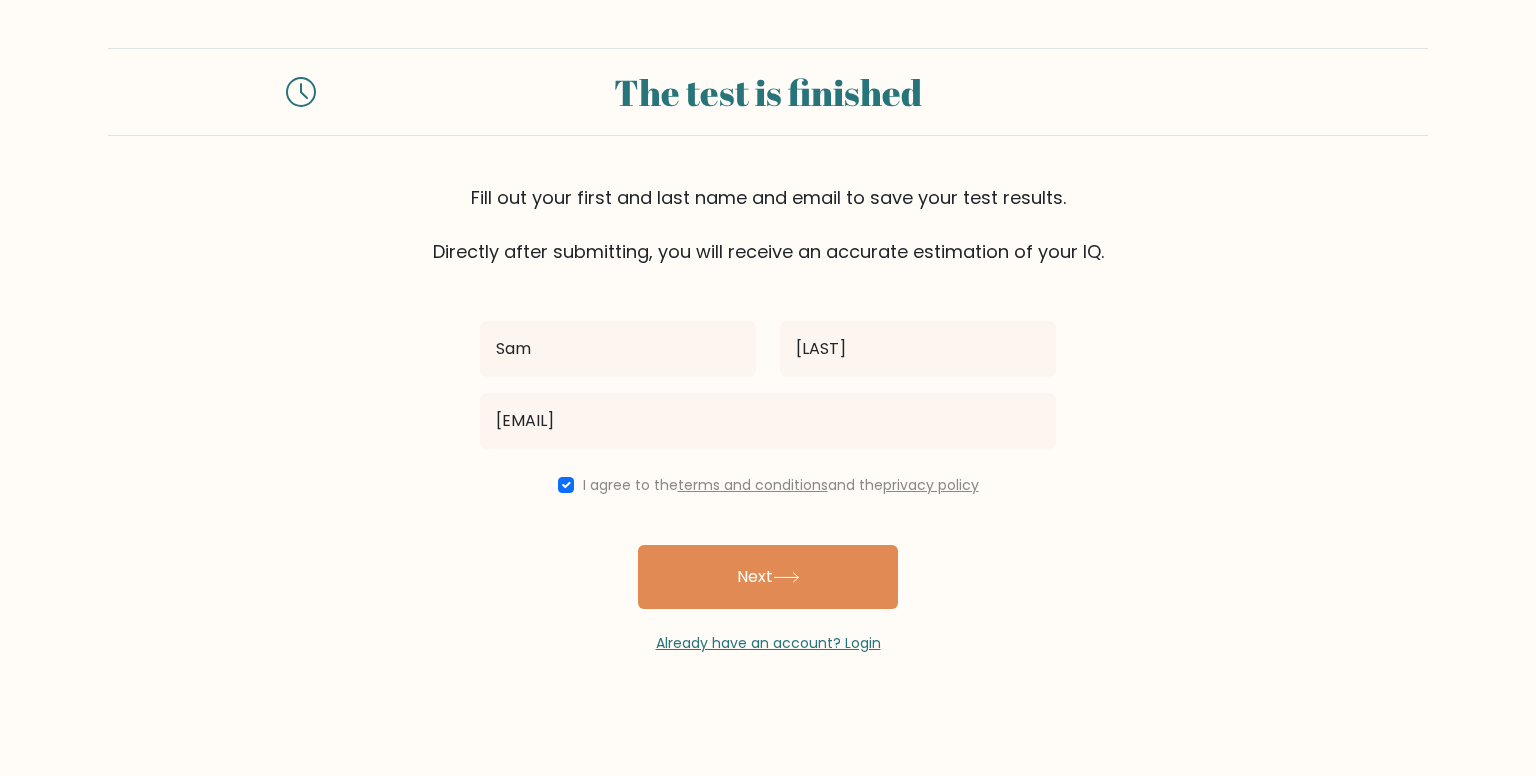 click on "Already have an account? Login" at bounding box center (768, 631) 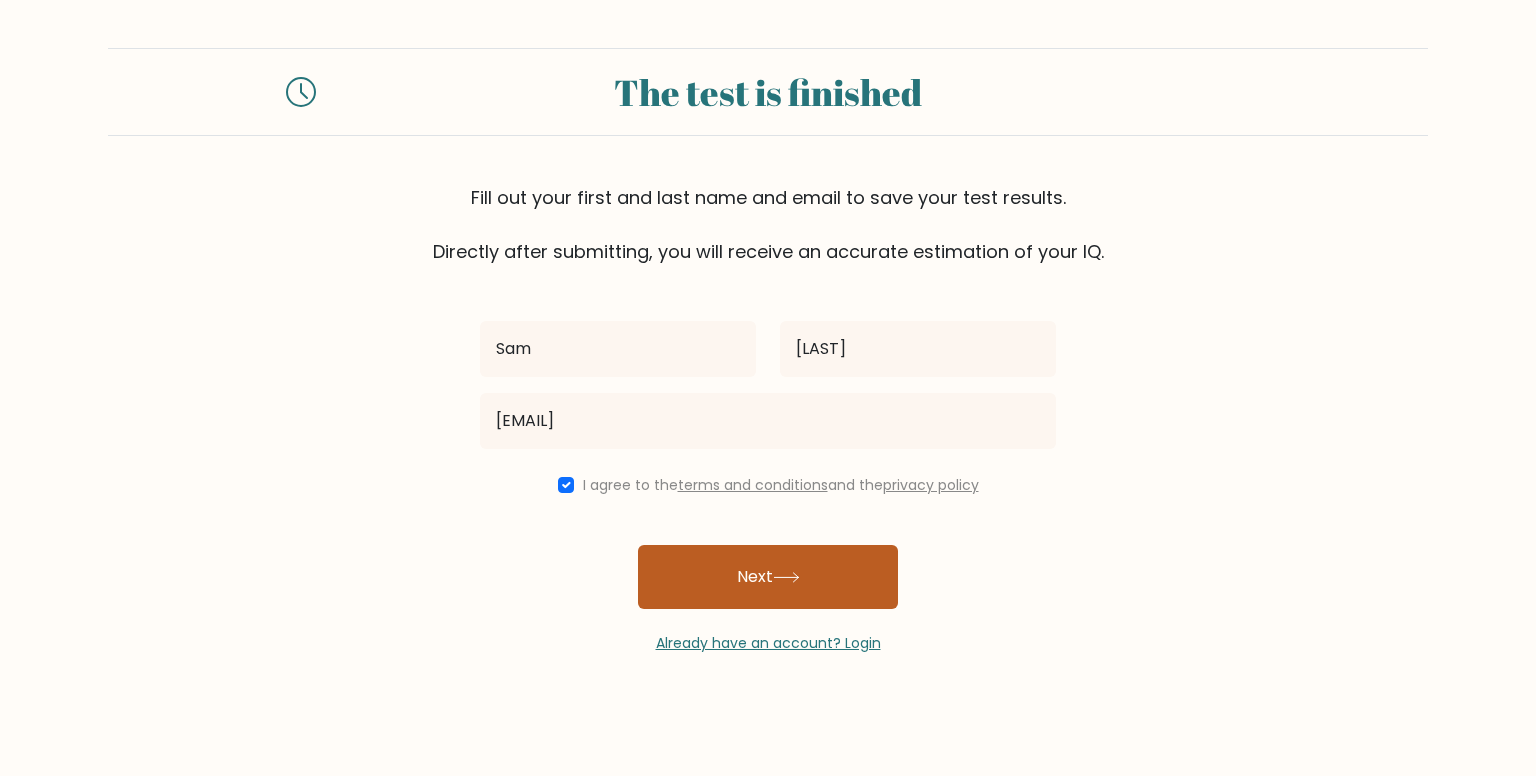 click on "Next" at bounding box center (768, 577) 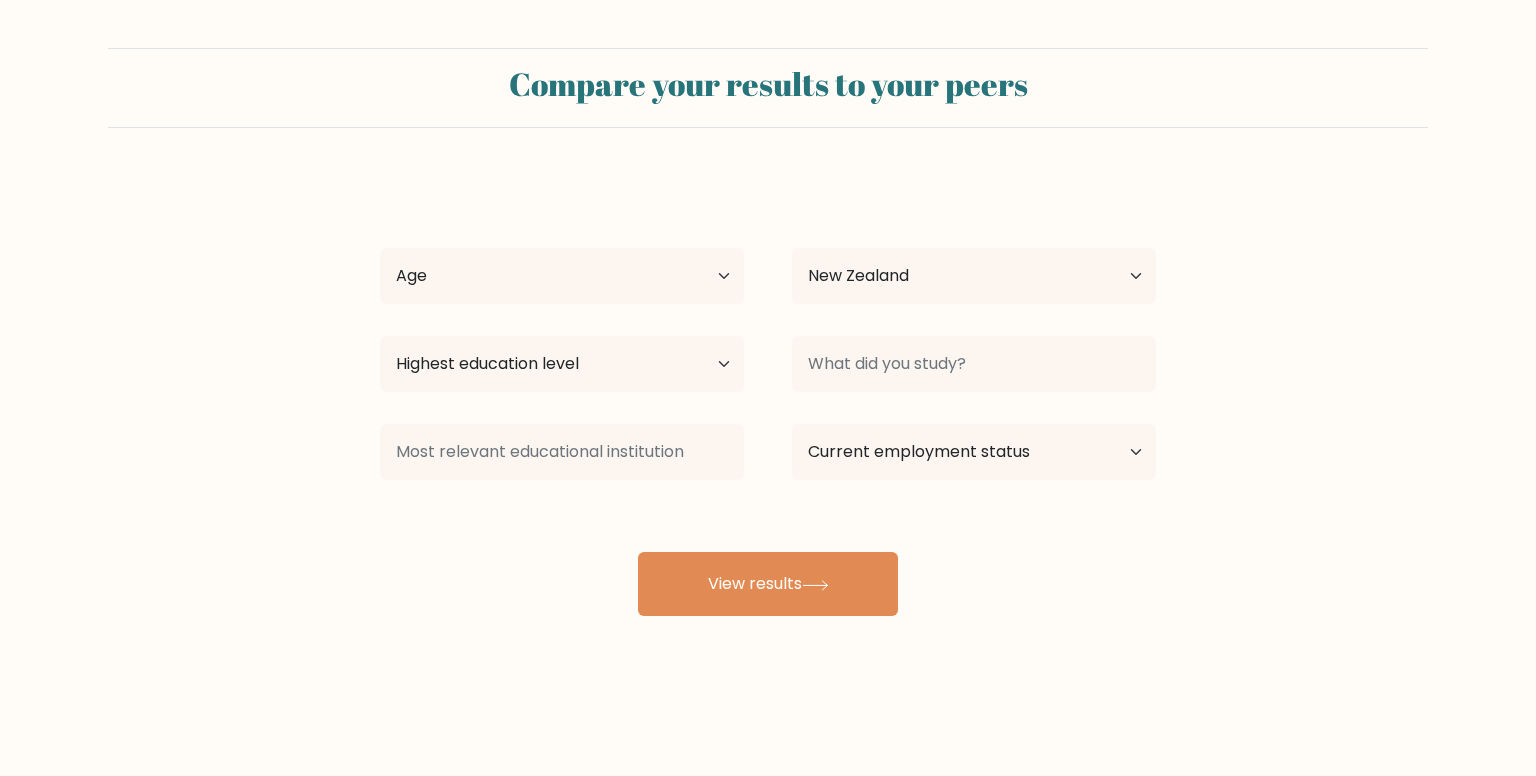 select on "NZ" 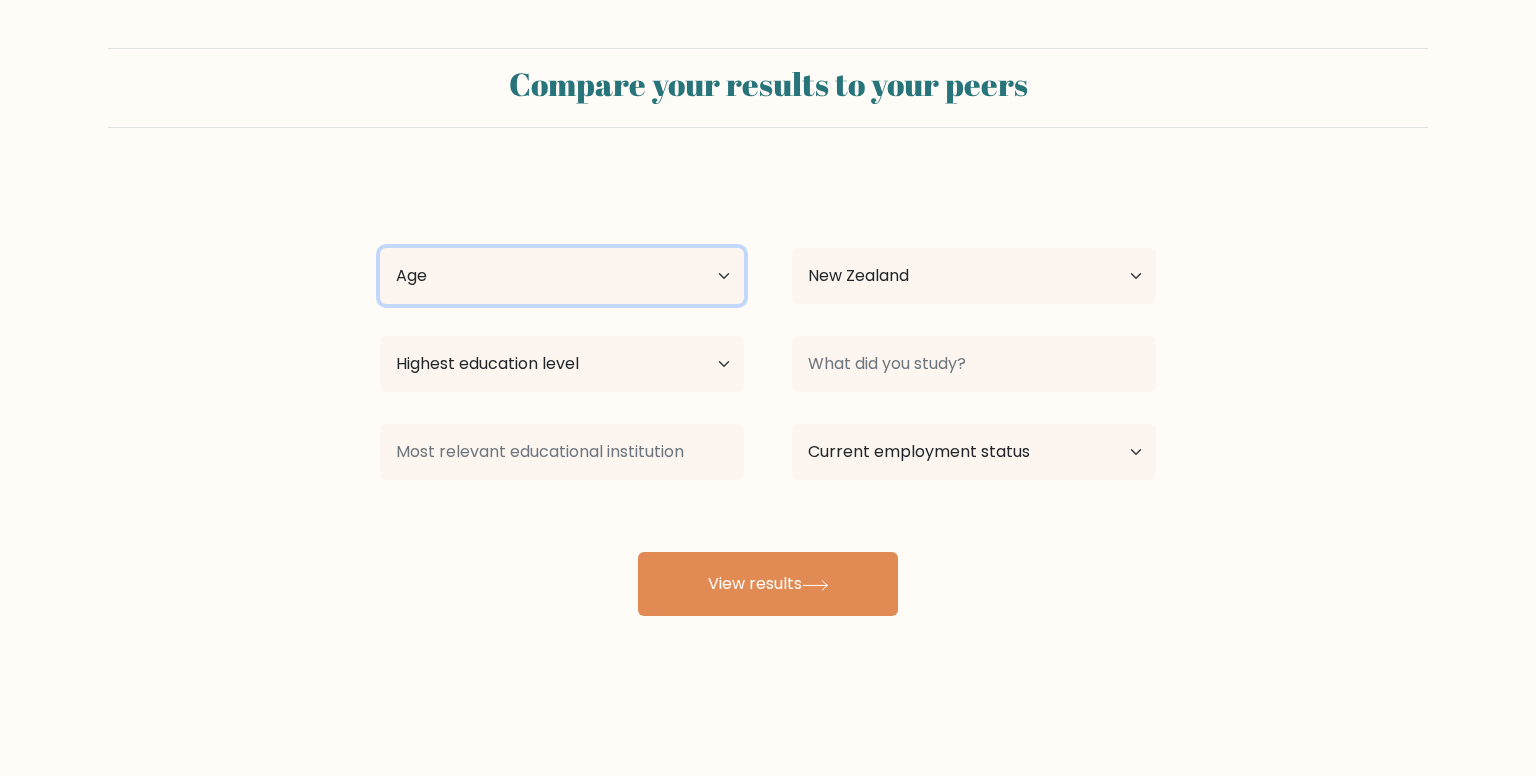 click on "Age
Under 18 years old
18-24 years old
25-34 years old
35-44 years old
45-54 years old
55-64 years old
65 years old and above" at bounding box center (562, 276) 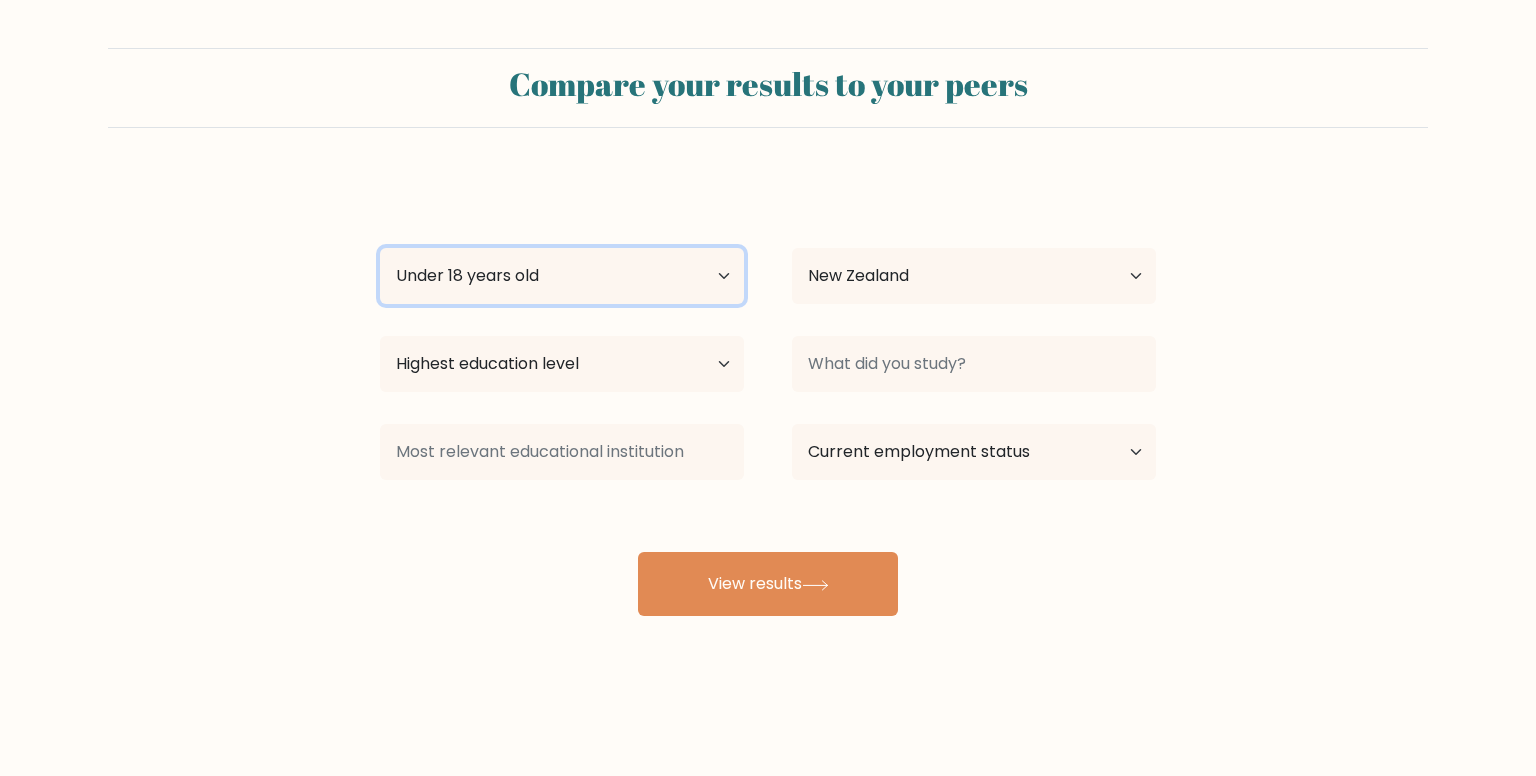 click on "Age
Under 18 years old
18-24 years old
25-34 years old
35-44 years old
45-54 years old
55-64 years old
65 years old and above" at bounding box center (562, 276) 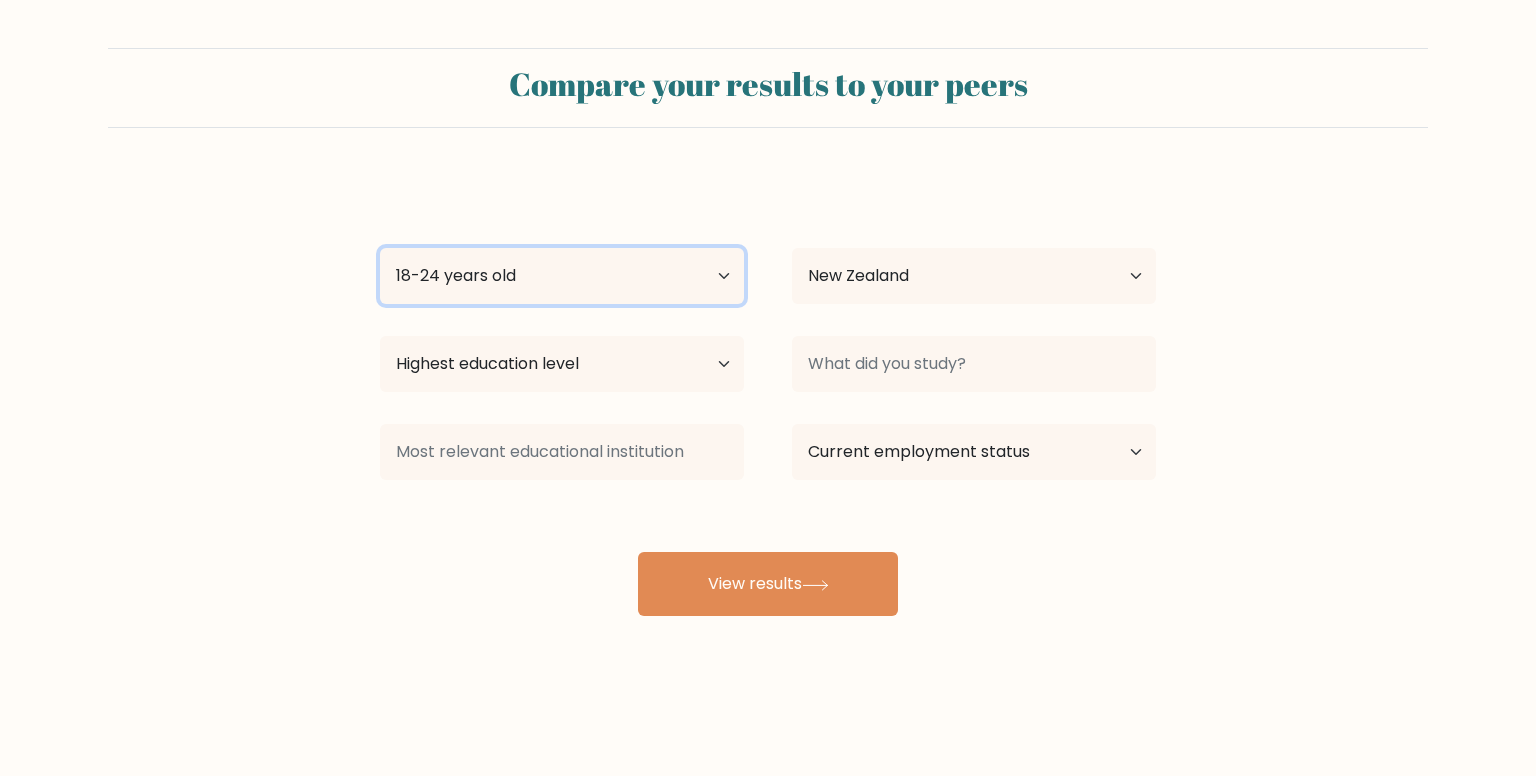click on "Age
Under 18 years old
18-24 years old
25-34 years old
35-44 years old
45-54 years old
55-64 years old
65 years old and above" at bounding box center (562, 276) 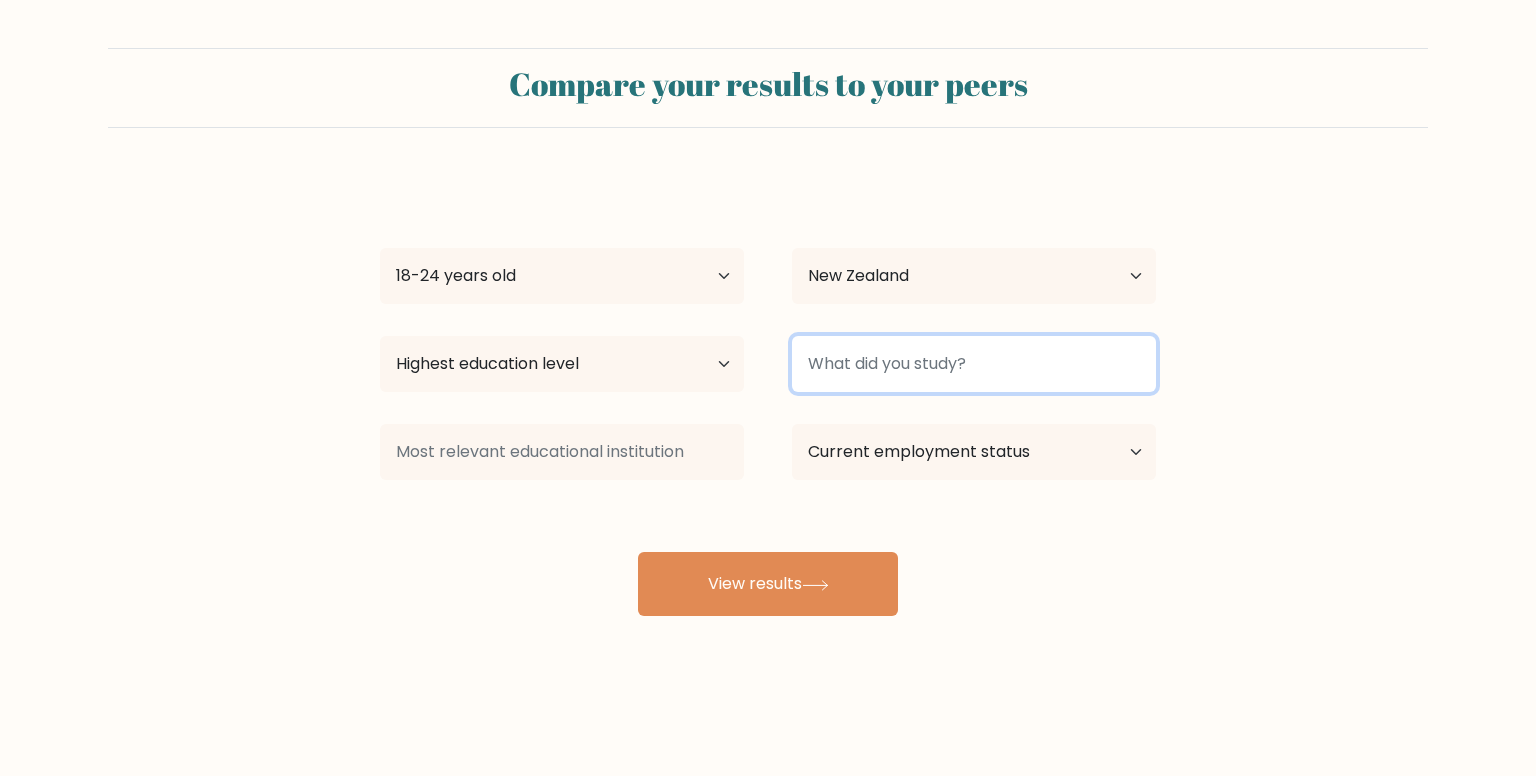 click at bounding box center (974, 364) 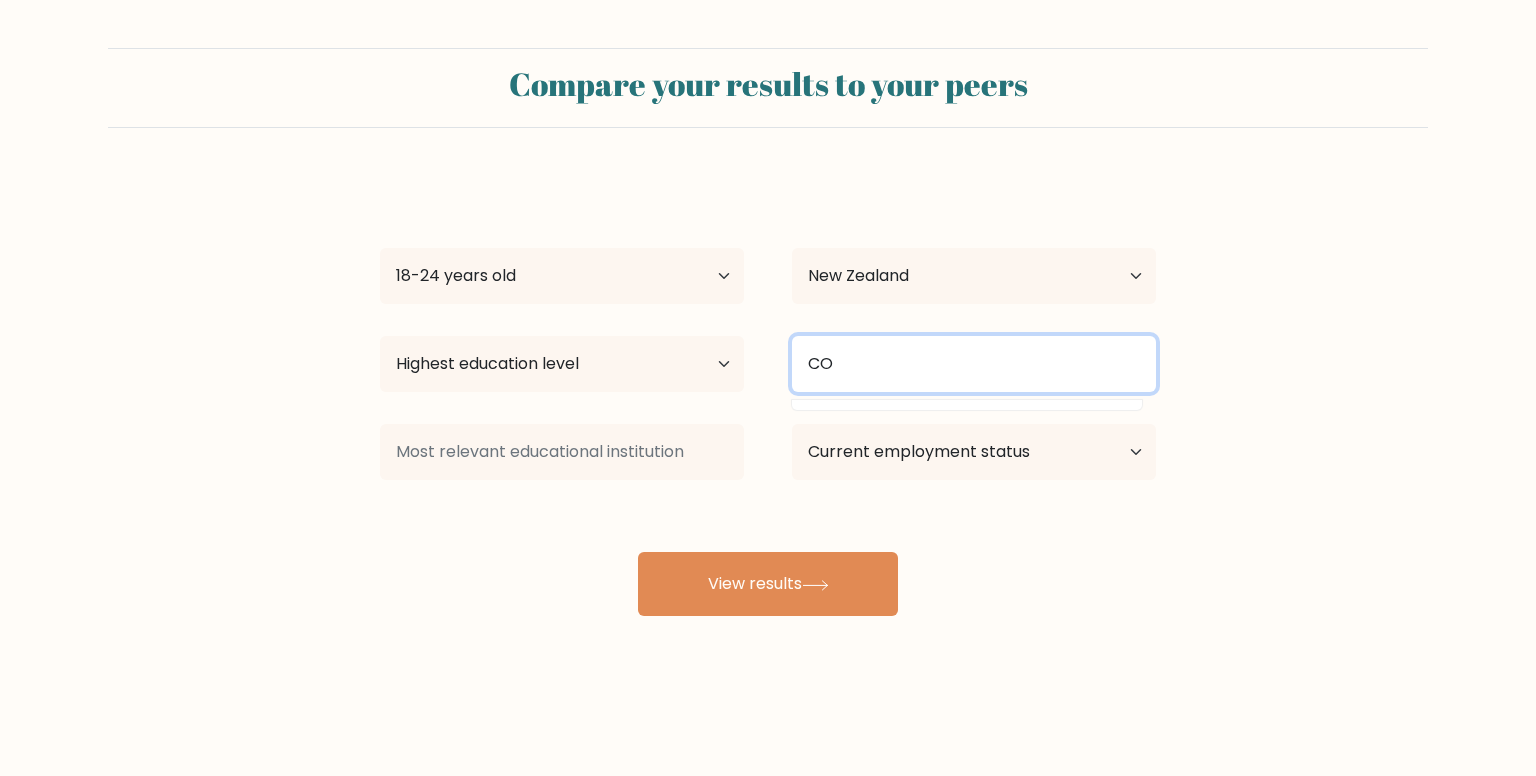type on "C" 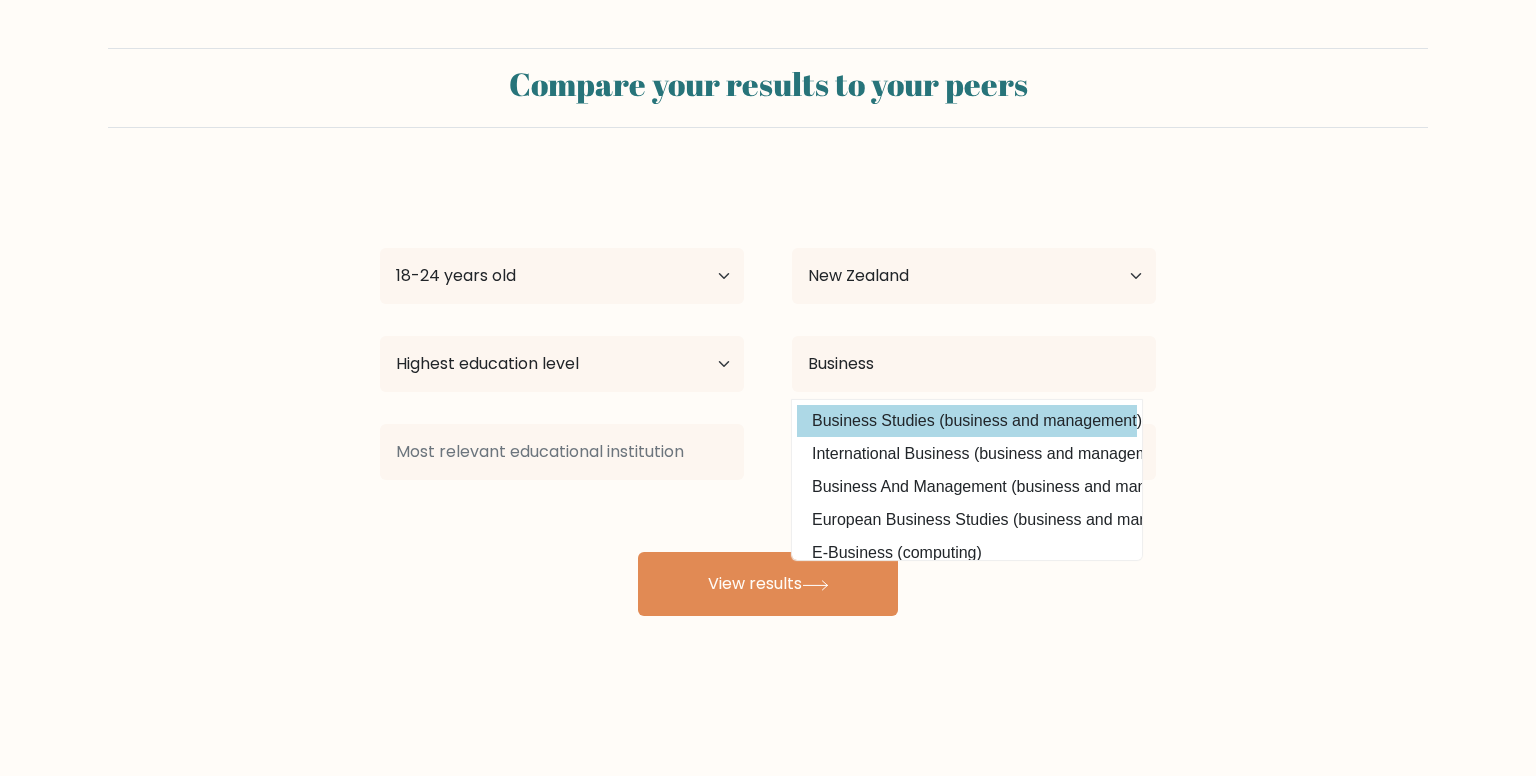 click on "Business Studies (business and management)" at bounding box center (967, 421) 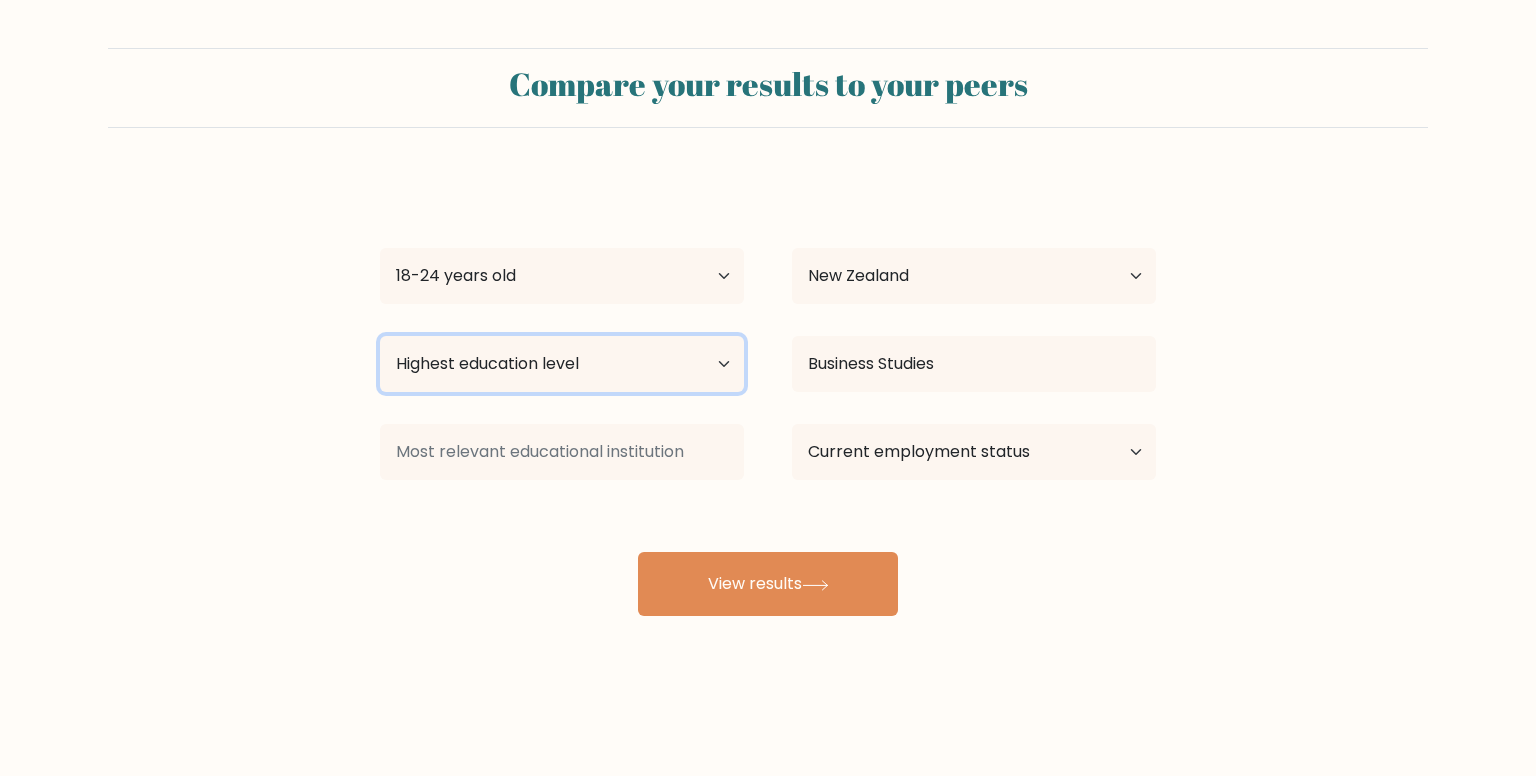click on "Highest education level
No schooling
Primary
Lower Secondary
Upper Secondary
Occupation Specific
Bachelor's degree
Master's degree
Doctoral degree" at bounding box center (562, 364) 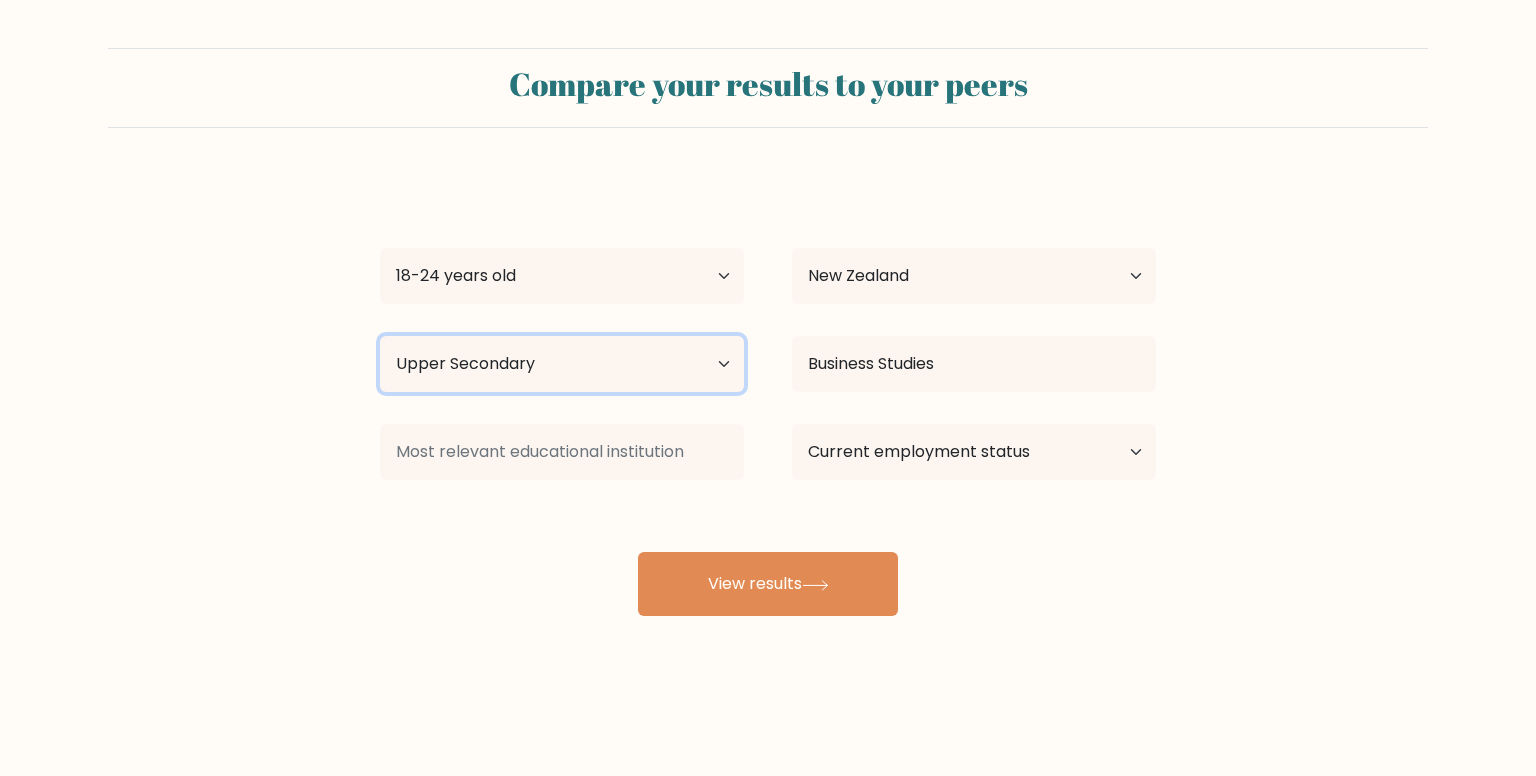 click on "Highest education level
No schooling
Primary
Lower Secondary
Upper Secondary
Occupation Specific
Bachelor's degree
Master's degree
Doctoral degree" at bounding box center (562, 364) 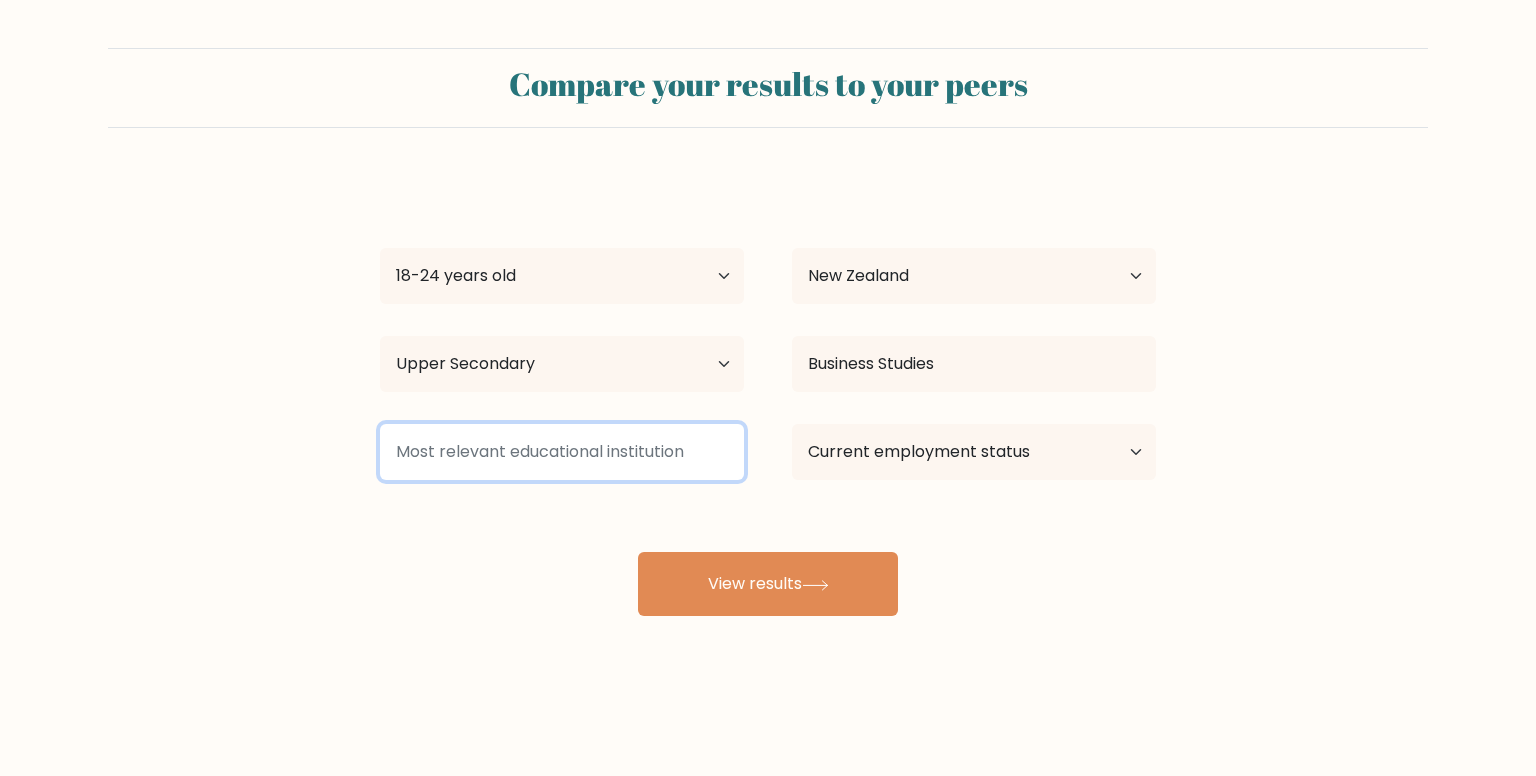 click at bounding box center (562, 452) 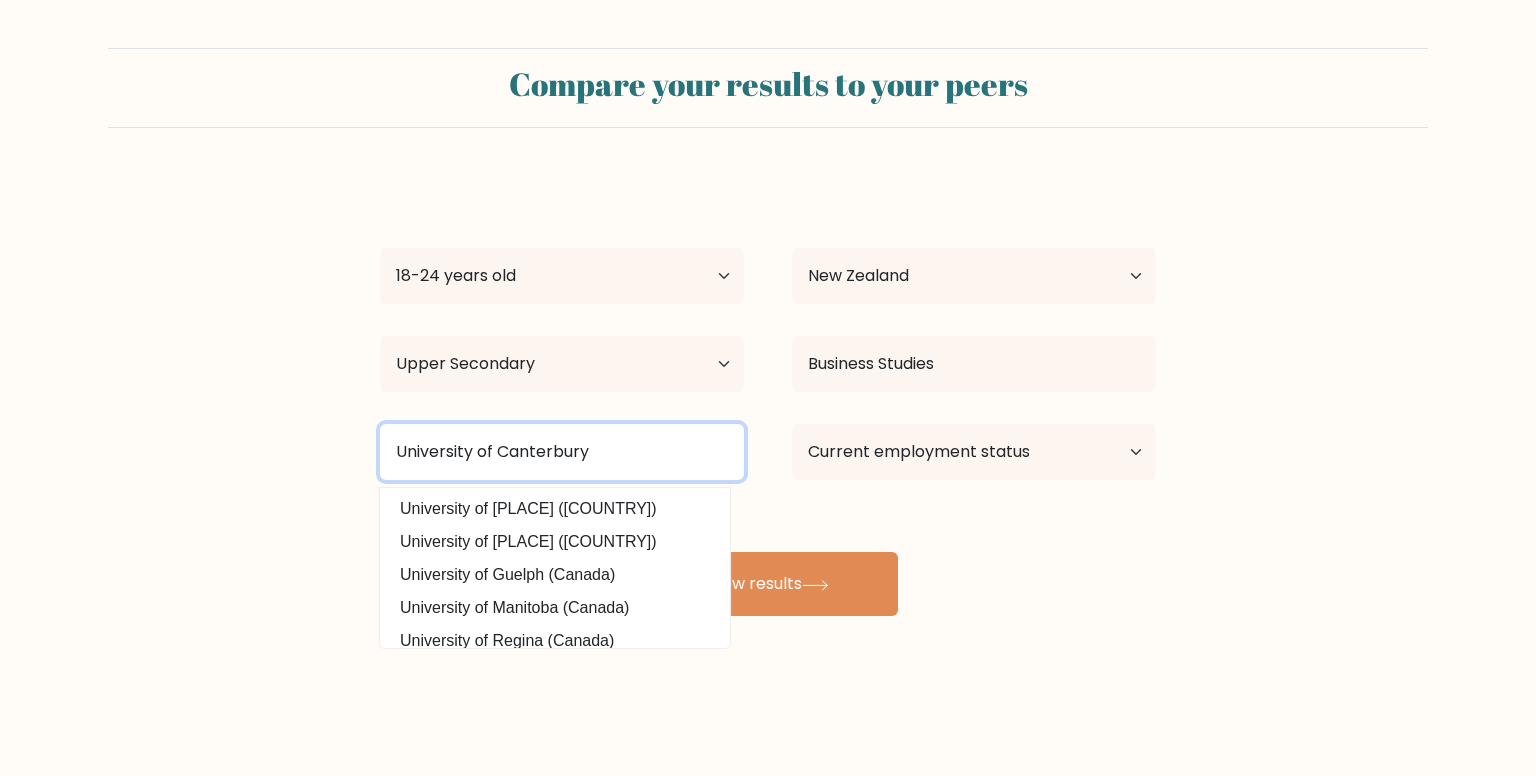 type on "University of Canterbury" 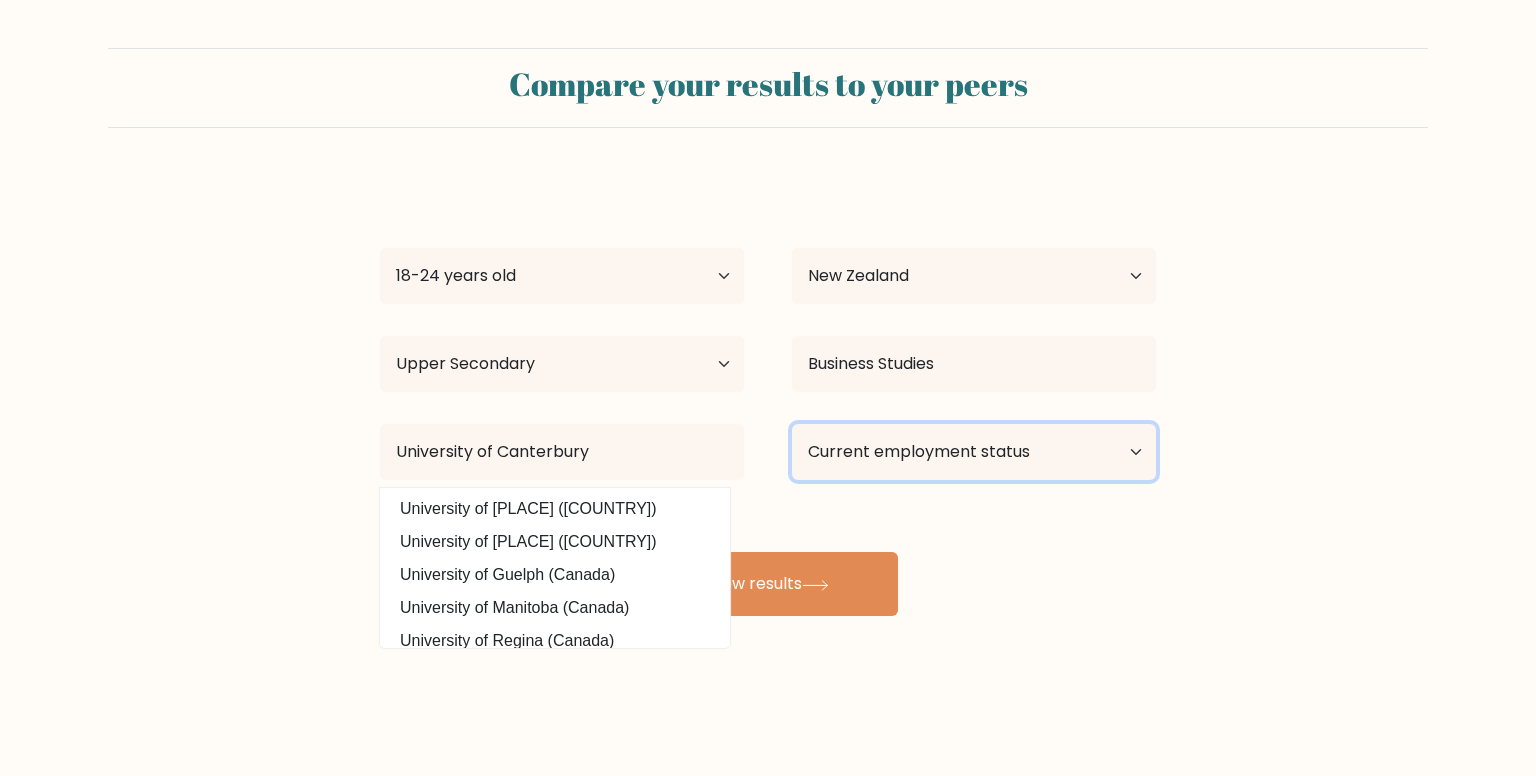 click on "Current employment status
Employed
Student
Retired
Other / prefer not to answer" at bounding box center (974, 452) 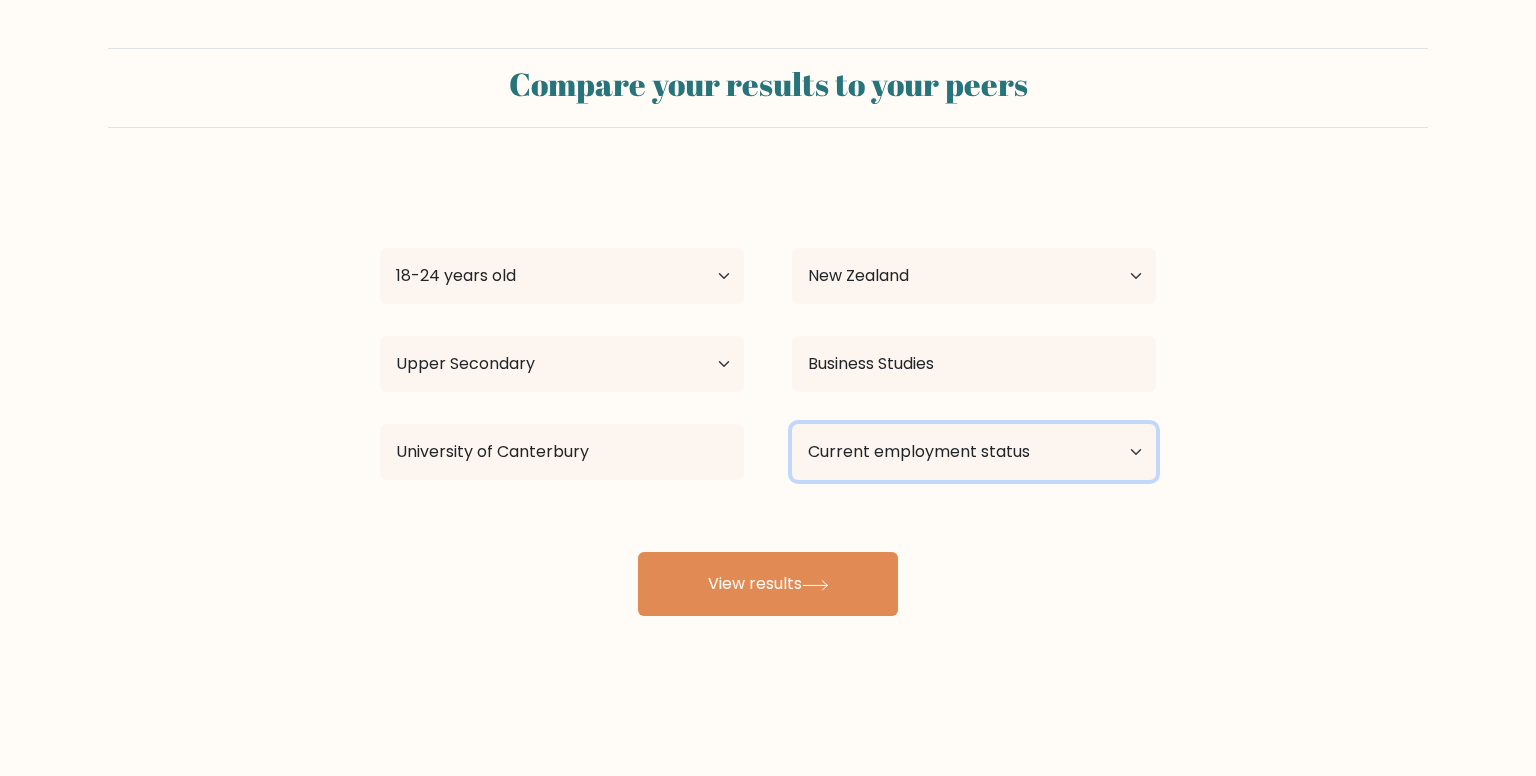 select on "student" 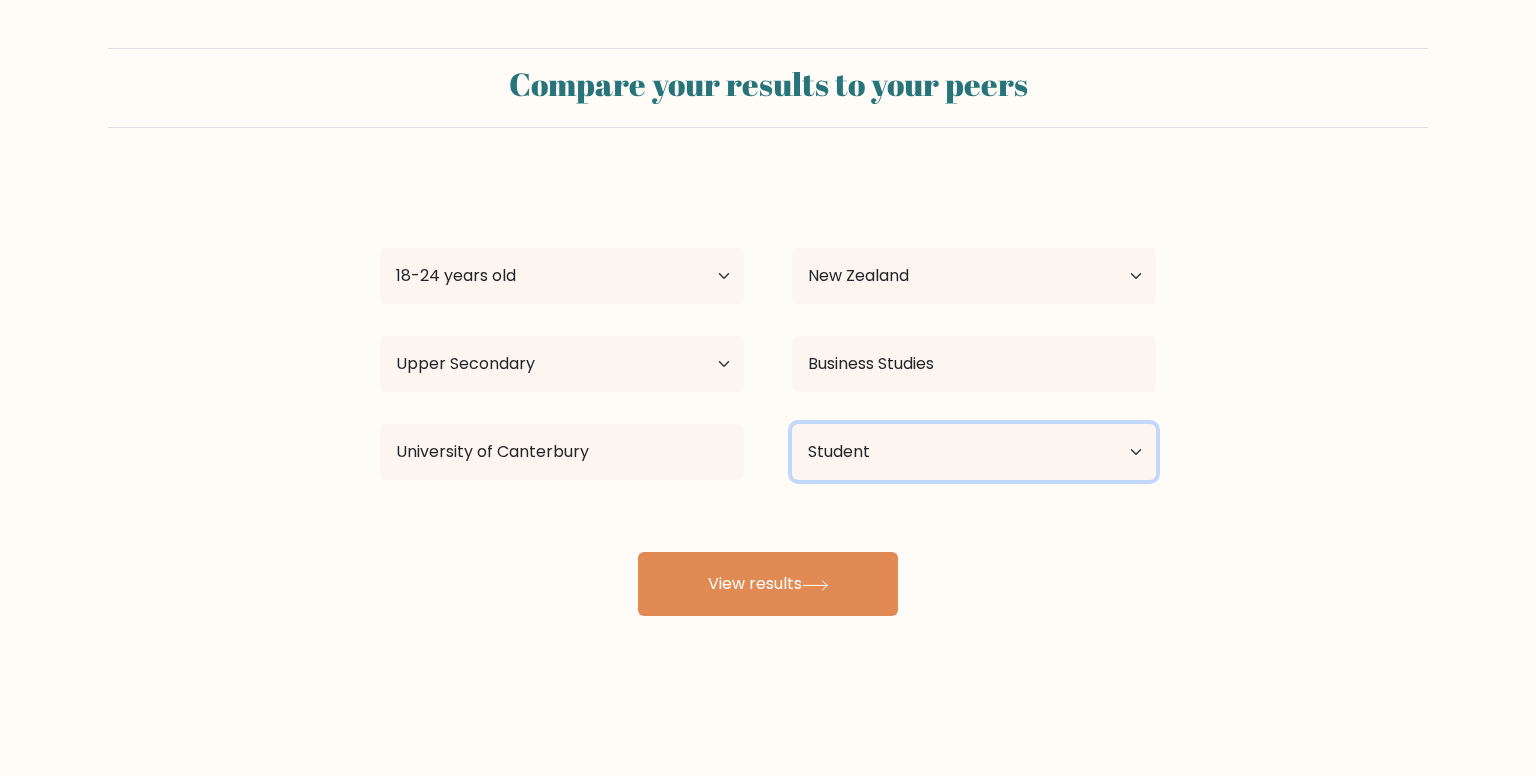 click on "Current employment status
Employed
Student
Retired
Other / prefer not to answer" at bounding box center (974, 452) 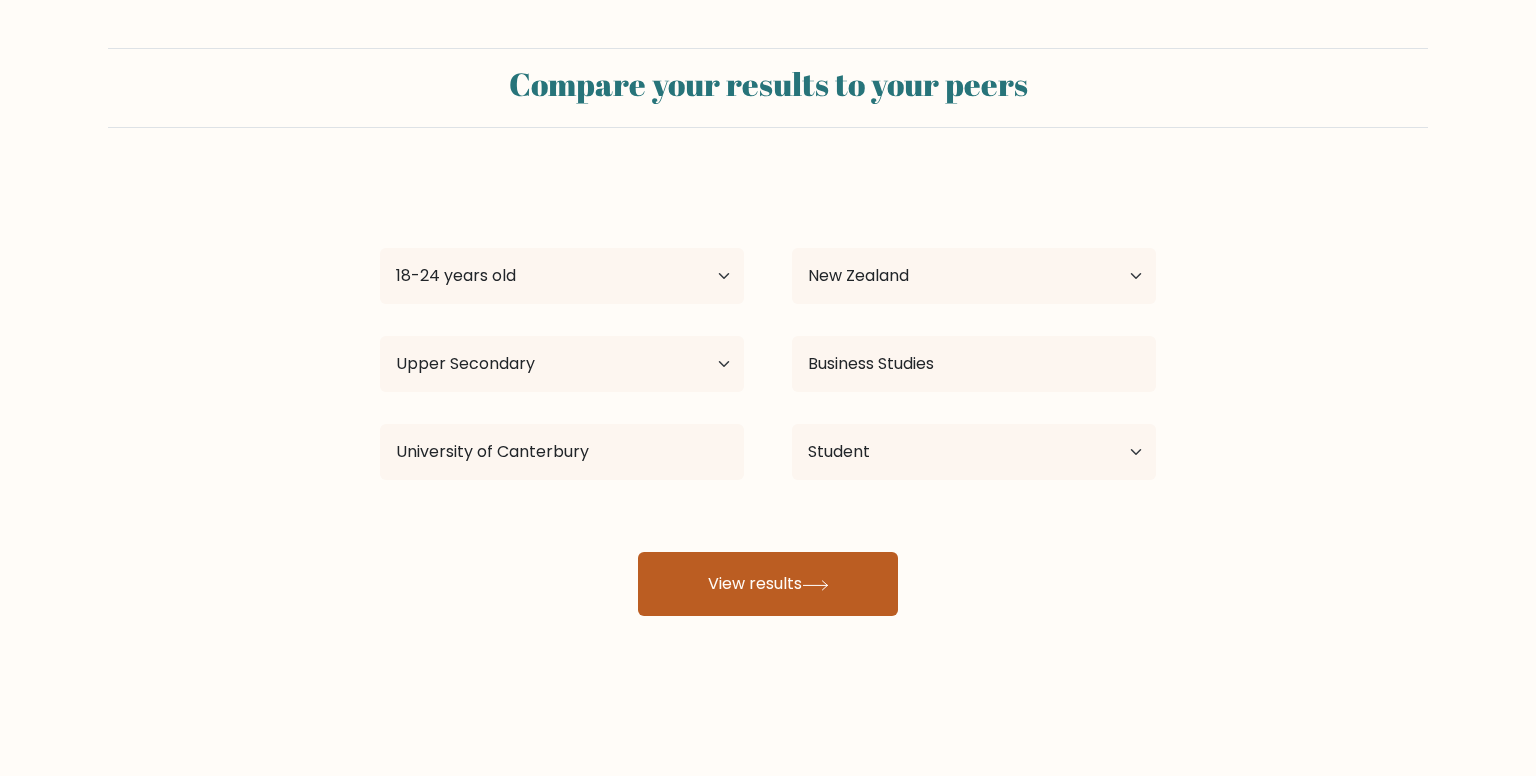 click on "View results" at bounding box center [768, 584] 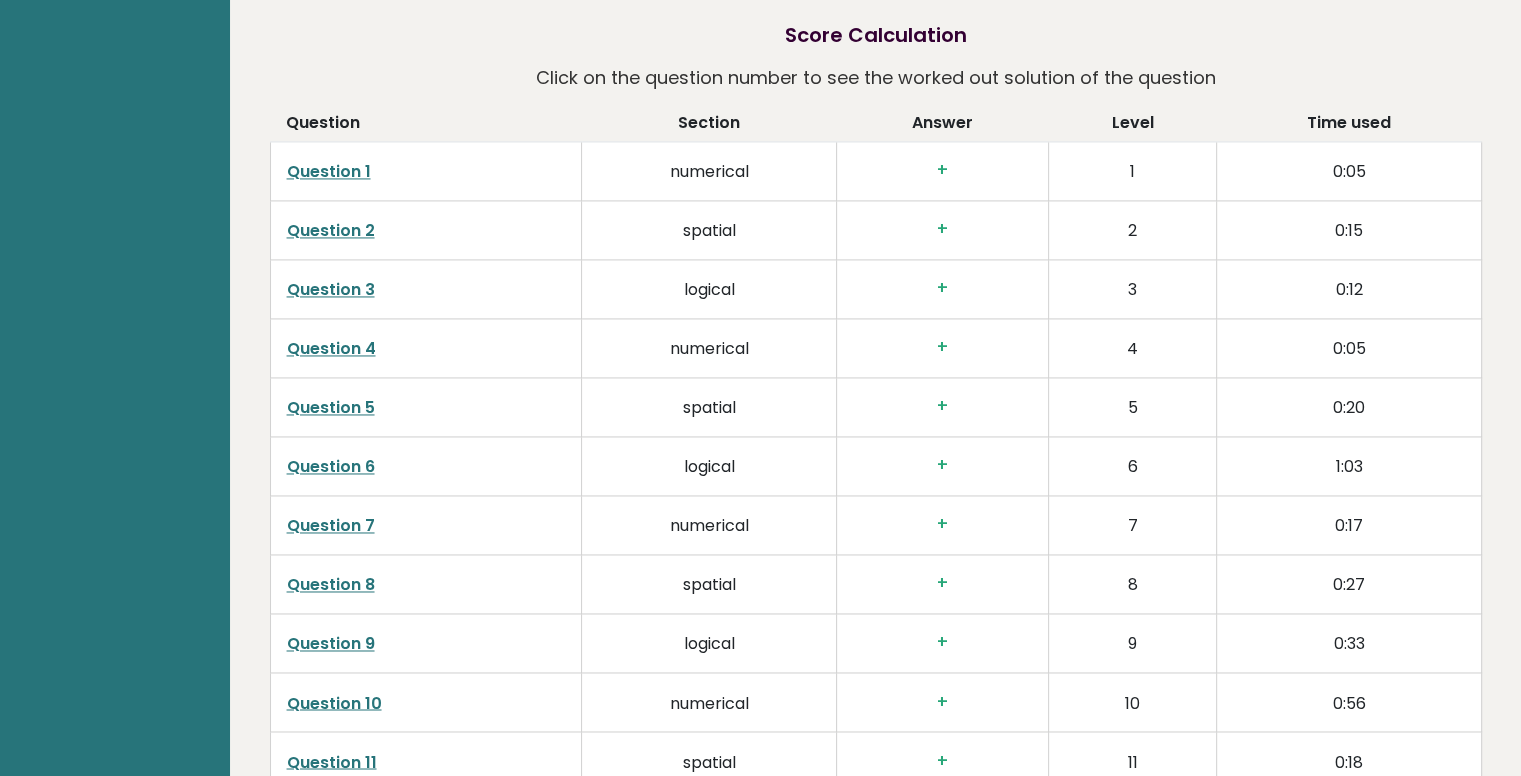 scroll, scrollTop: 3102, scrollLeft: 0, axis: vertical 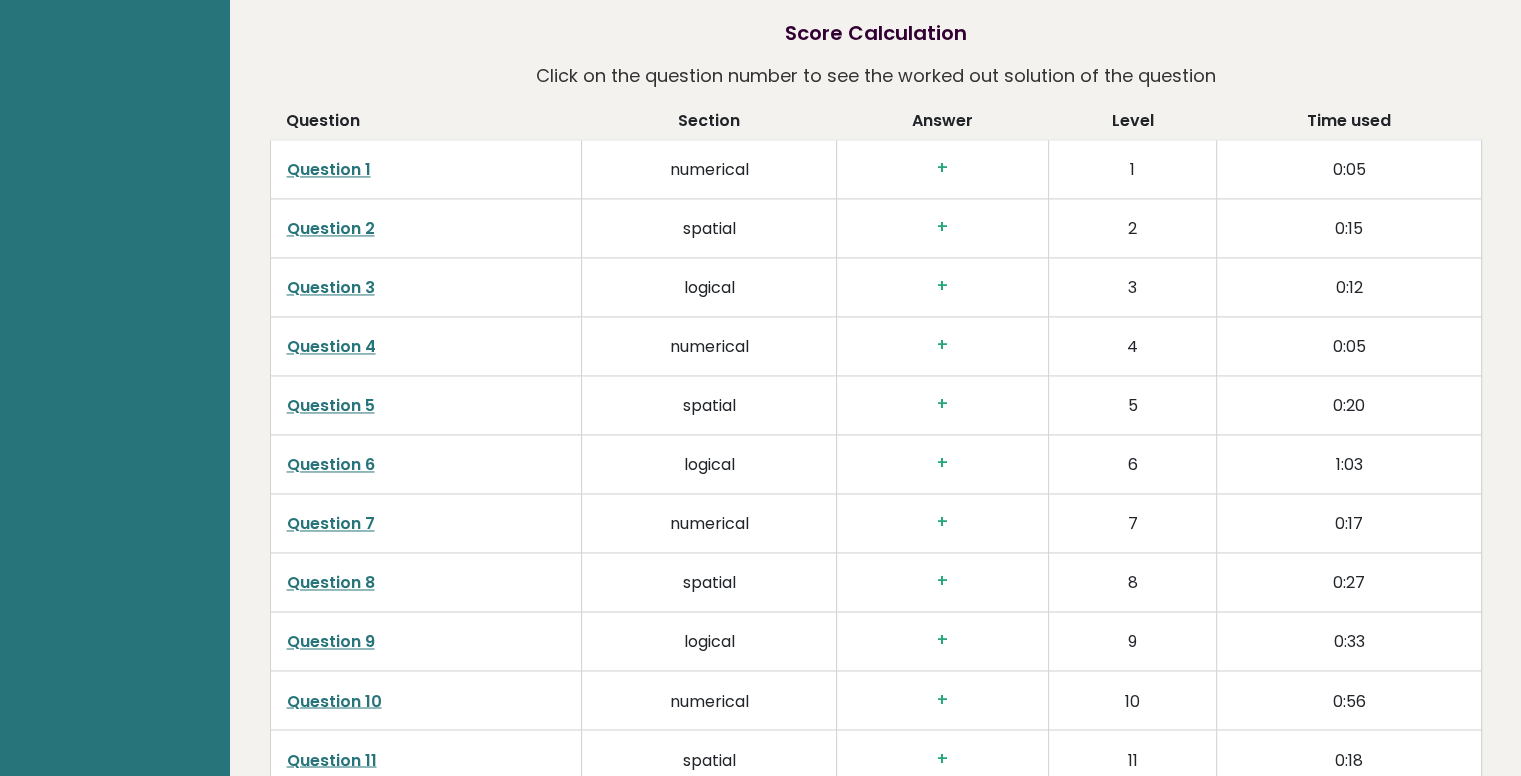 click on "Question
1" at bounding box center (329, 169) 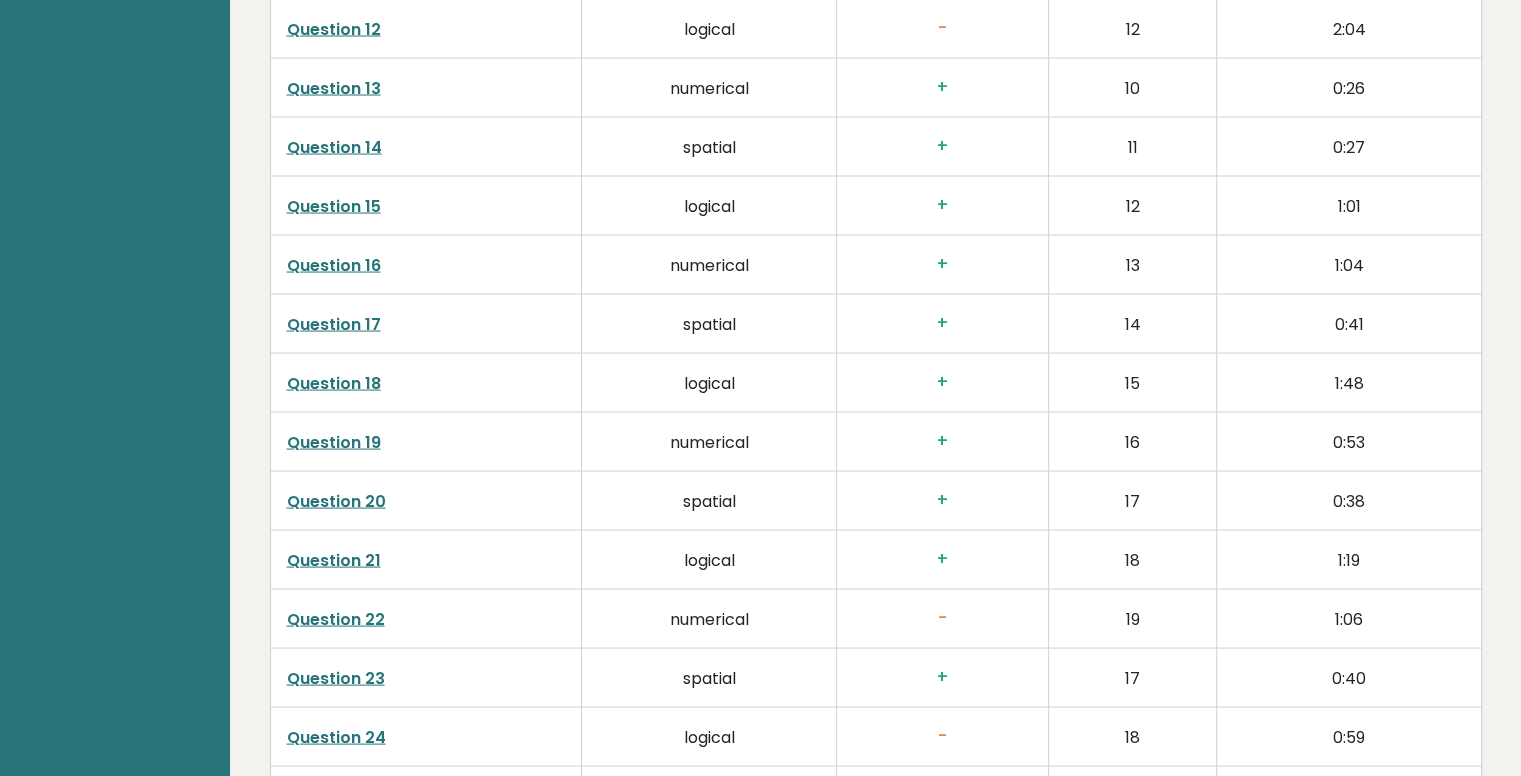 scroll, scrollTop: 4107, scrollLeft: 0, axis: vertical 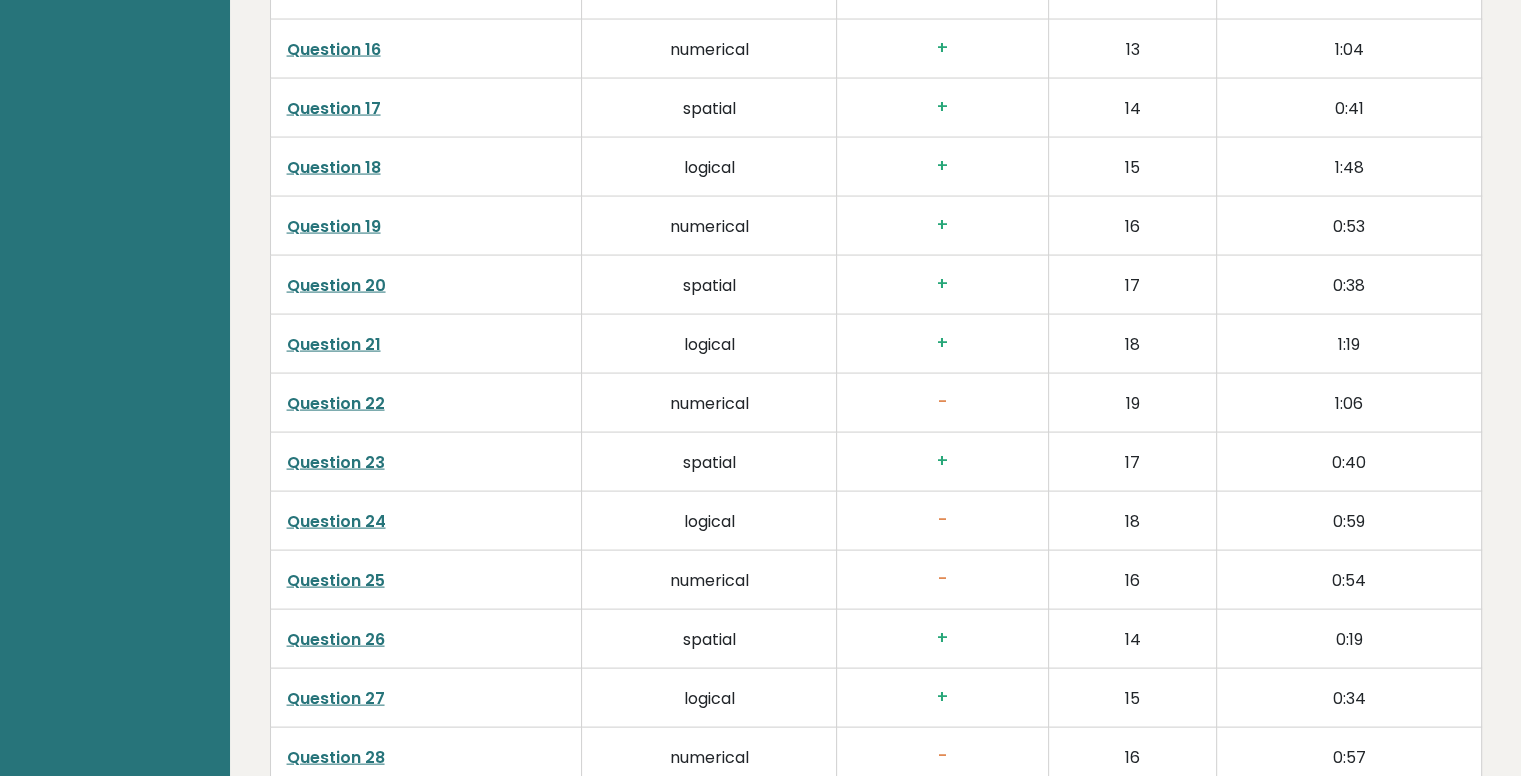 click on "Question
21" at bounding box center (334, 344) 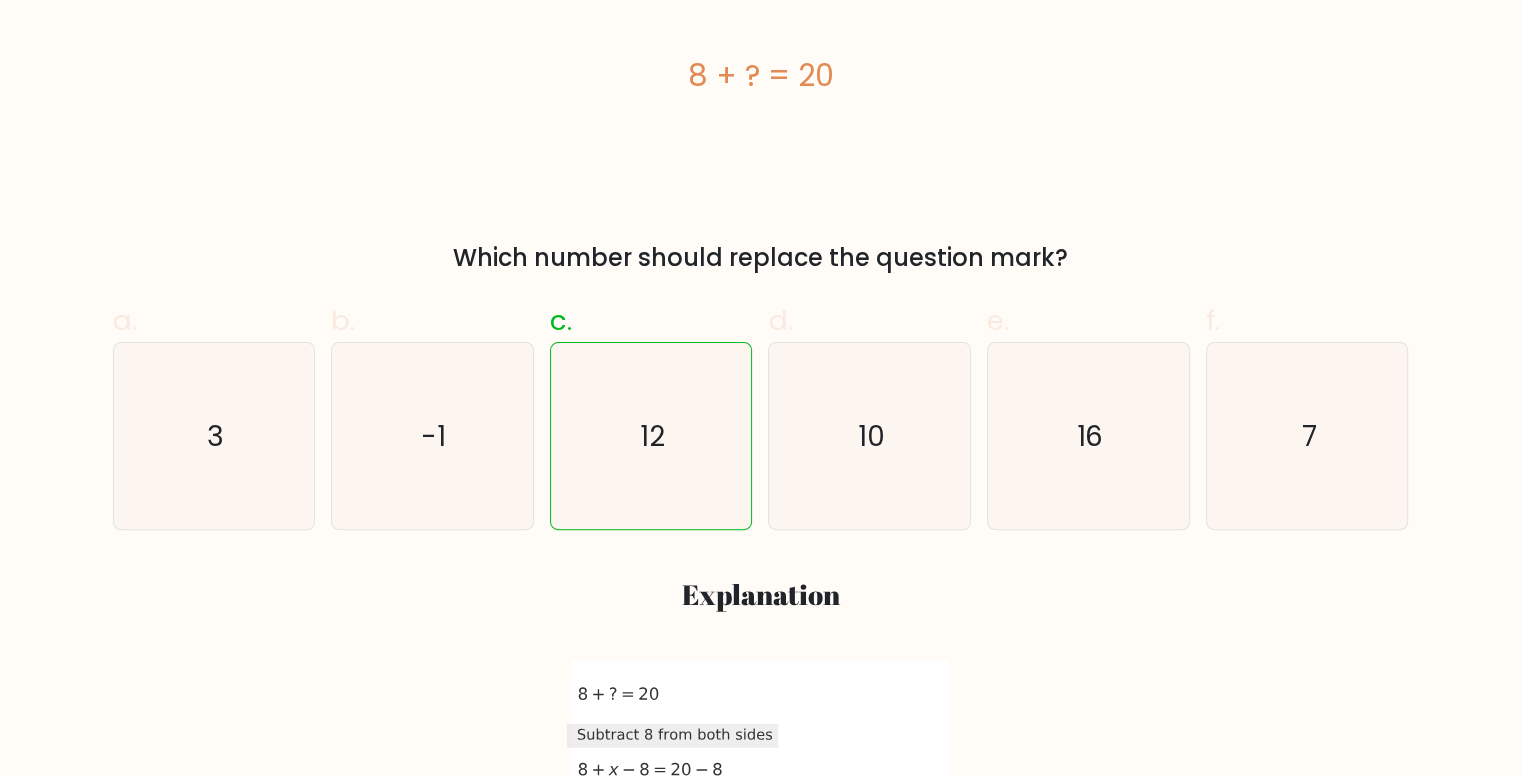 scroll, scrollTop: 0, scrollLeft: 0, axis: both 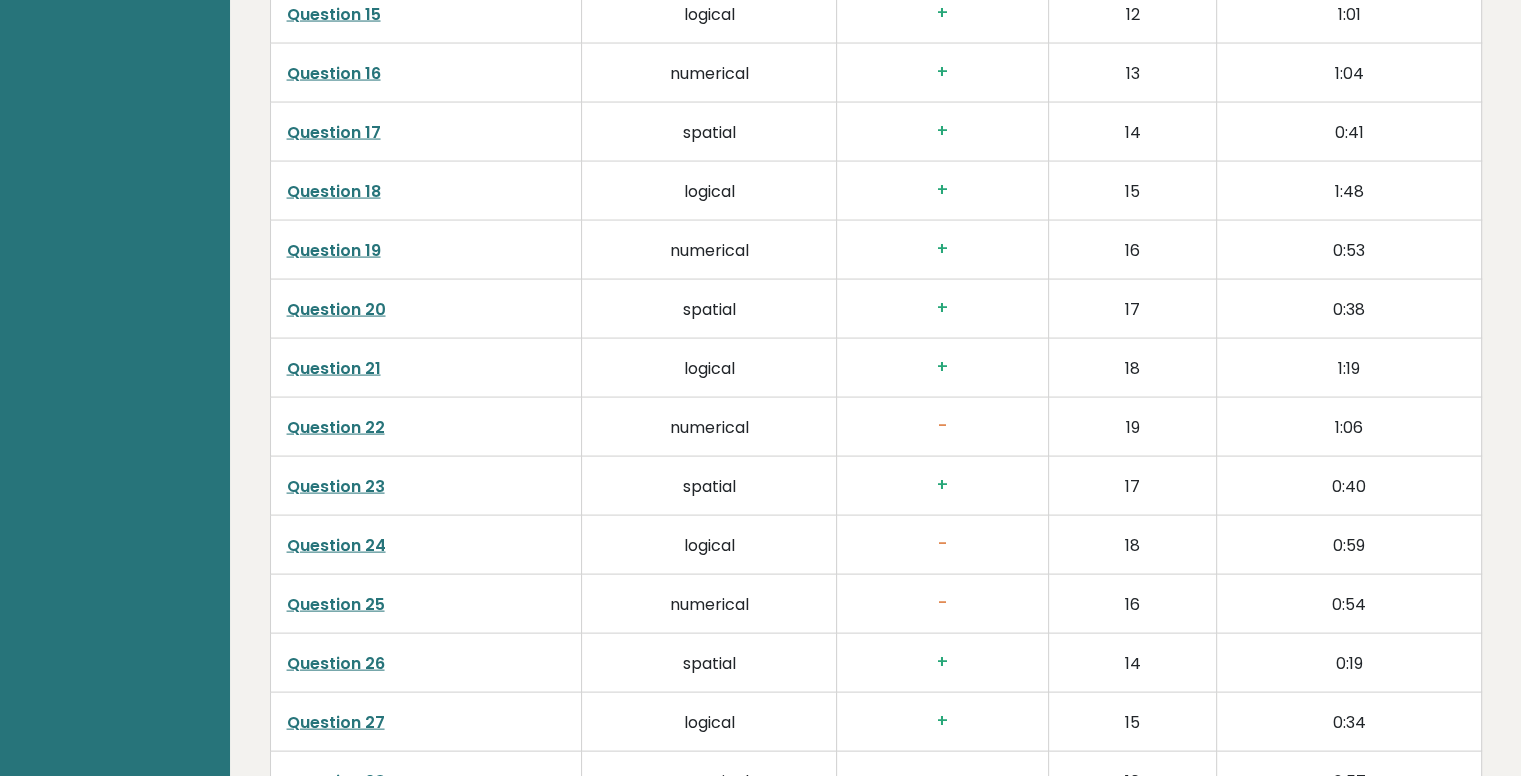 click on "Question
22" at bounding box center (336, 427) 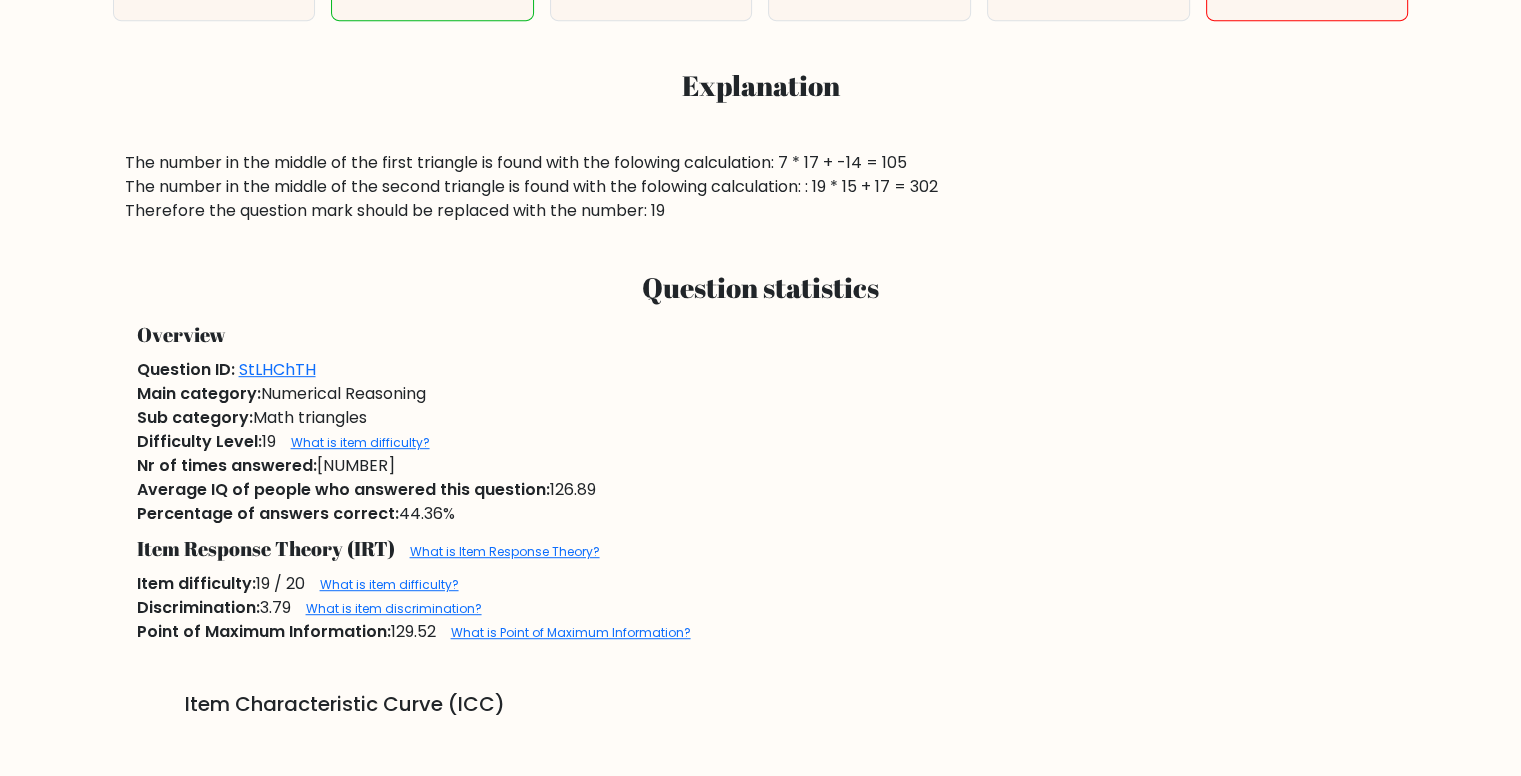 scroll, scrollTop: 664, scrollLeft: 0, axis: vertical 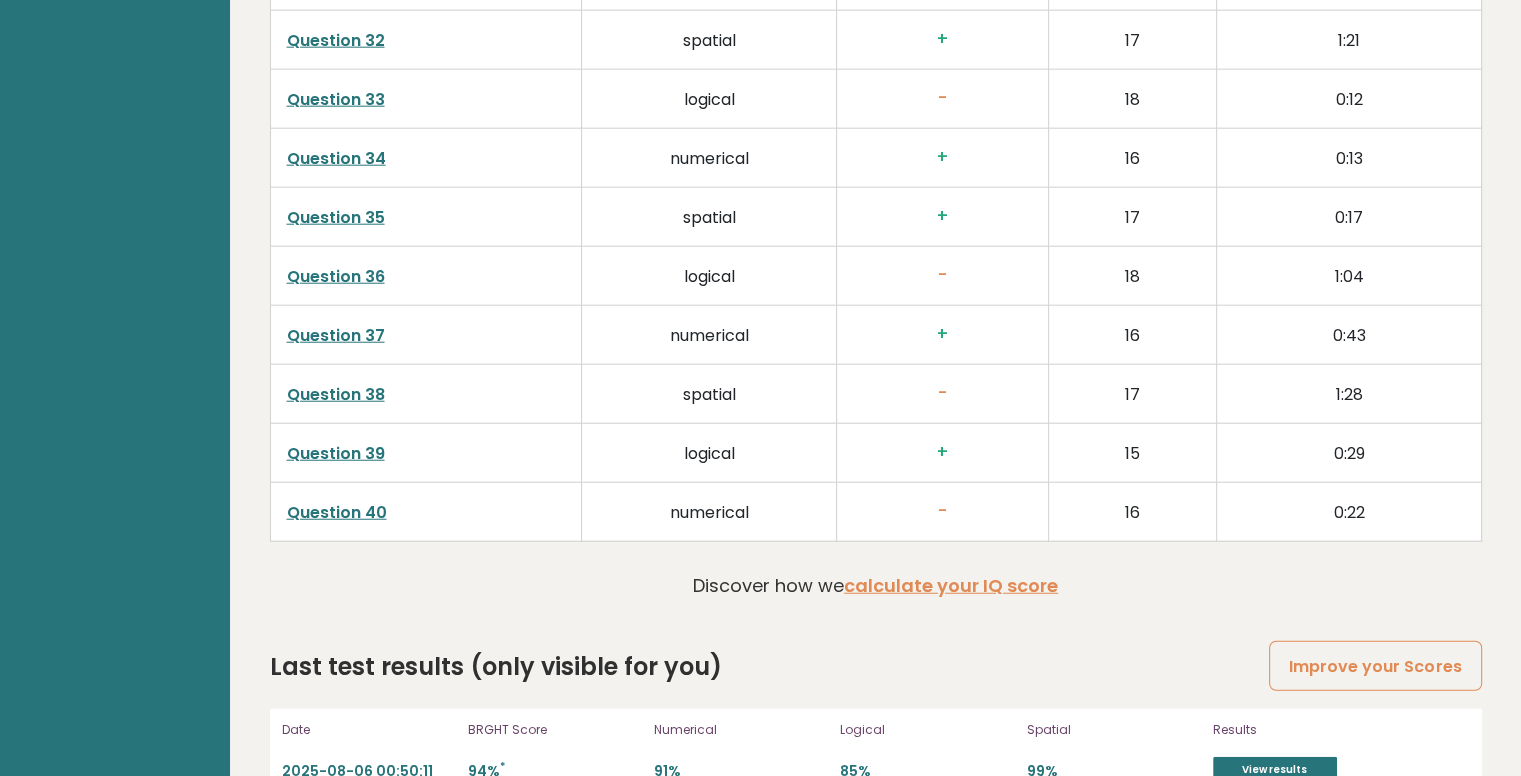click on "Question
40" at bounding box center [337, 512] 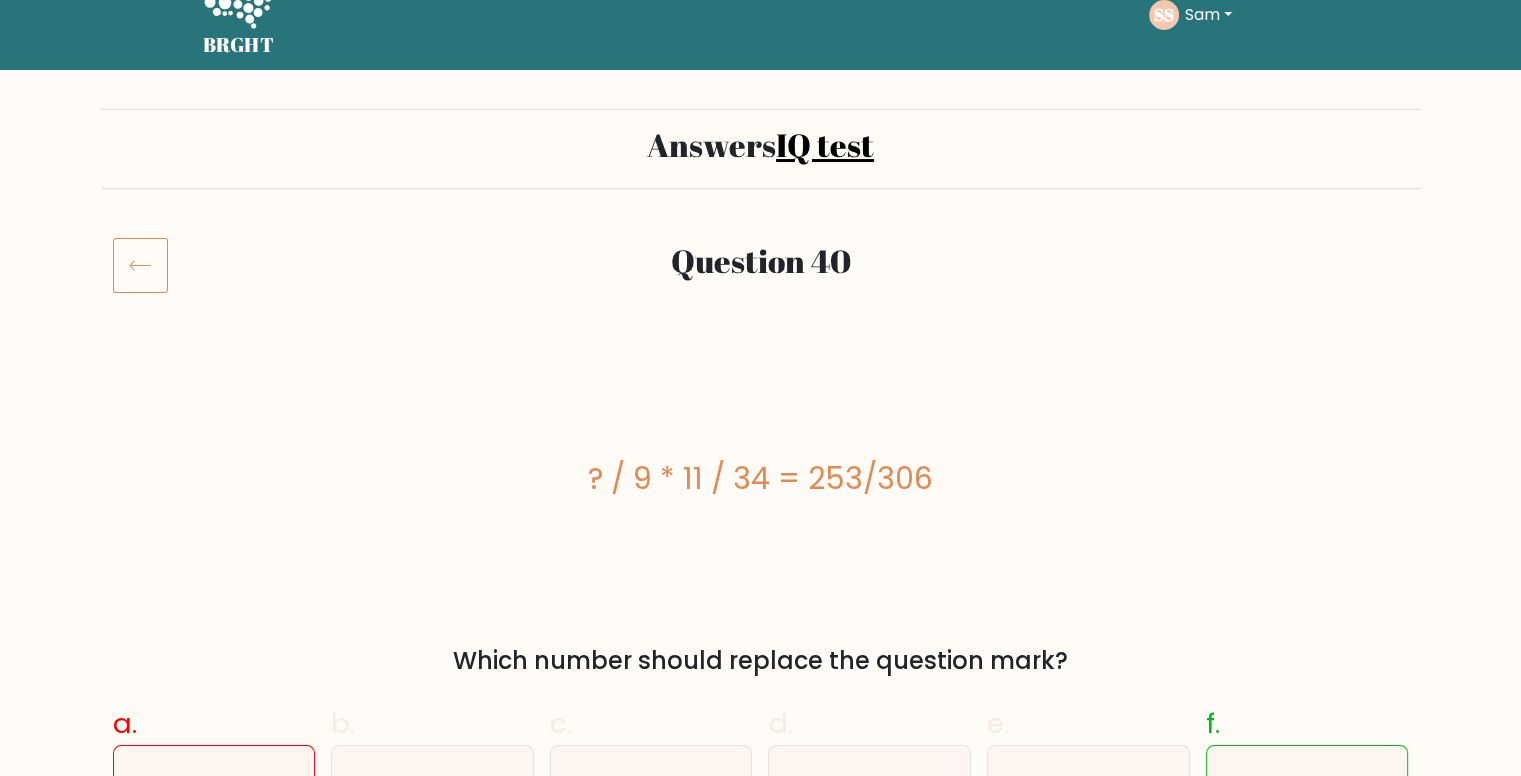 scroll, scrollTop: 0, scrollLeft: 0, axis: both 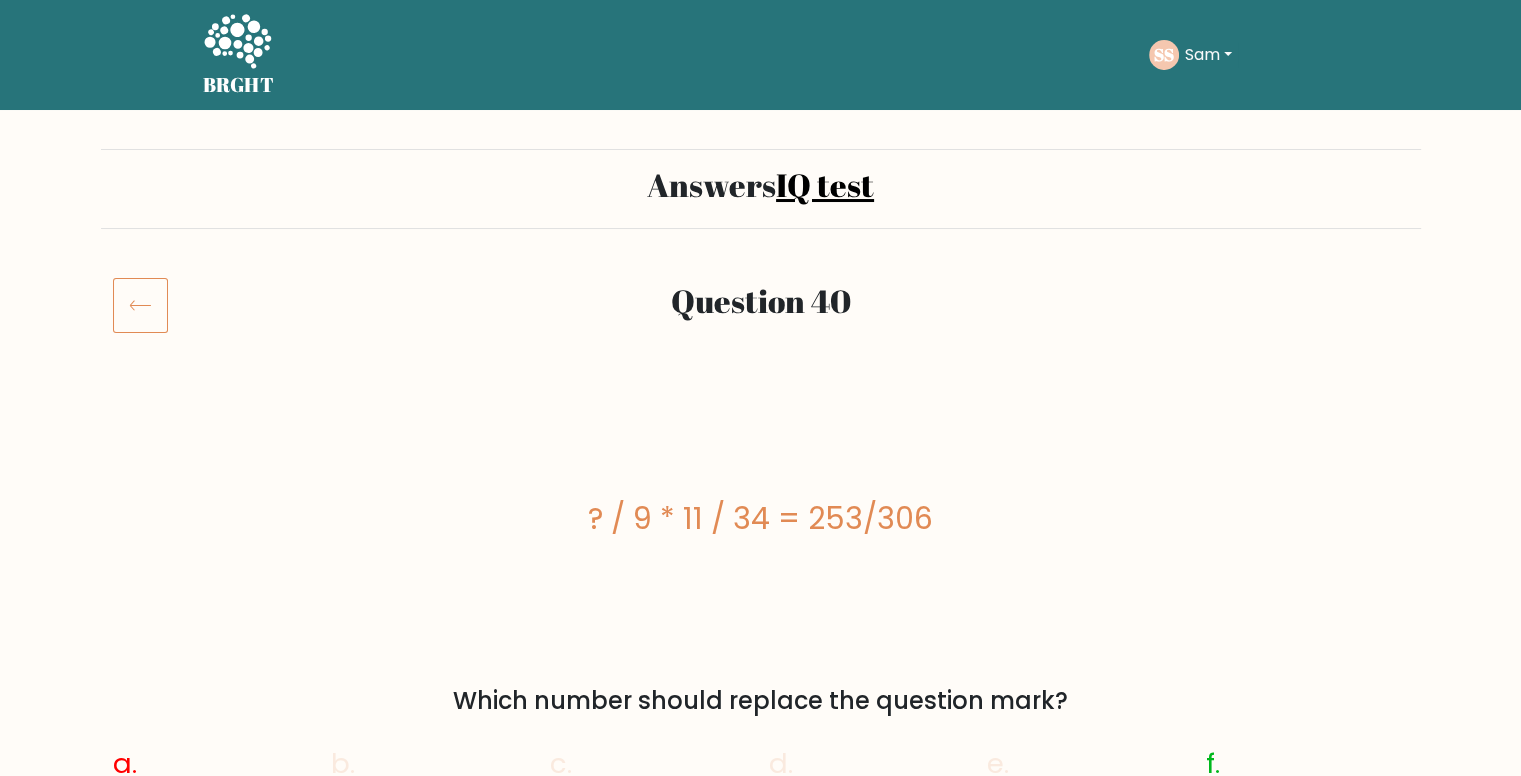 click 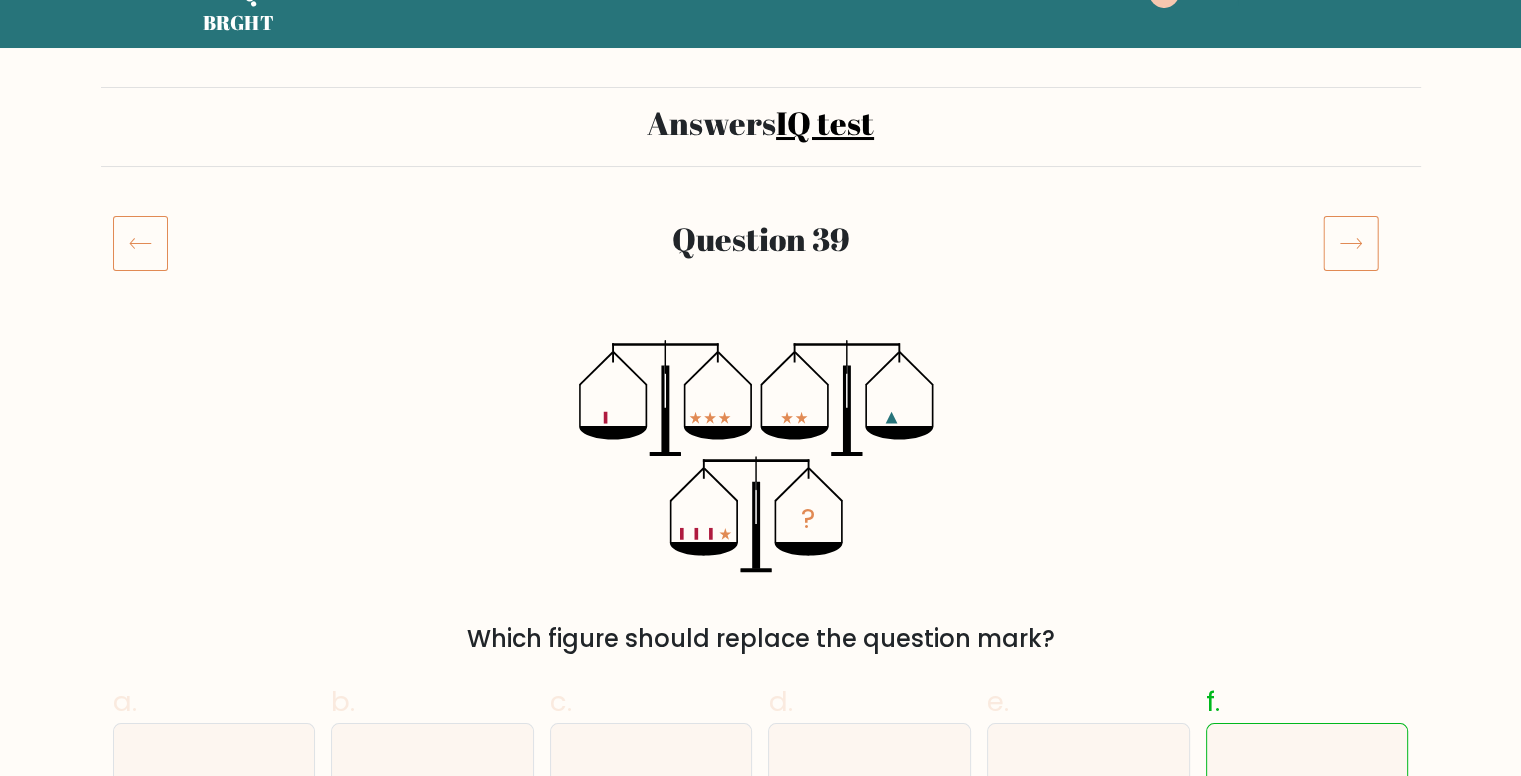 scroll, scrollTop: 0, scrollLeft: 0, axis: both 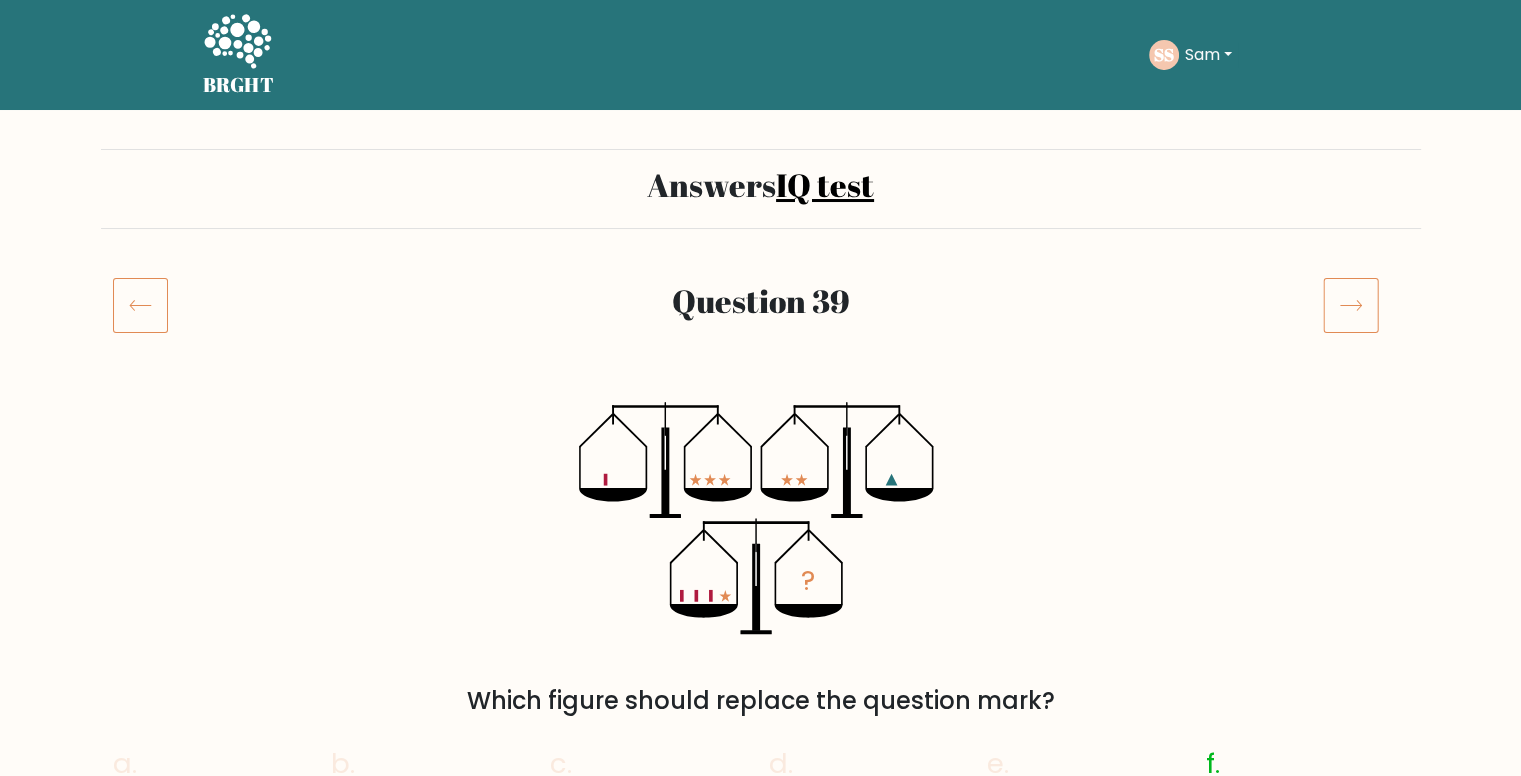 click 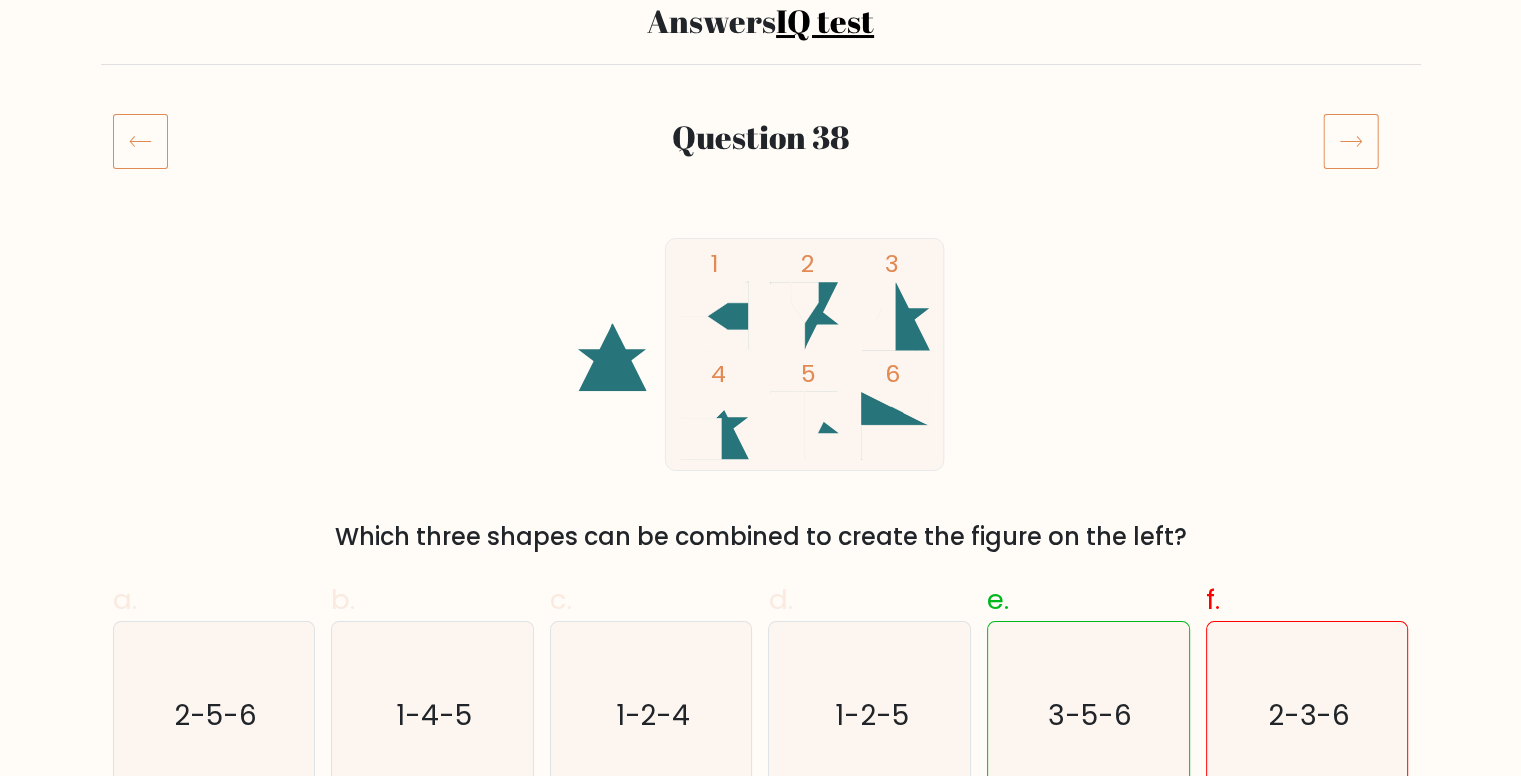 scroll, scrollTop: 0, scrollLeft: 0, axis: both 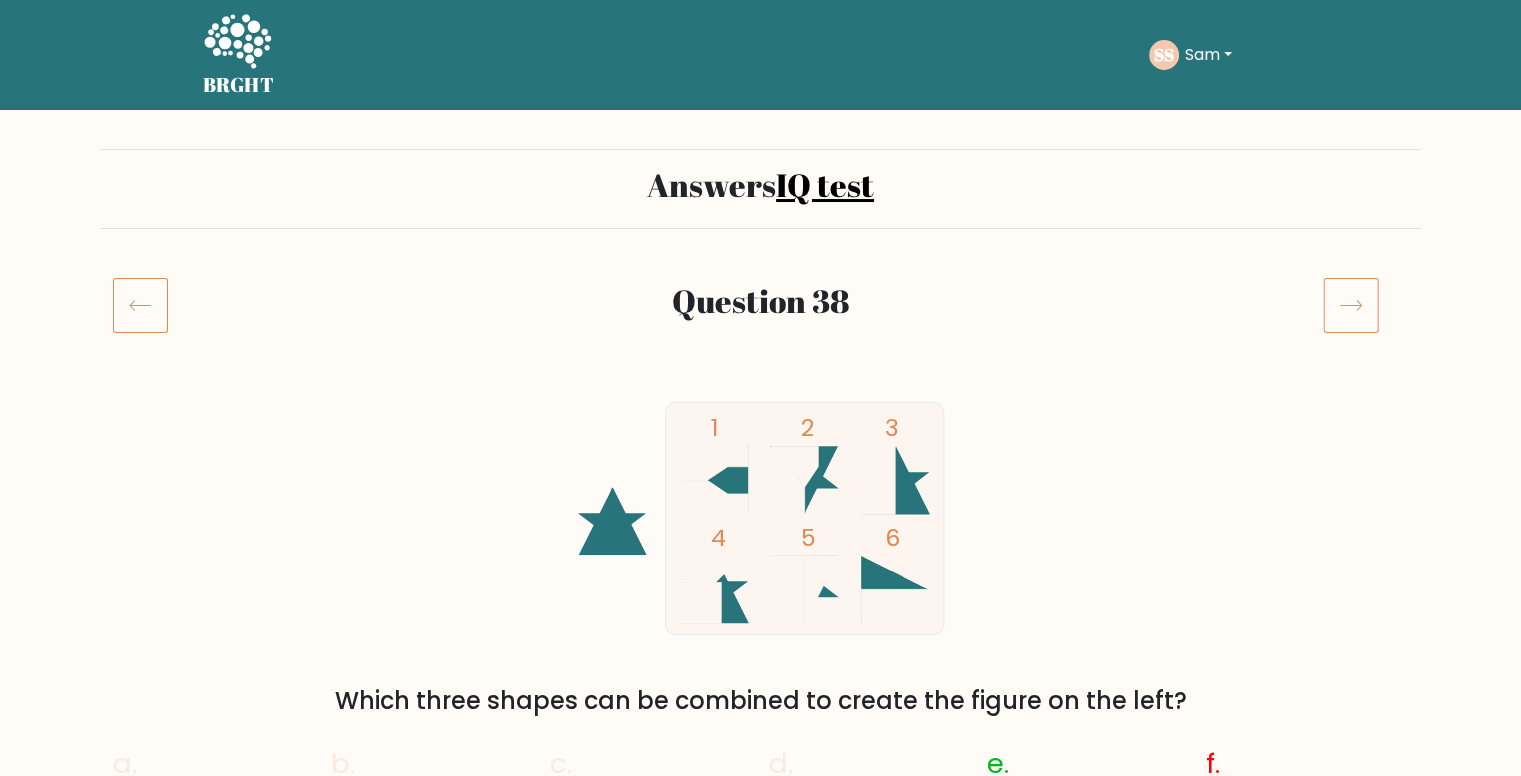 click on "IQ test" at bounding box center [825, 184] 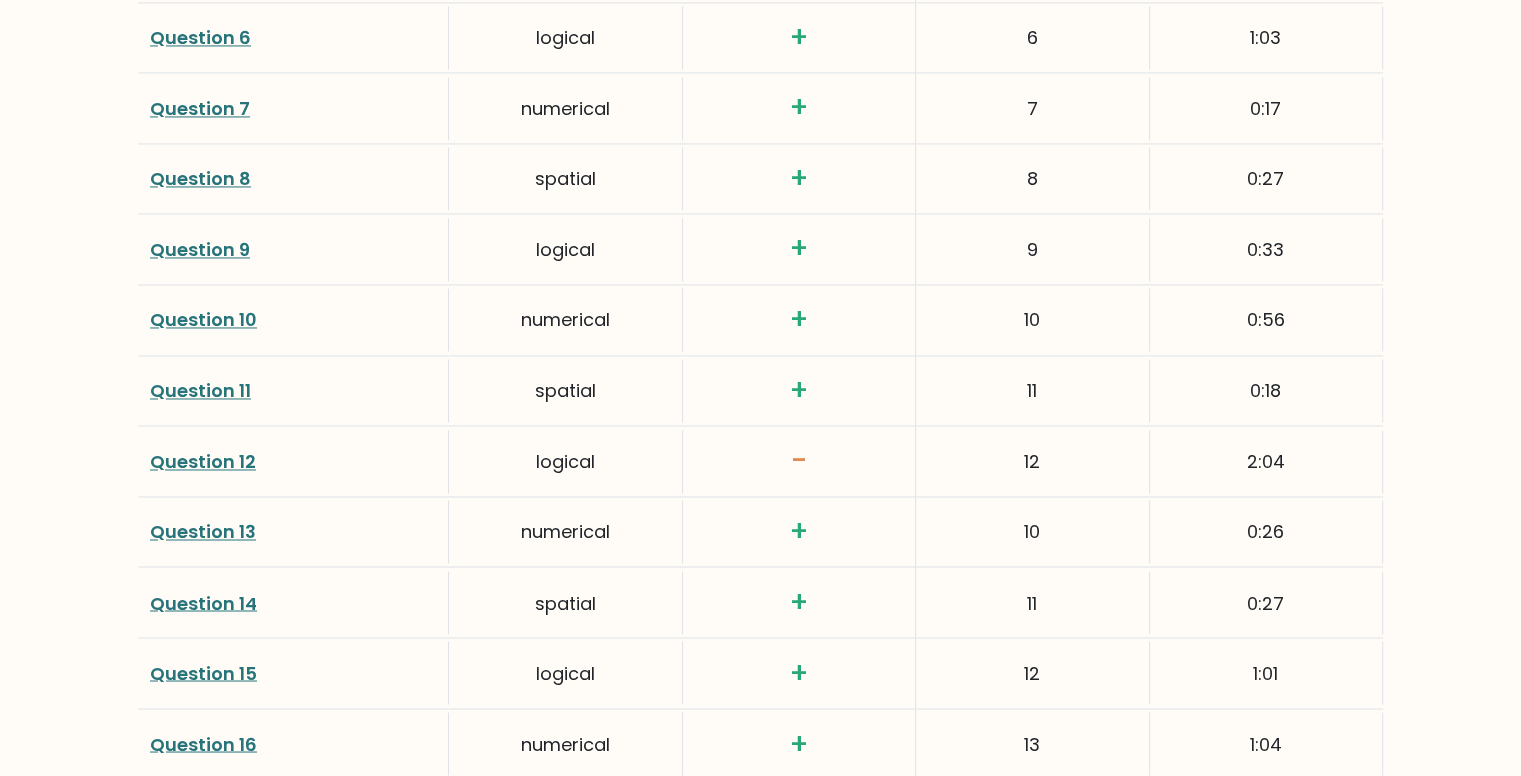 scroll, scrollTop: 3256, scrollLeft: 0, axis: vertical 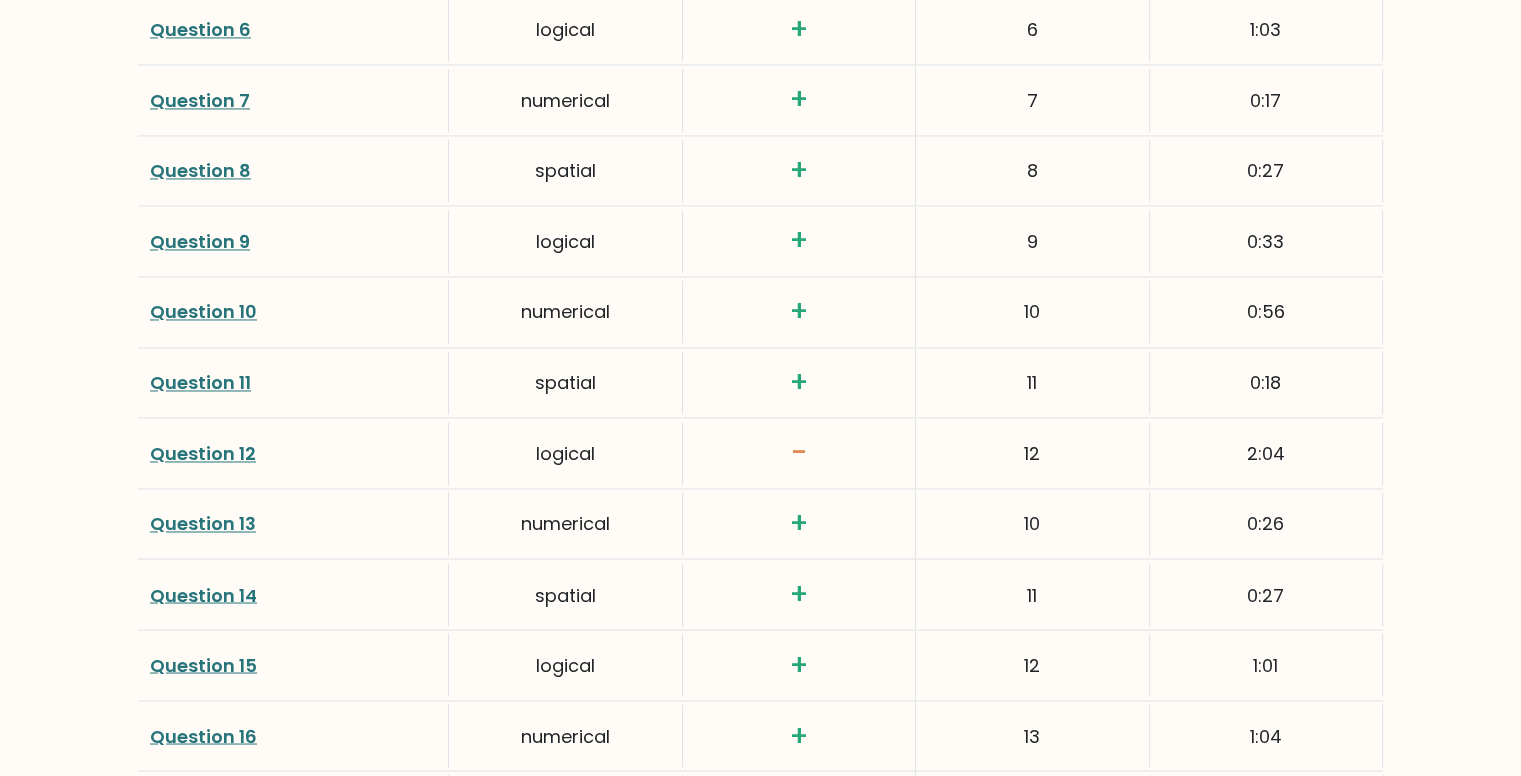 click on "Question 12" at bounding box center [203, 453] 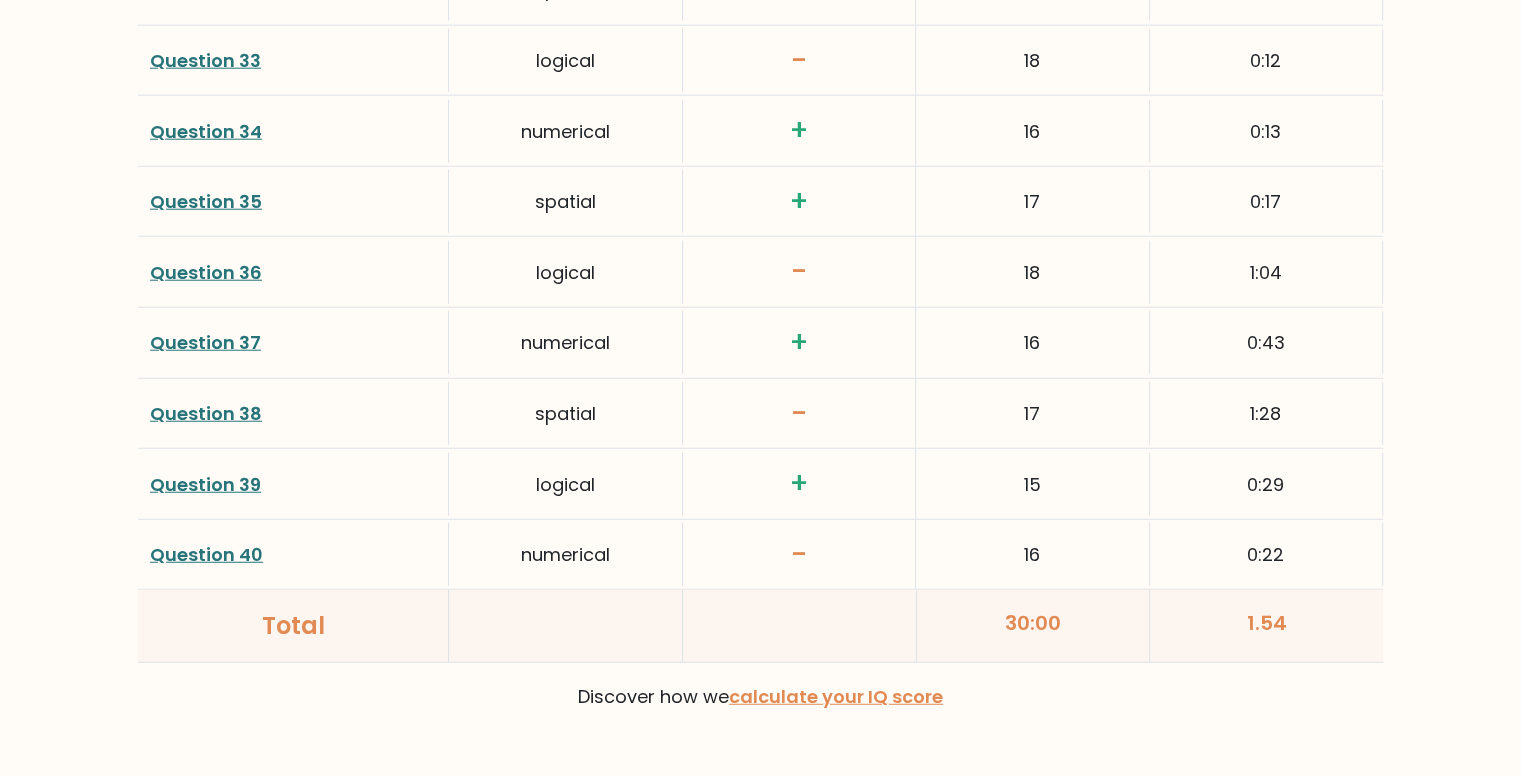 scroll, scrollTop: 5244, scrollLeft: 0, axis: vertical 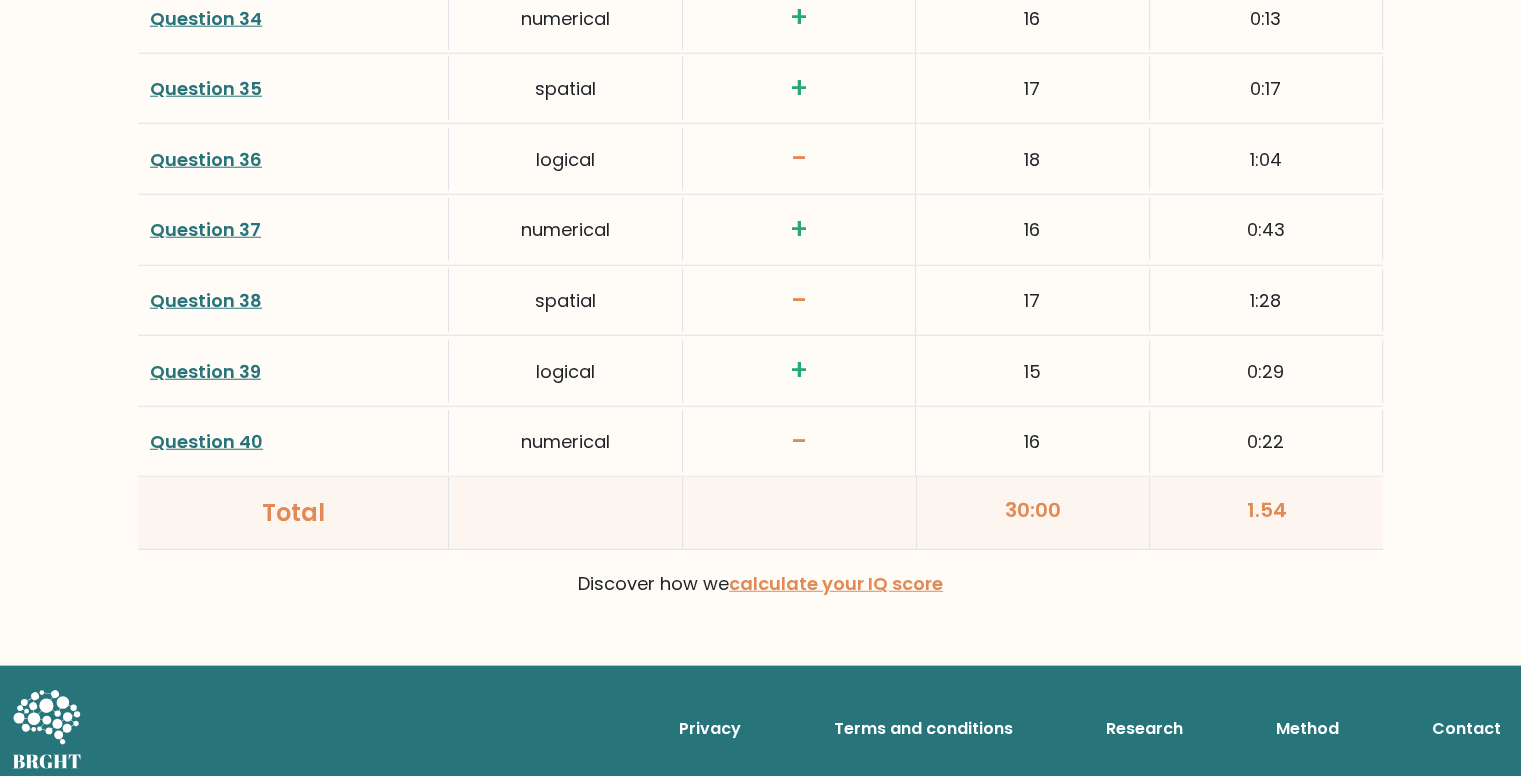 drag, startPoint x: 1289, startPoint y: 494, endPoint x: 1250, endPoint y: 493, distance: 39.012817 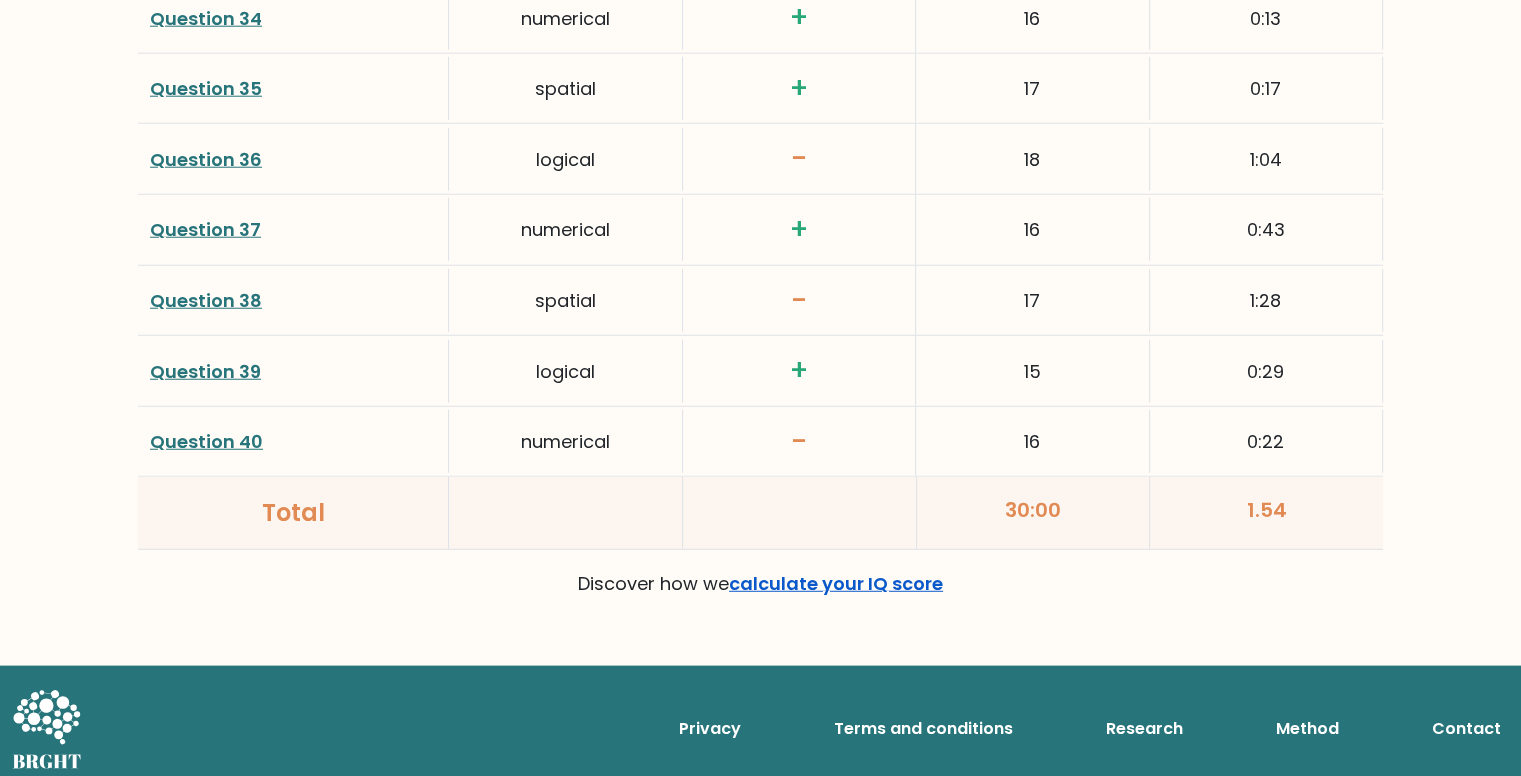 click on "calculate your IQ score" at bounding box center [836, 583] 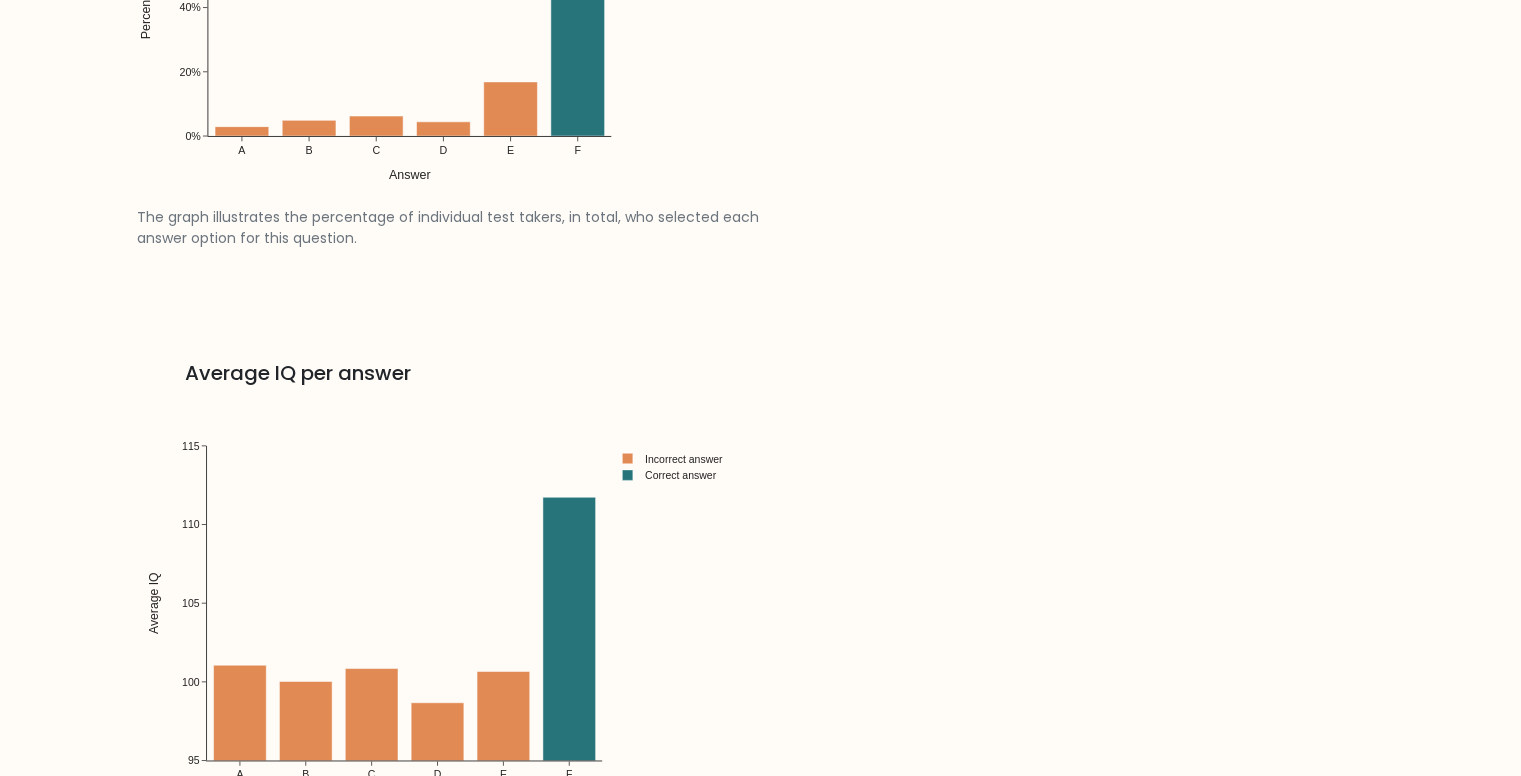 scroll, scrollTop: 2723, scrollLeft: 0, axis: vertical 